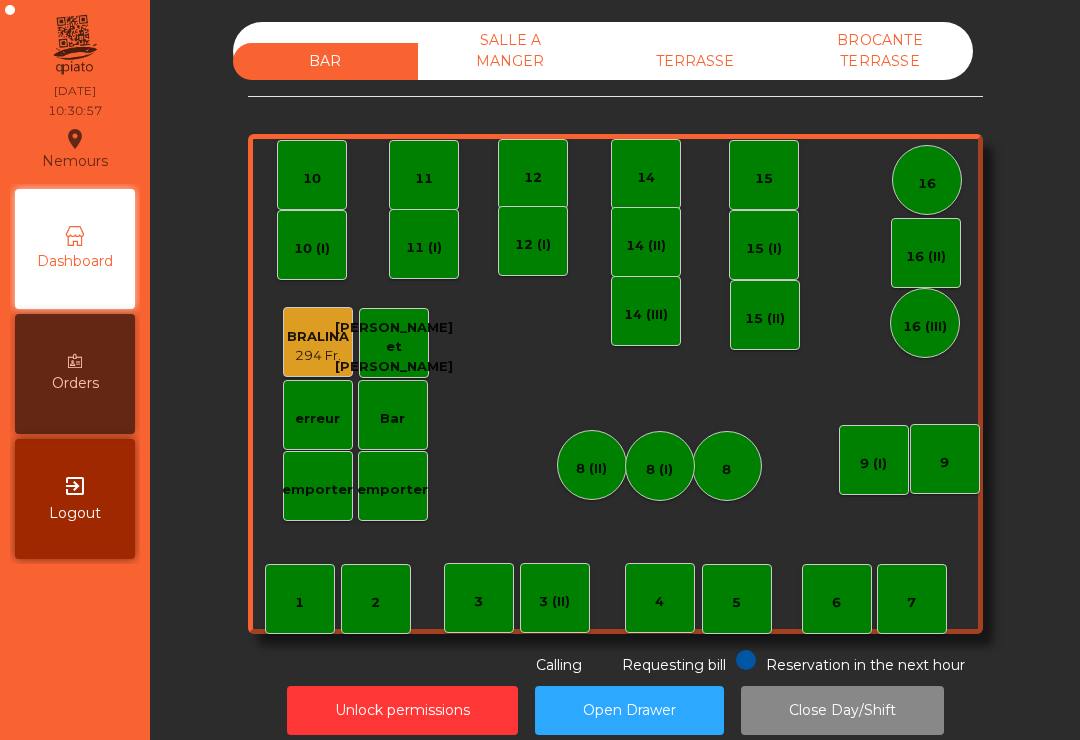 scroll, scrollTop: 0, scrollLeft: 0, axis: both 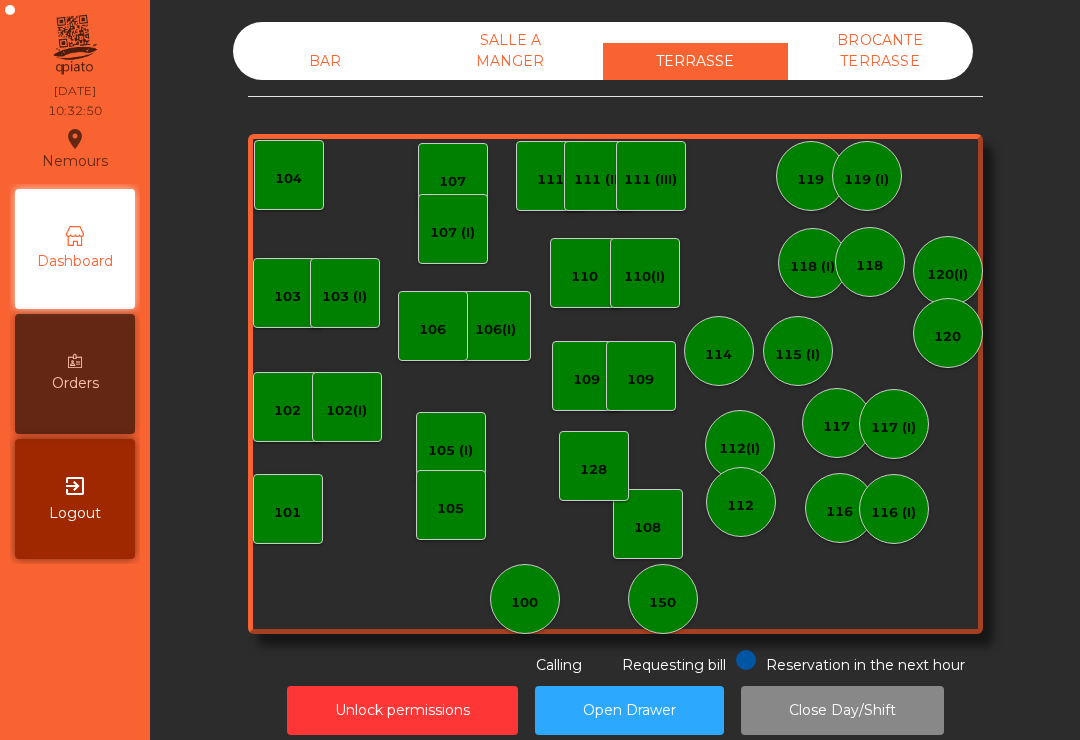 click on "150" 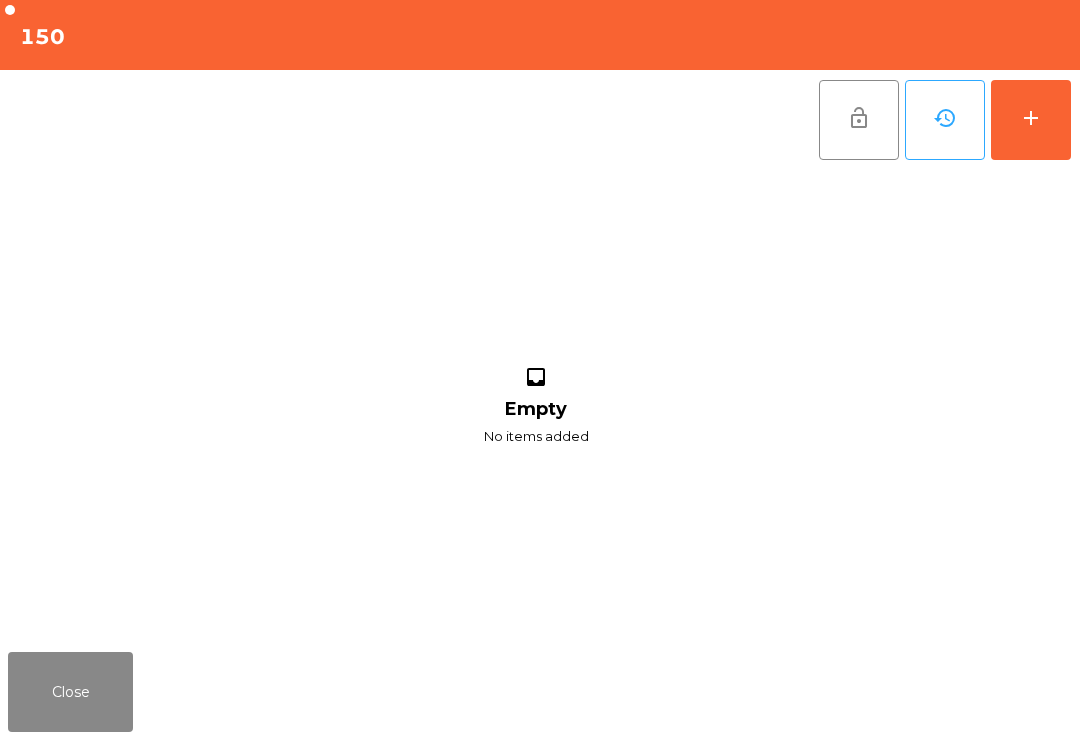 click on "add" 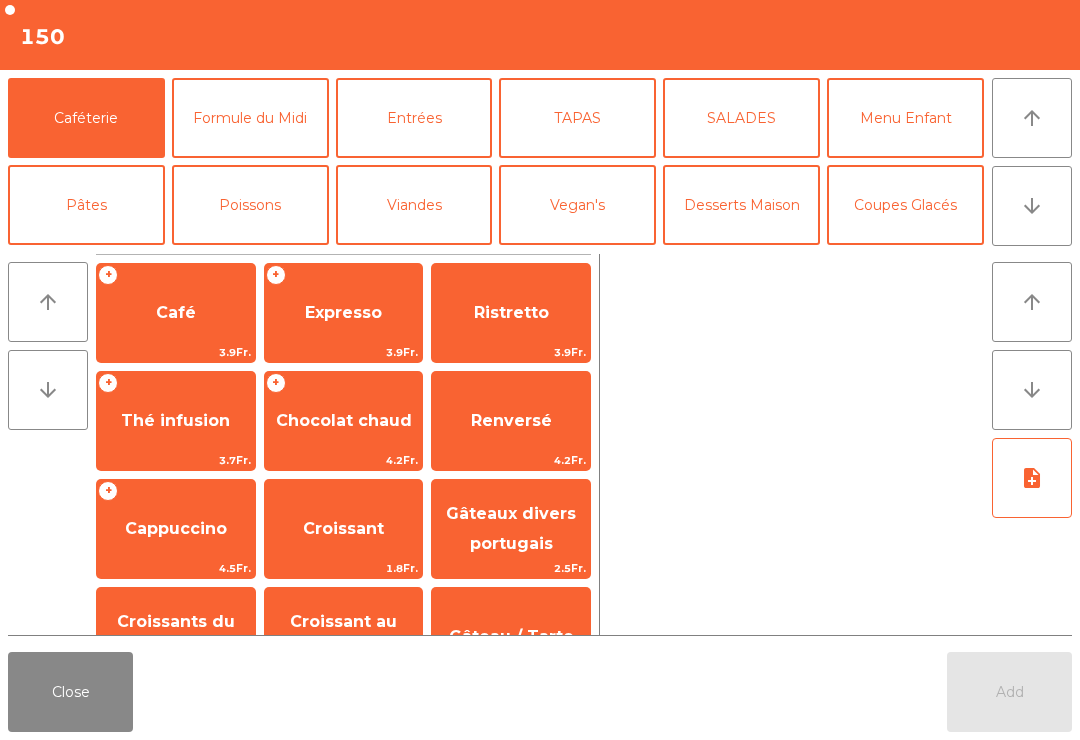 click on "Café" 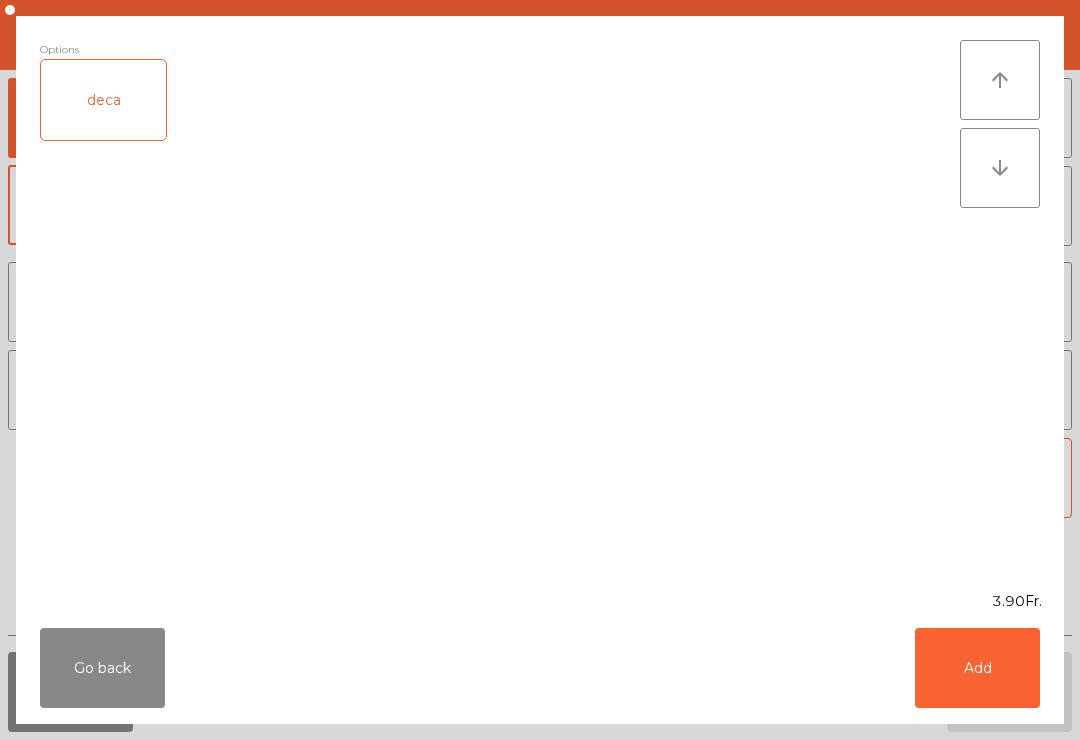 click on "Add" 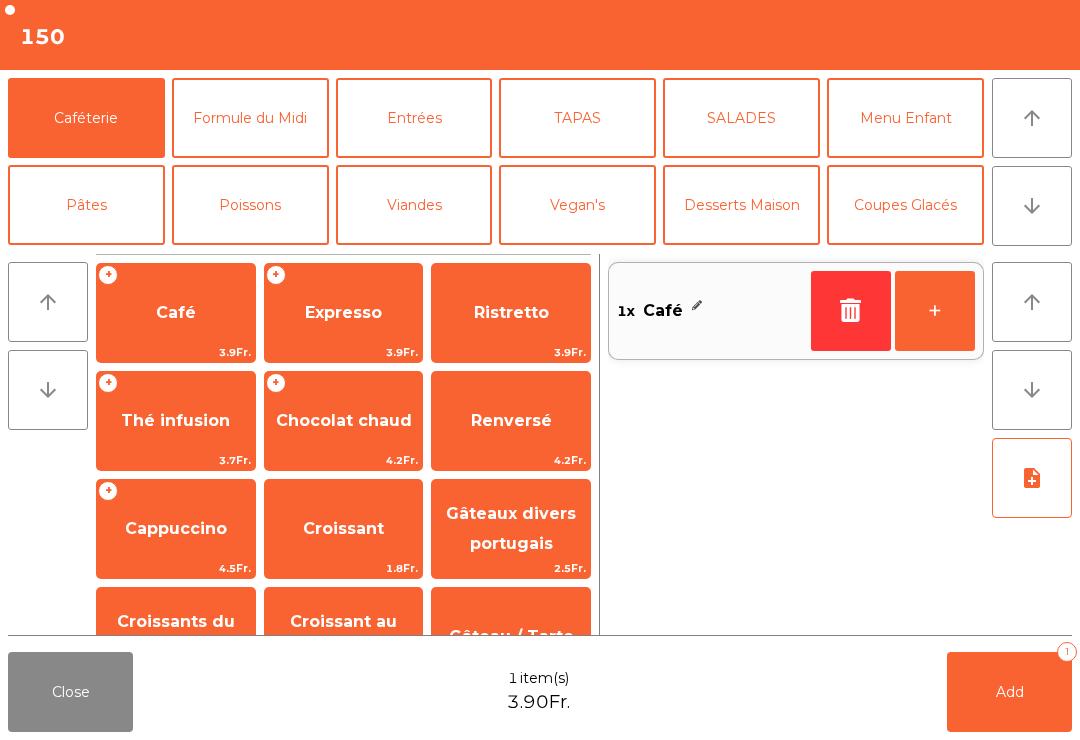 click on "Vegan's" 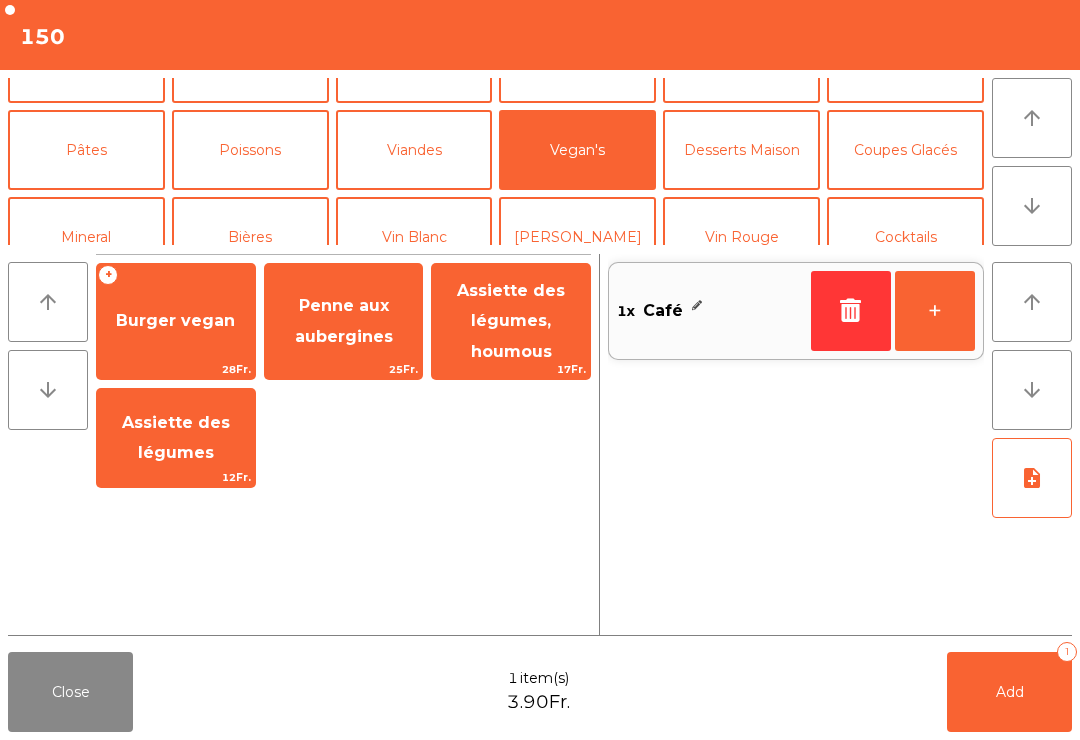 scroll, scrollTop: 106, scrollLeft: 0, axis: vertical 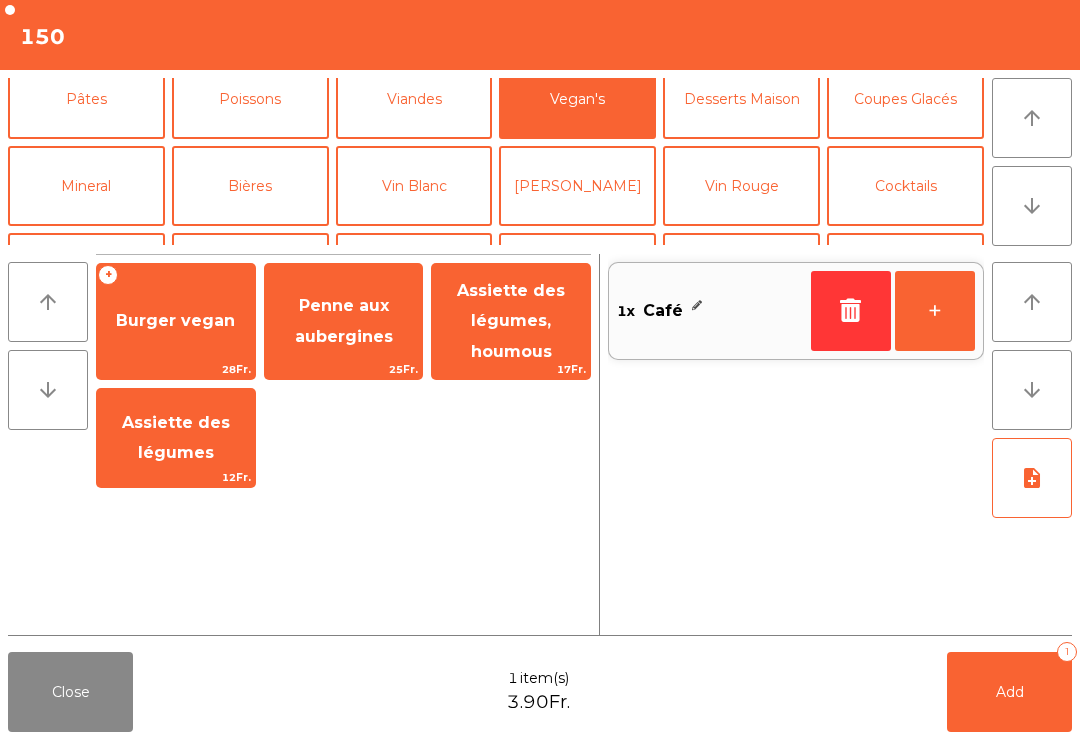 click on "Mineral" 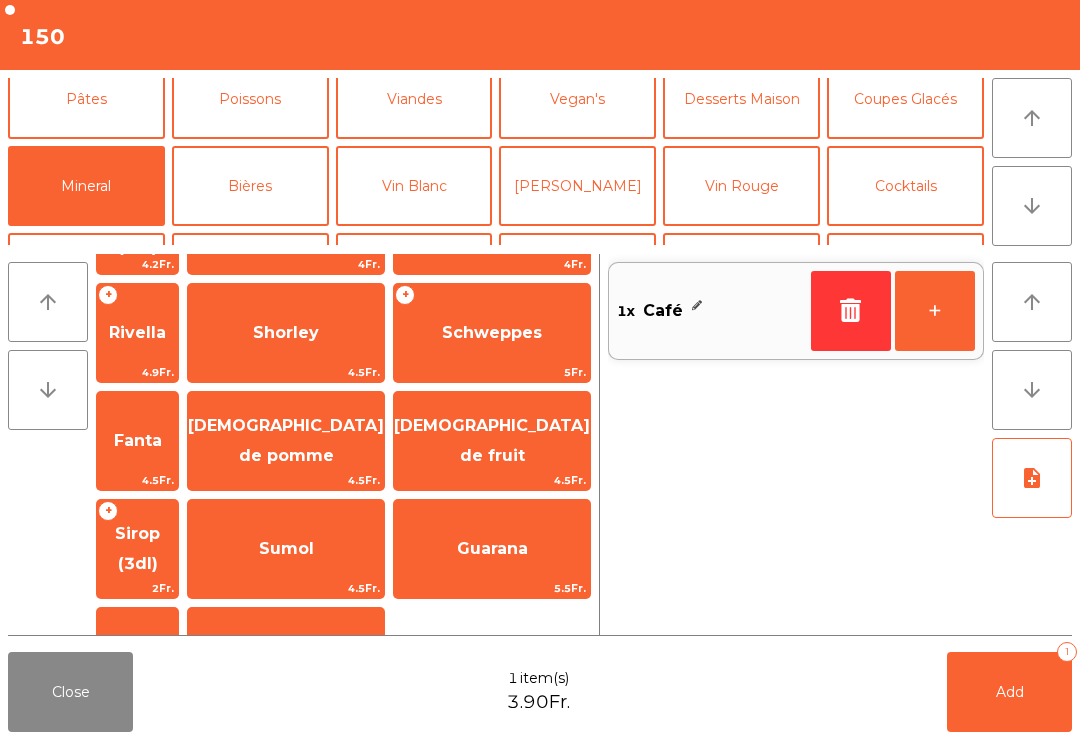 scroll, scrollTop: 492, scrollLeft: 0, axis: vertical 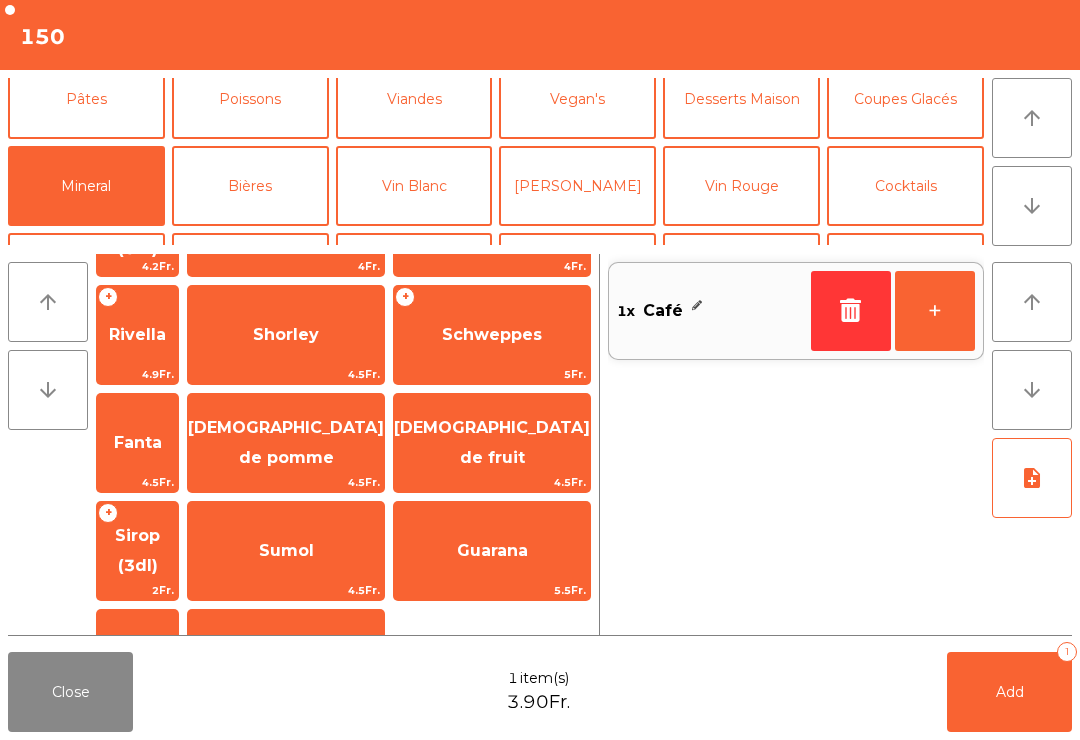 click on "[DEMOGRAPHIC_DATA] de fruit" 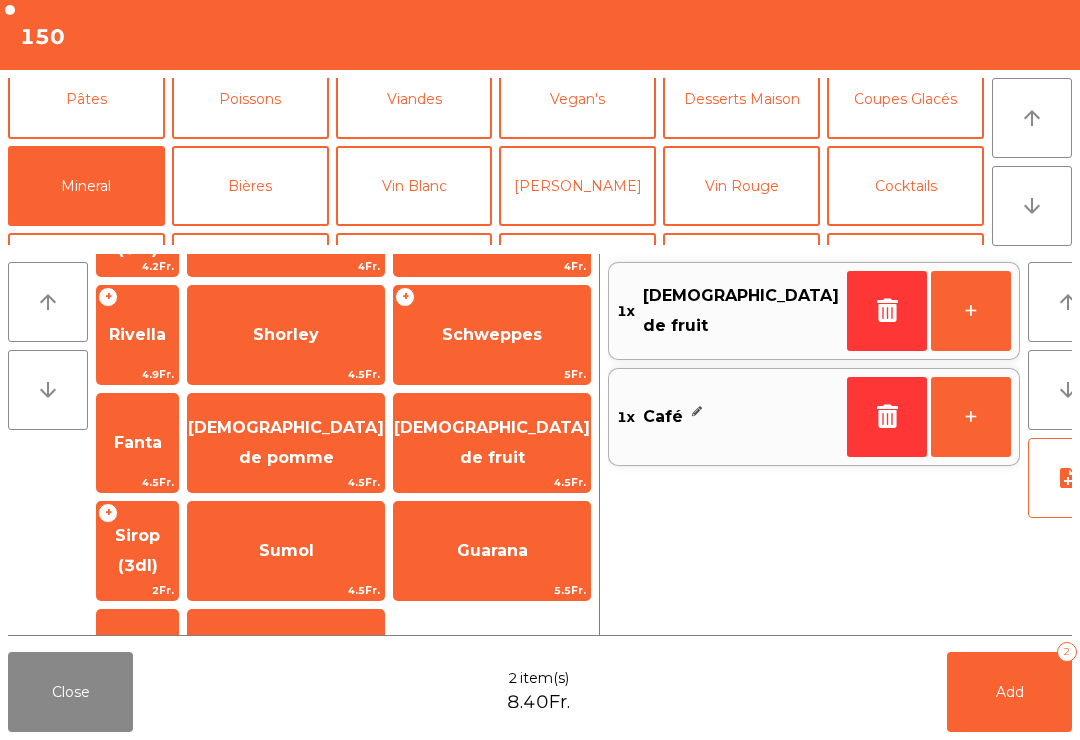click on "Add   2" 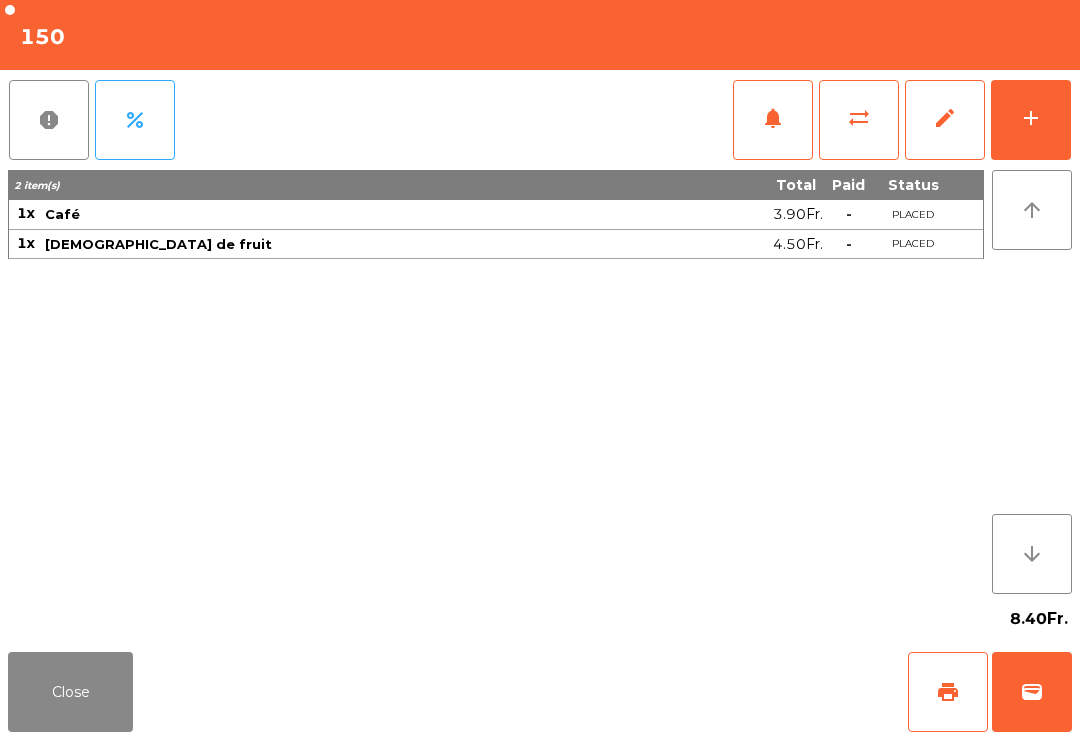 click on "print" 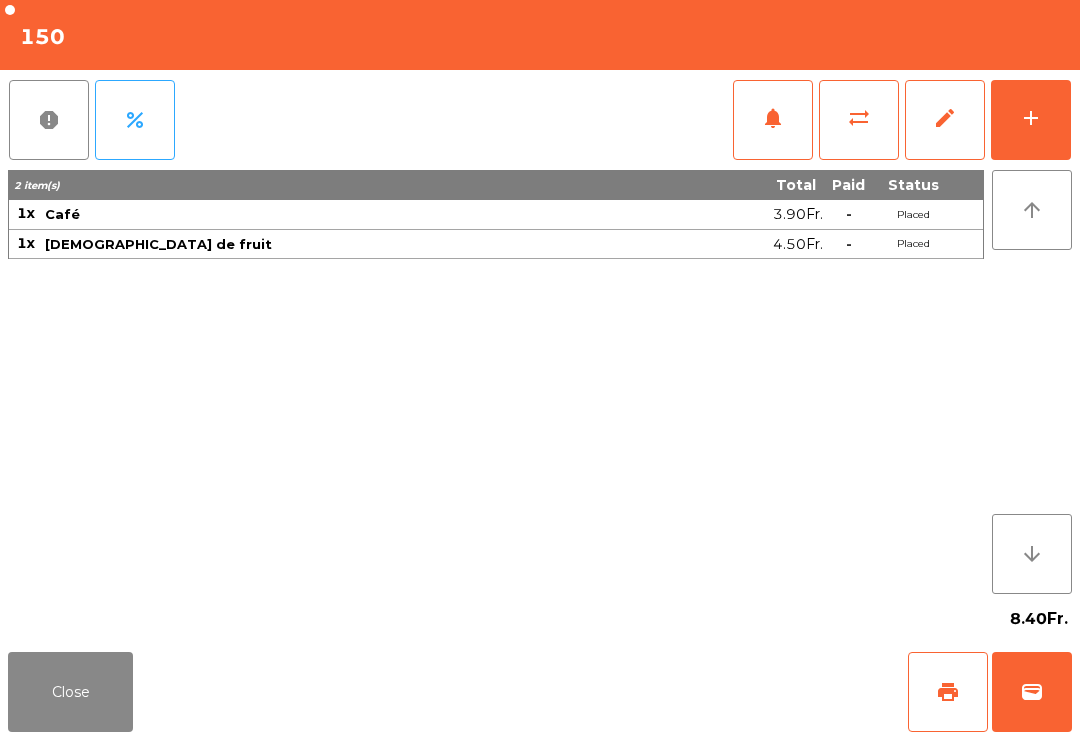 click on "Close" 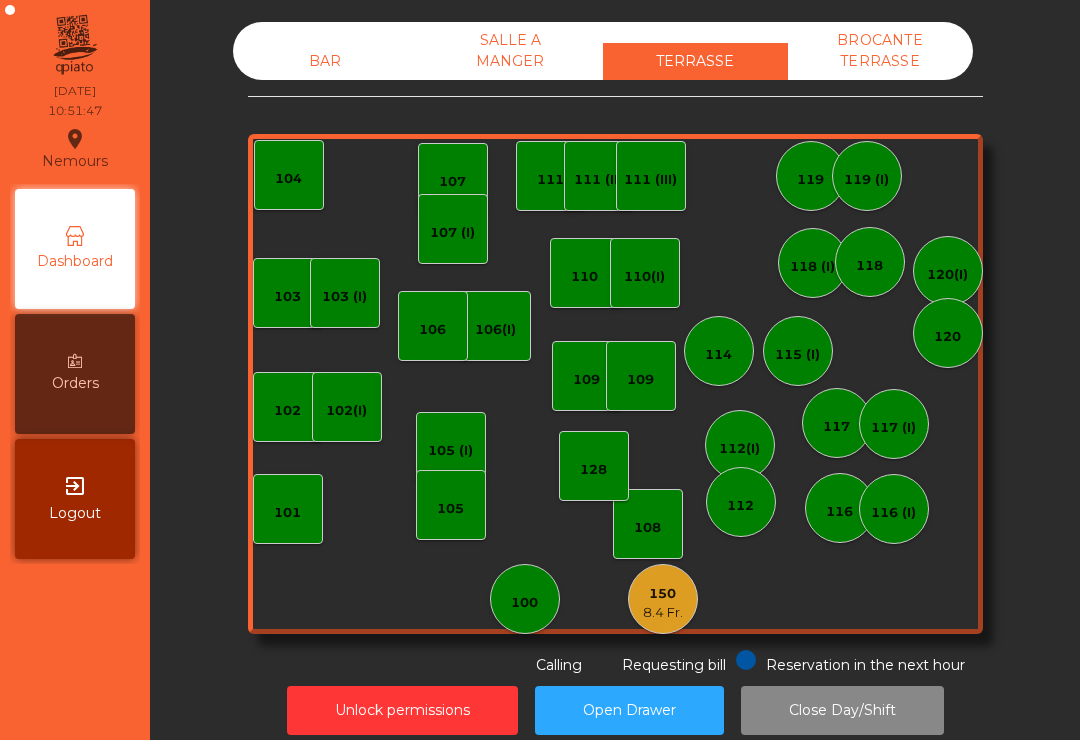 click on "101" 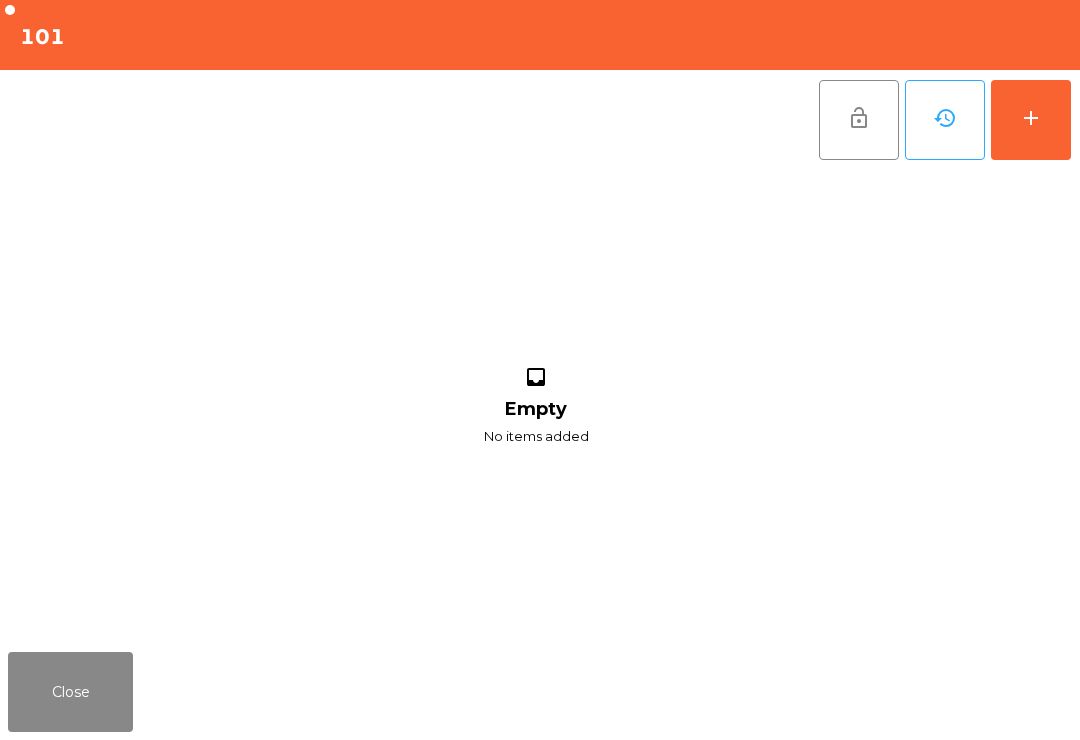 click on "add" 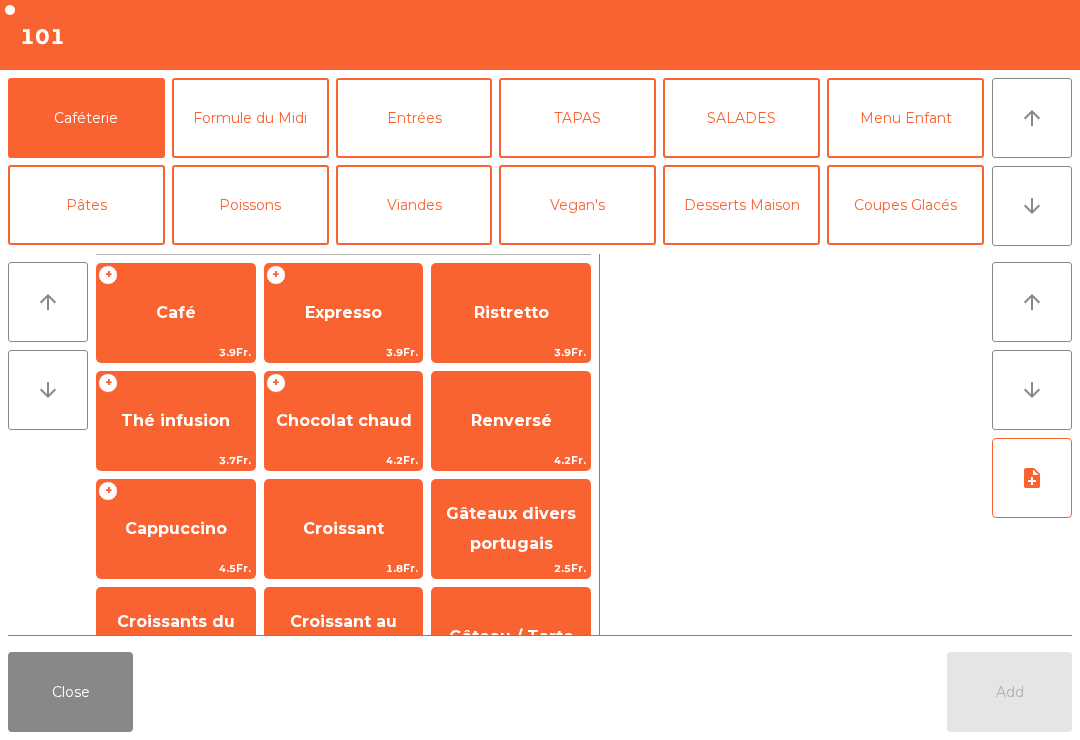 click on "arrow_downward" 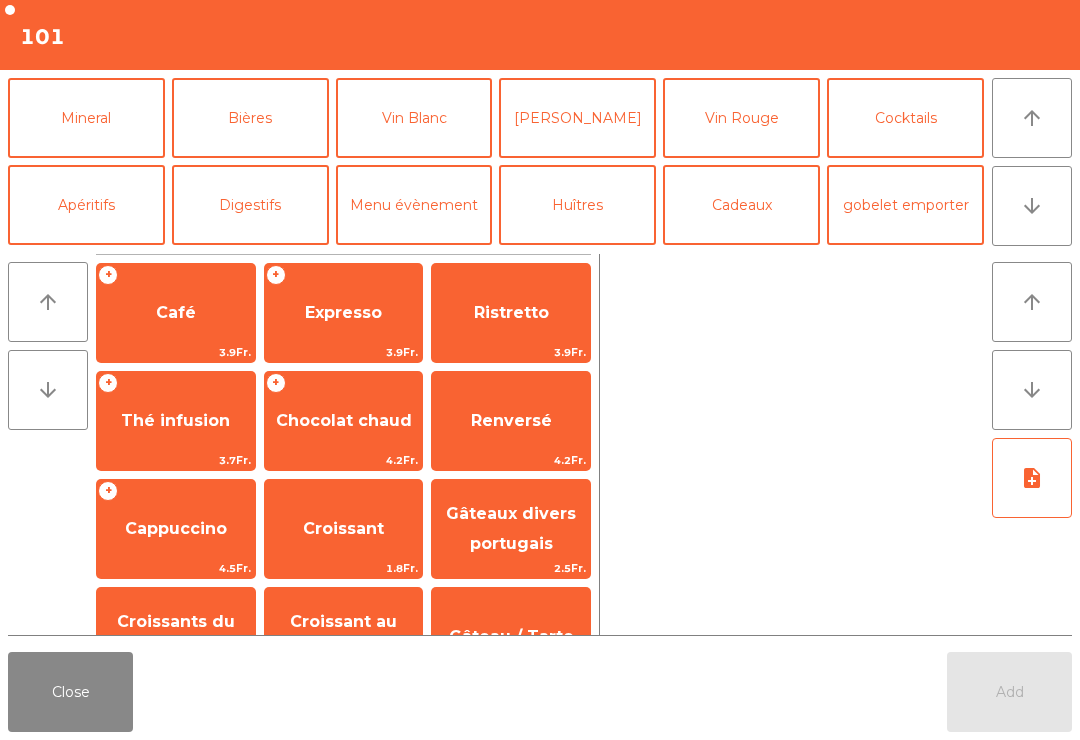 click on "Mineral" 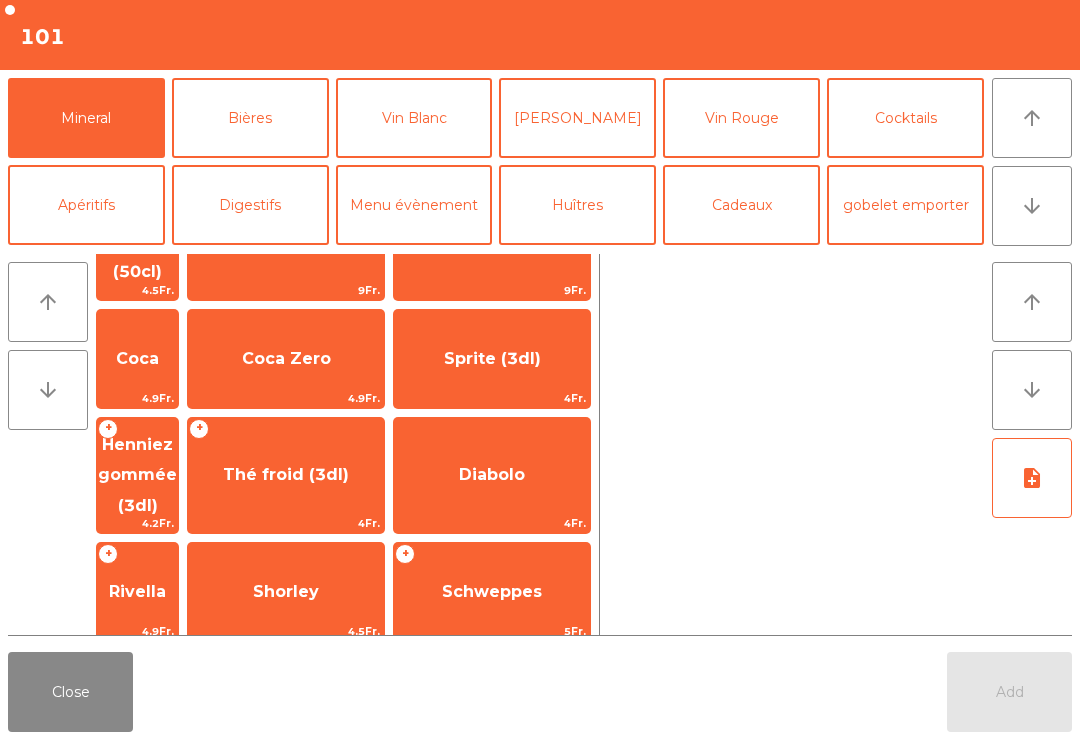 scroll, scrollTop: 381, scrollLeft: 0, axis: vertical 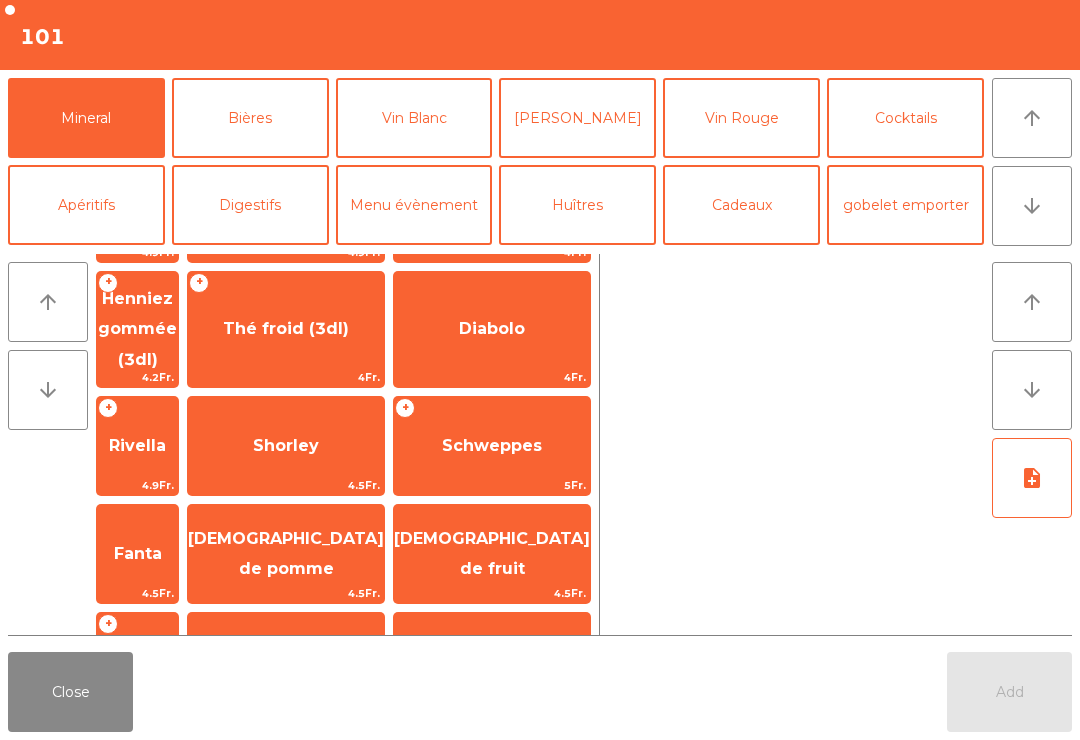 click on "[DEMOGRAPHIC_DATA] de pomme" 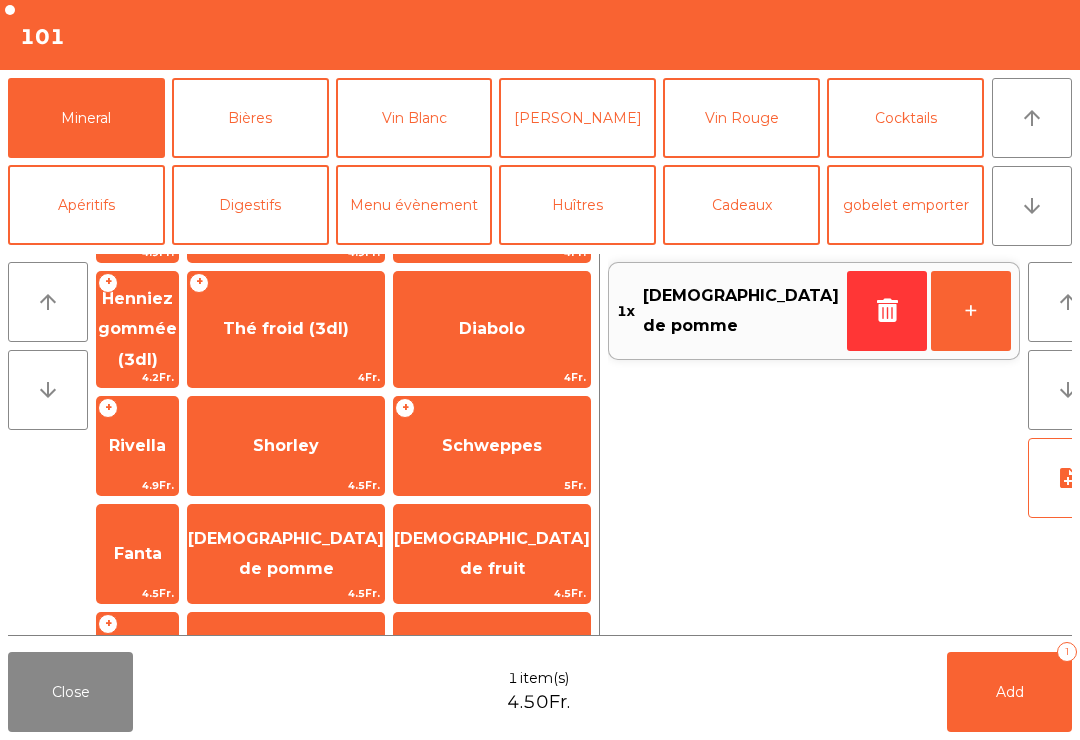 scroll, scrollTop: 227, scrollLeft: 0, axis: vertical 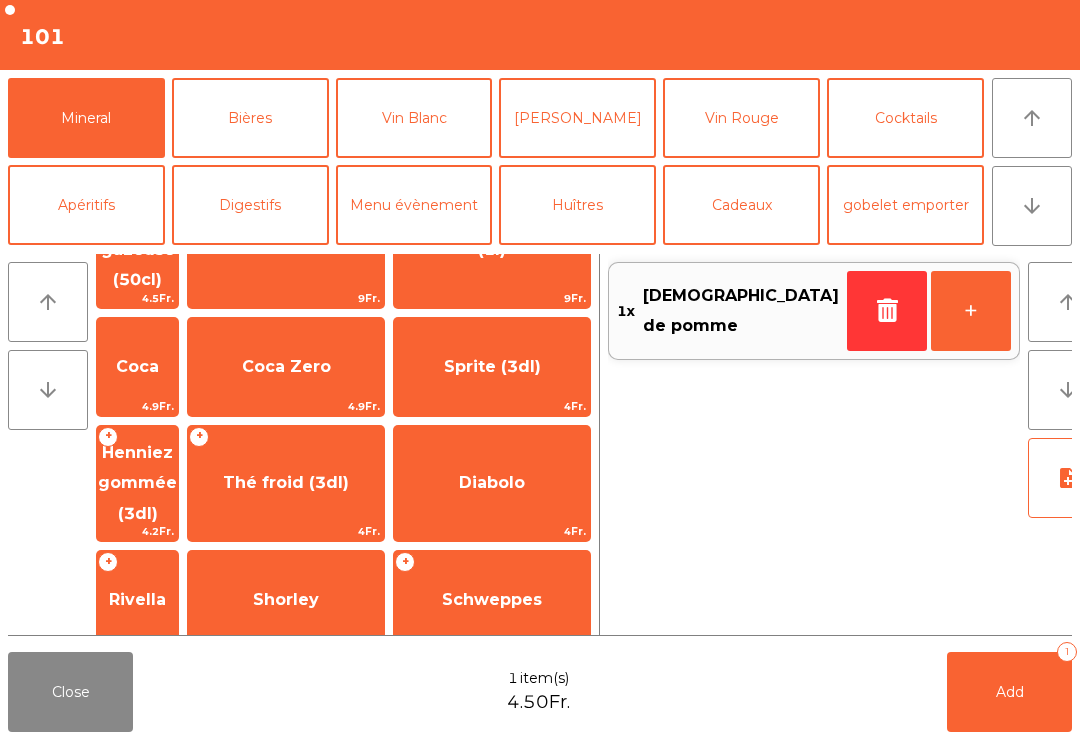click on "Coca Zero" 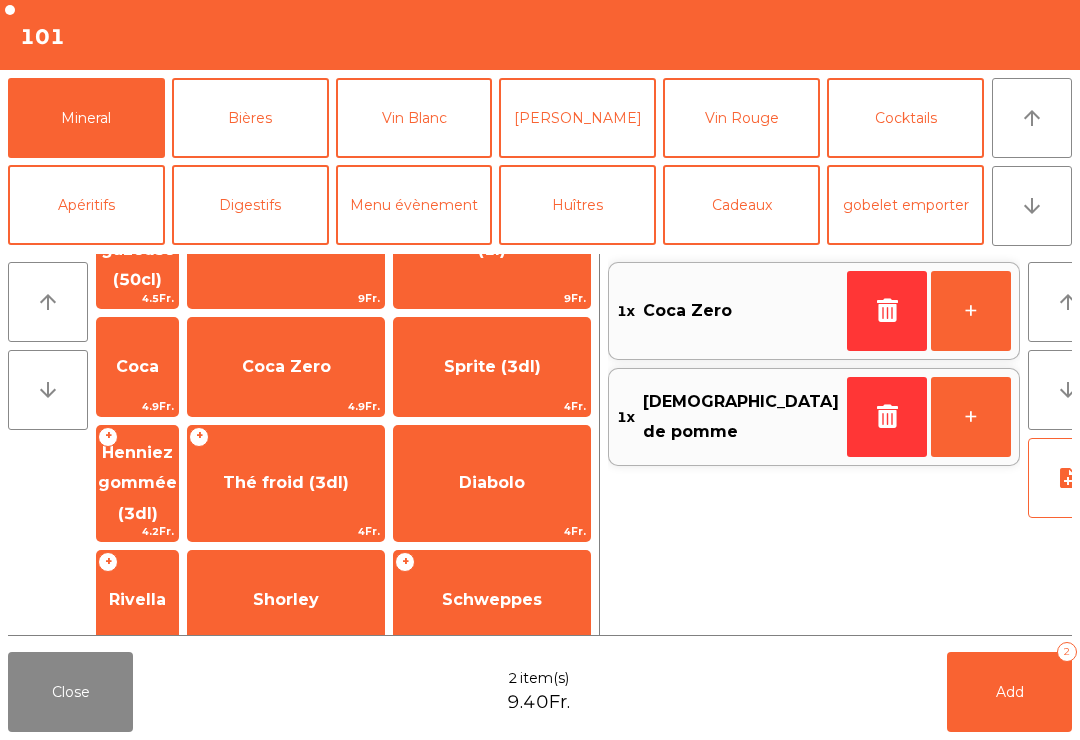 click on "Add   2" 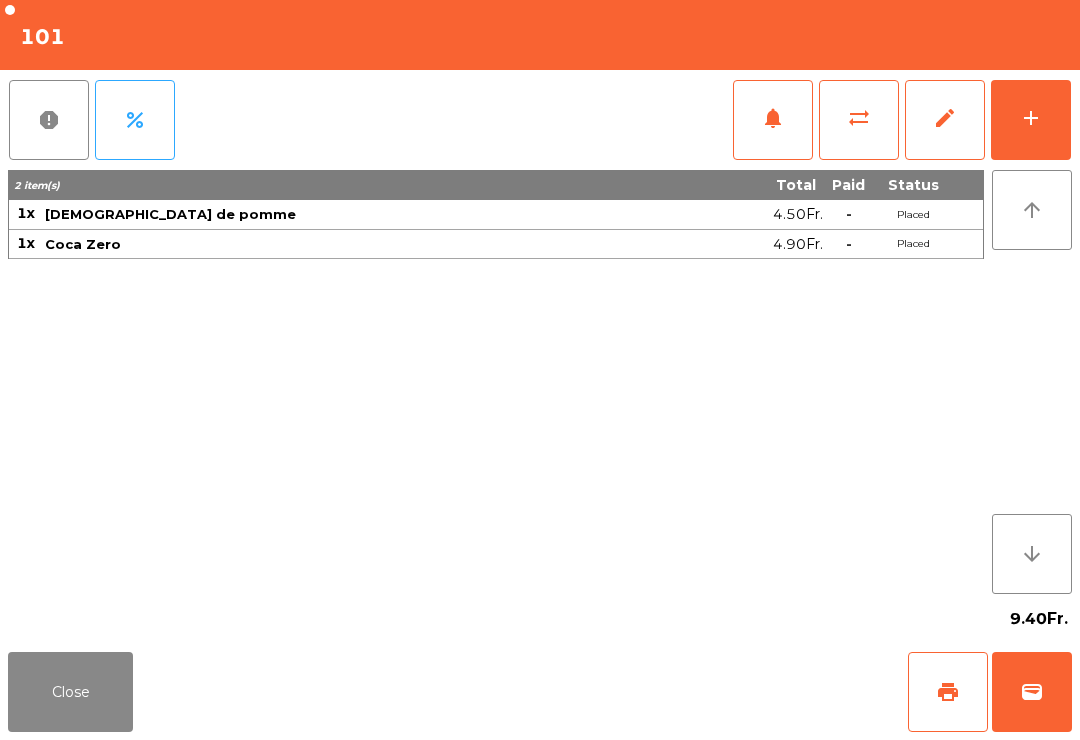 click on "print" 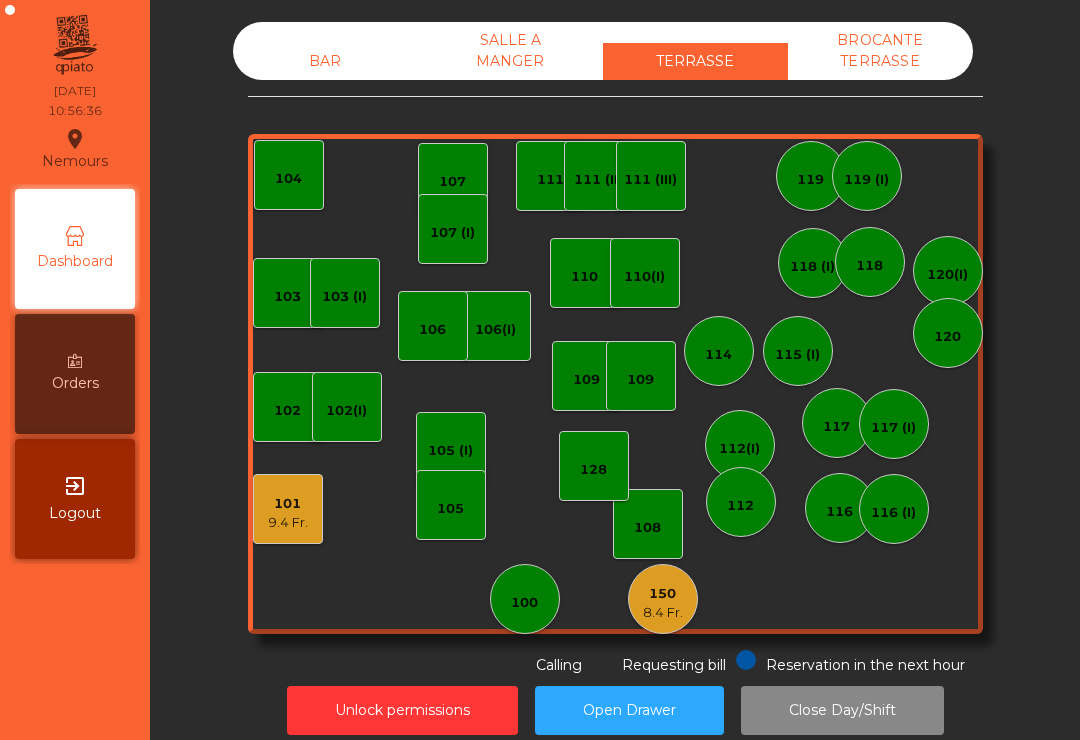 scroll, scrollTop: -1, scrollLeft: 0, axis: vertical 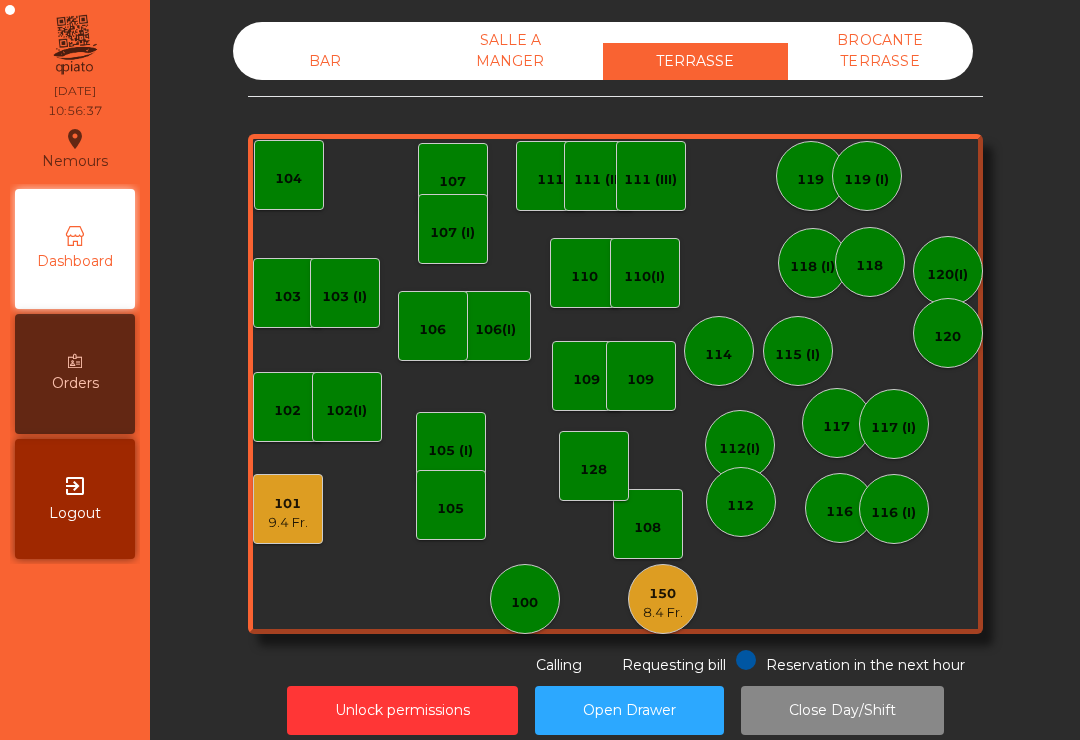 click on "100" 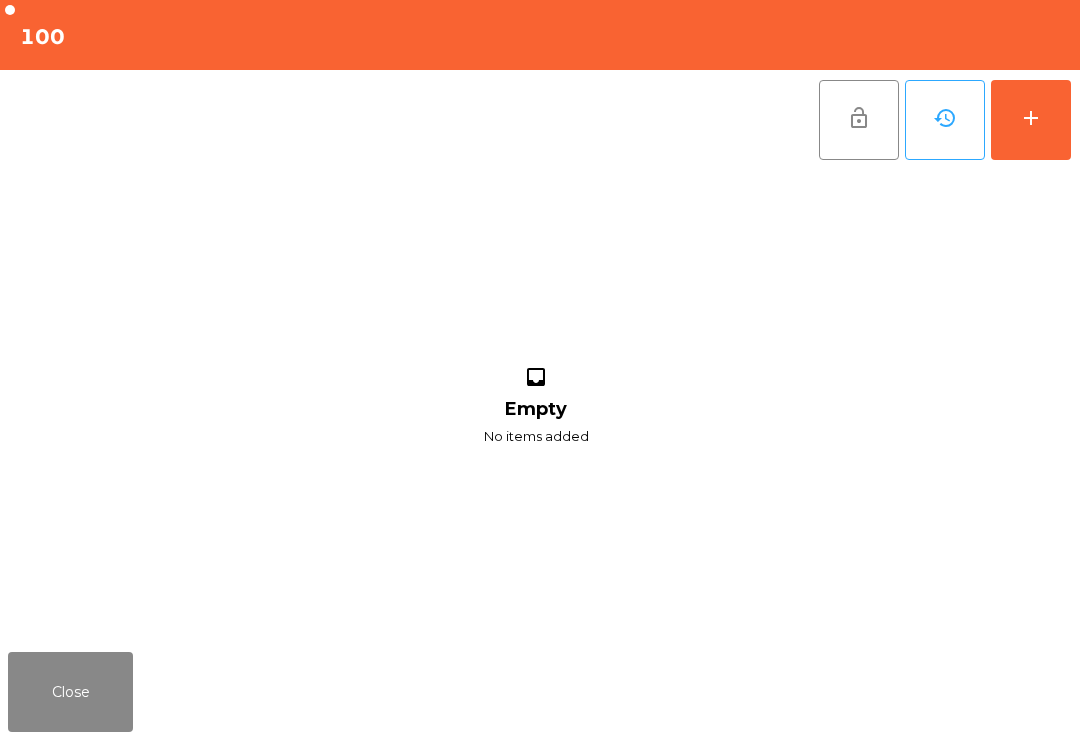 scroll, scrollTop: 0, scrollLeft: 0, axis: both 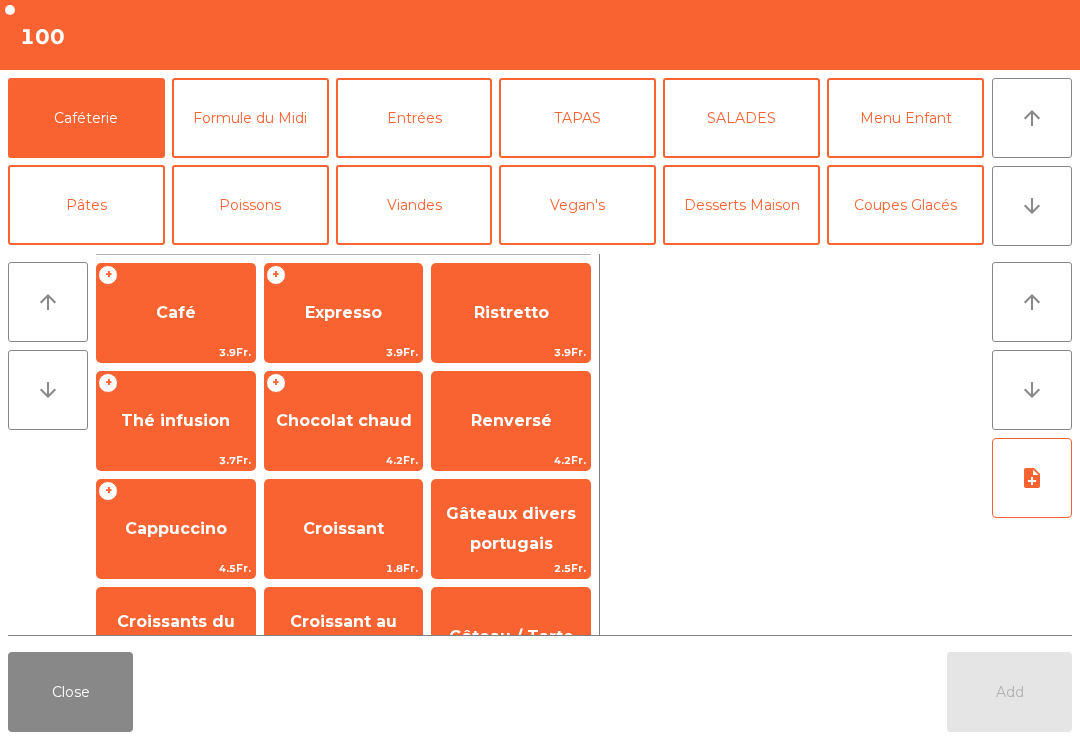 click on "Expresso" 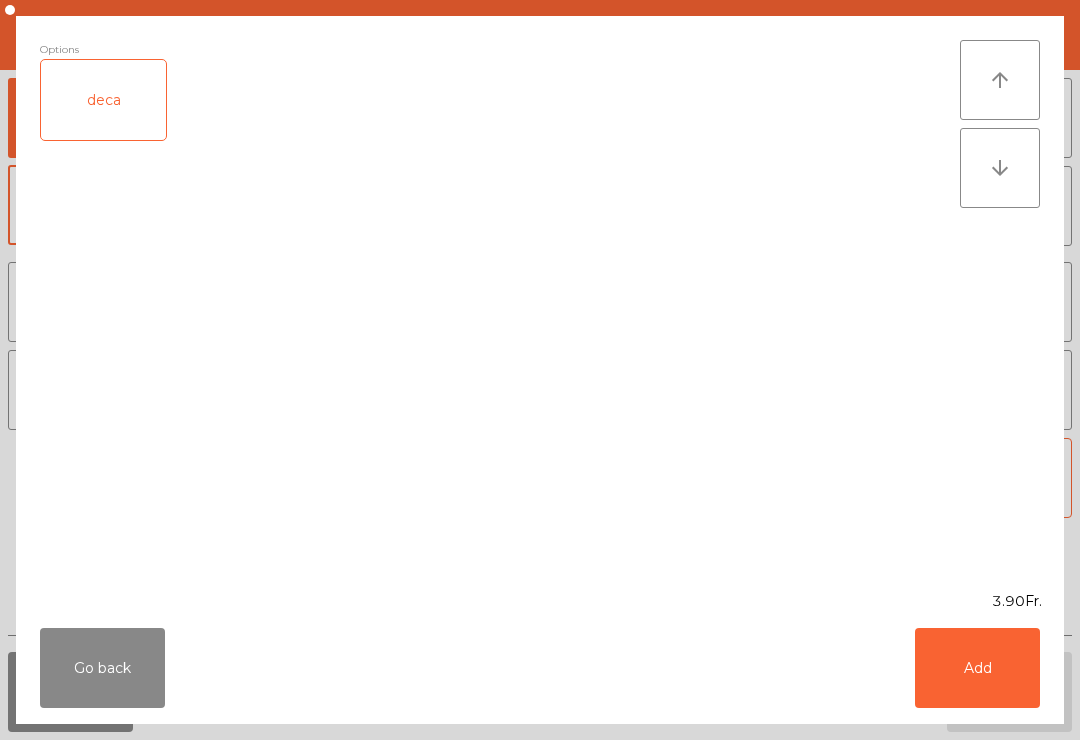 click on "Add" 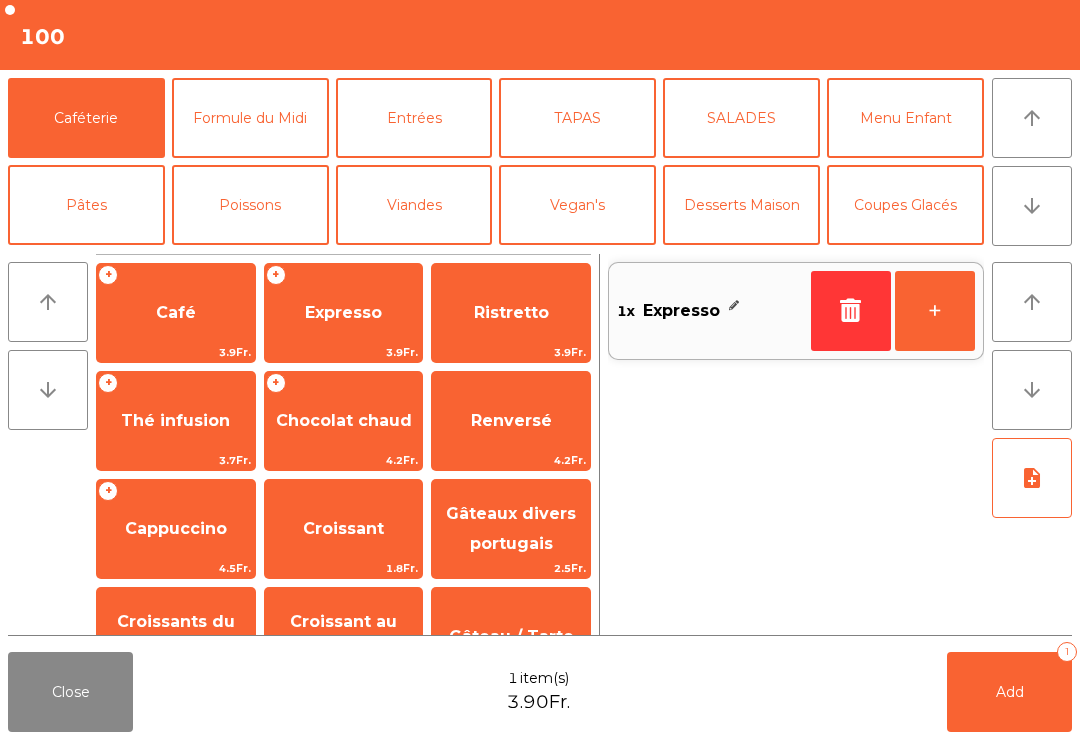click on "Add" 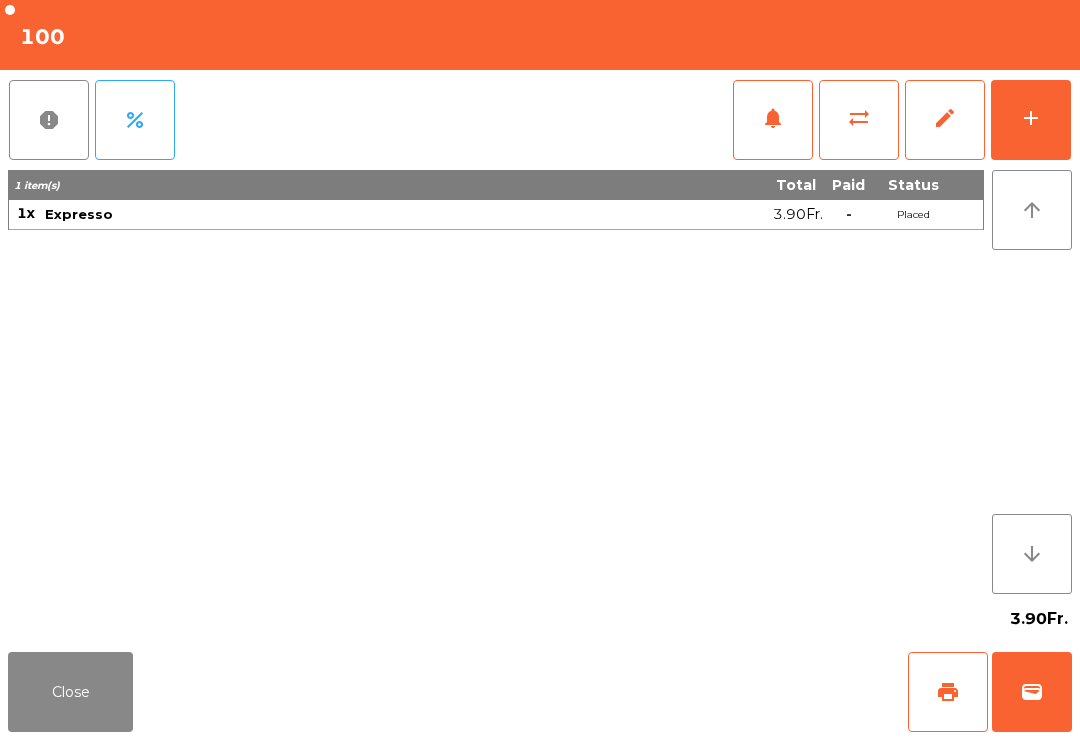 click on "Close" 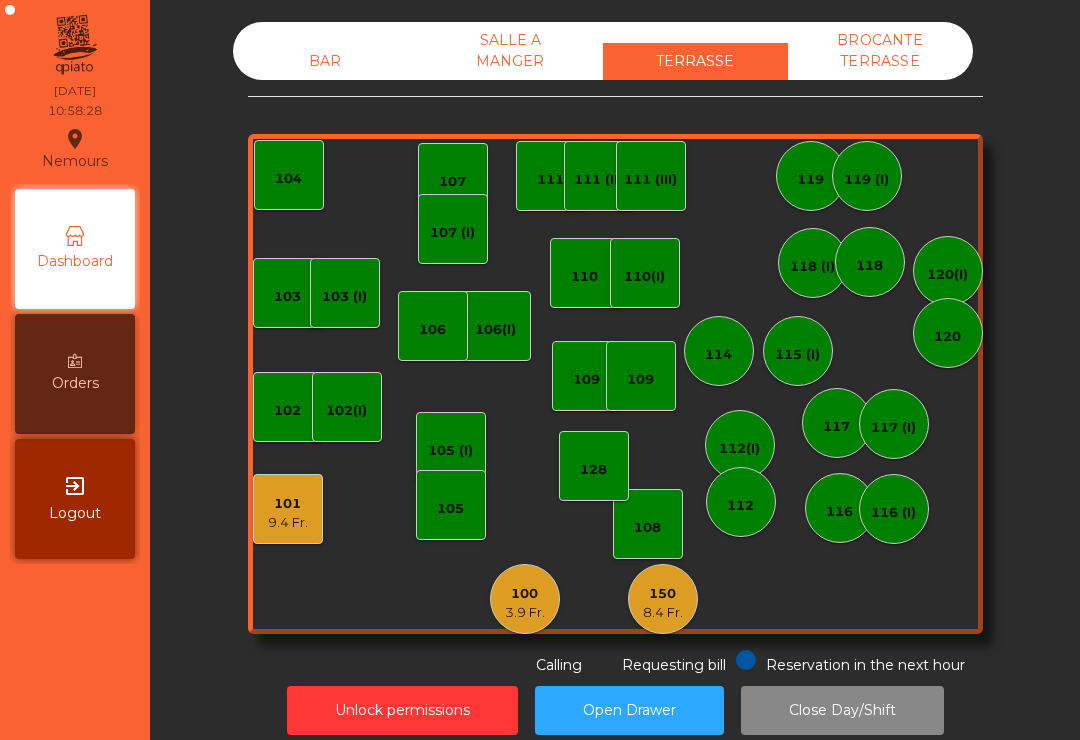 click on "8.4 Fr." 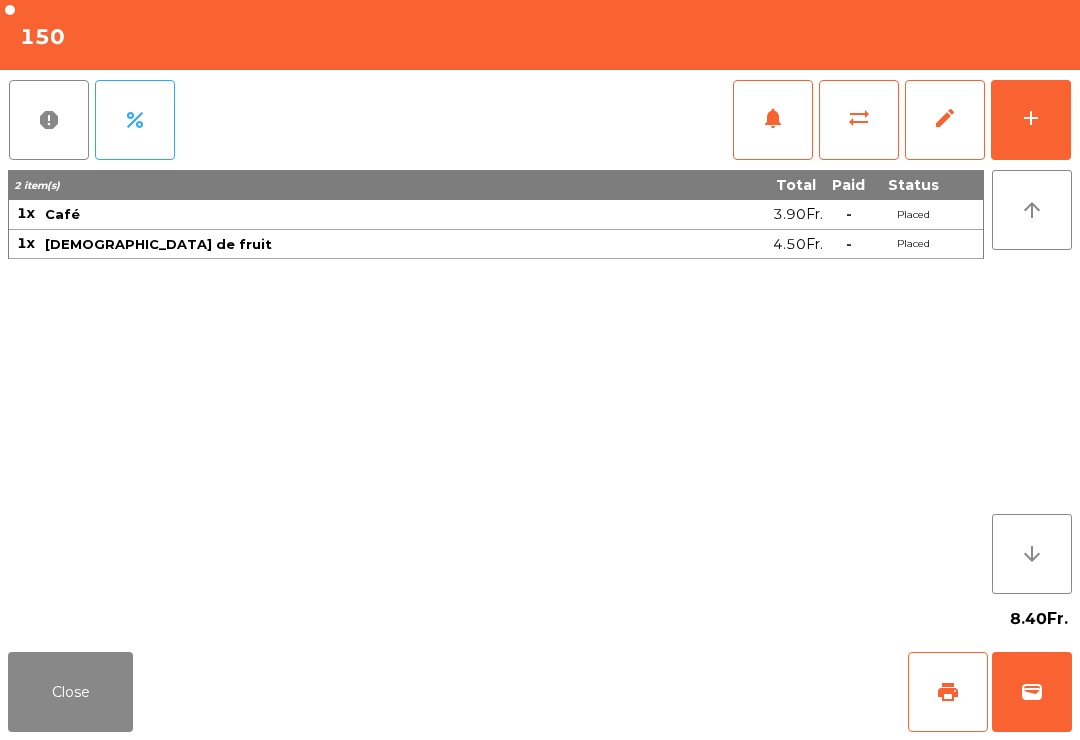 click on "add" 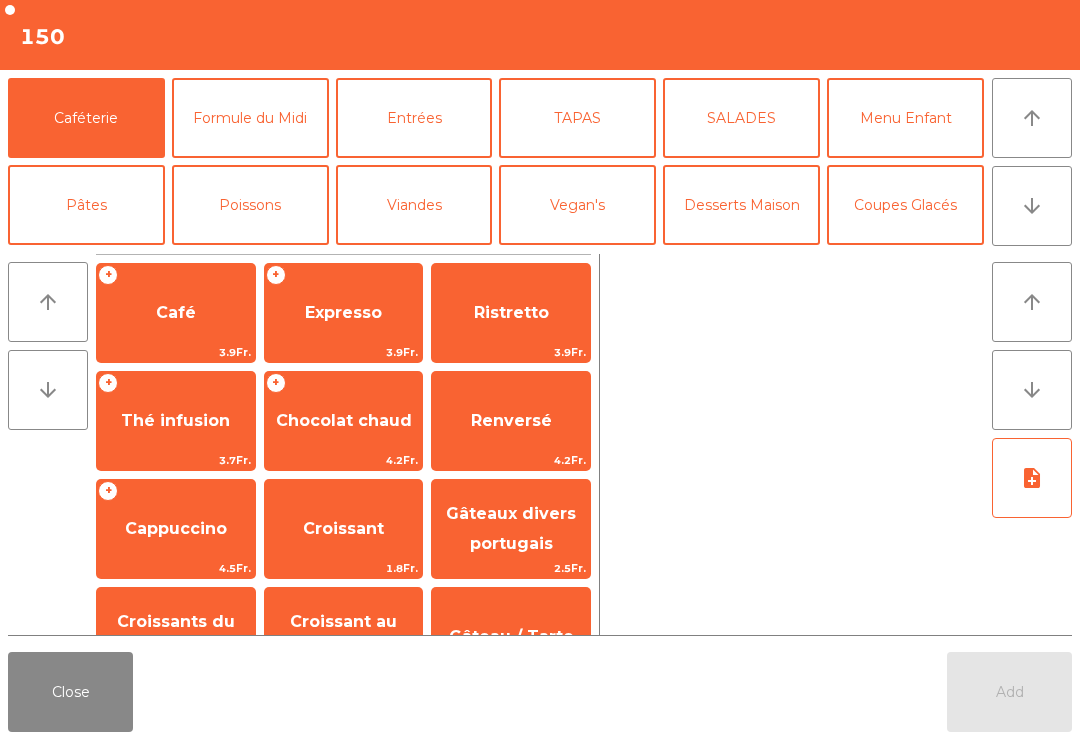 click on "Expresso" 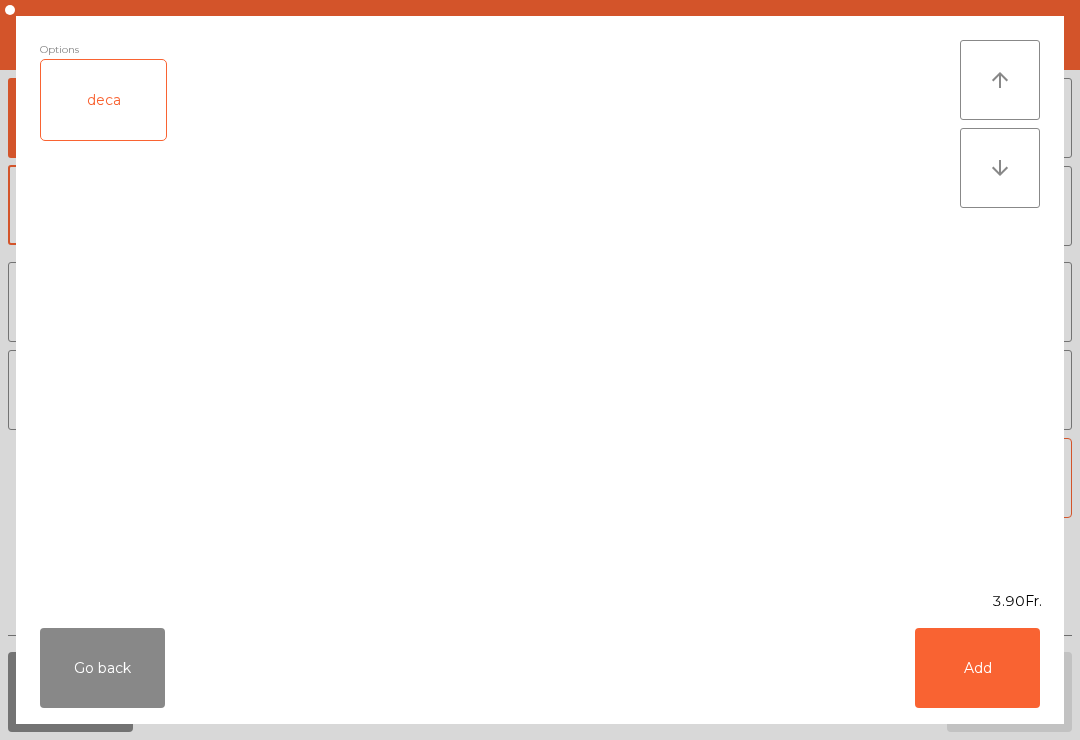 click on "Add" 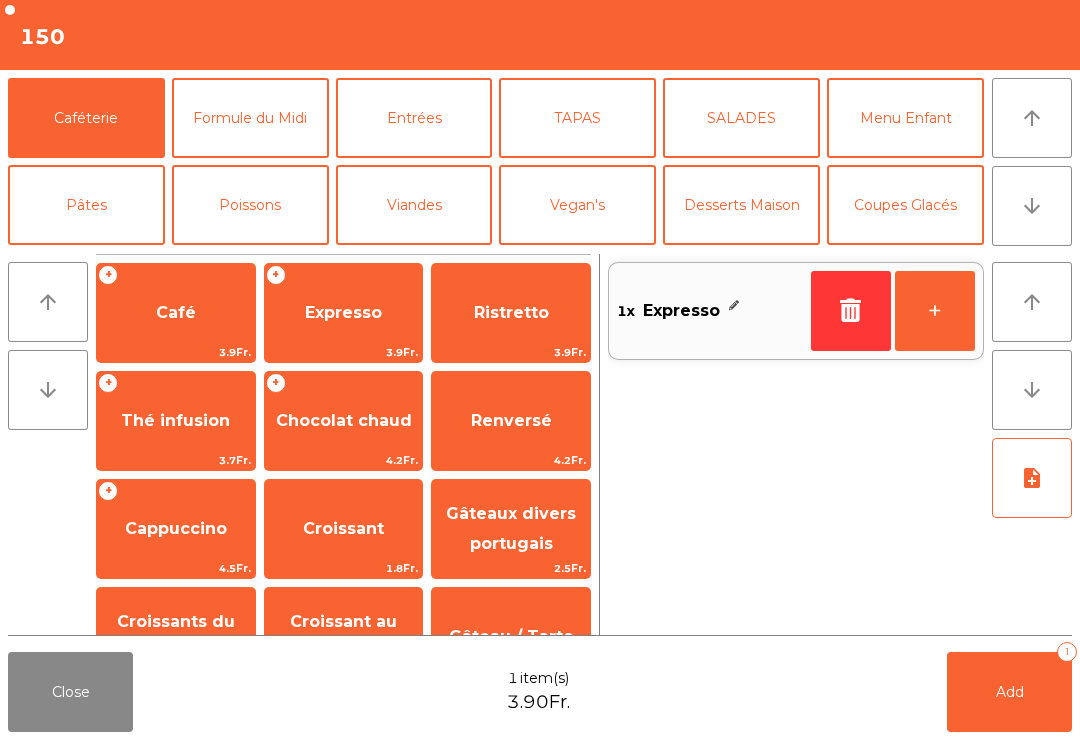click on "+" 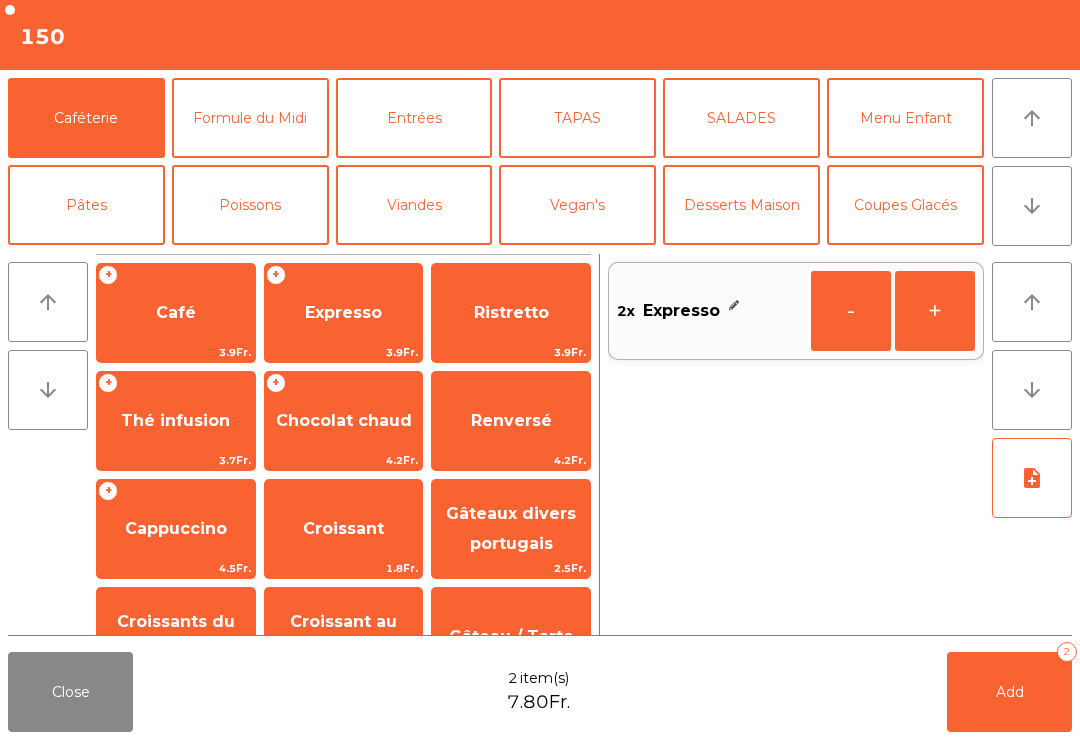 click on "+   Cappuccino   4.5Fr." 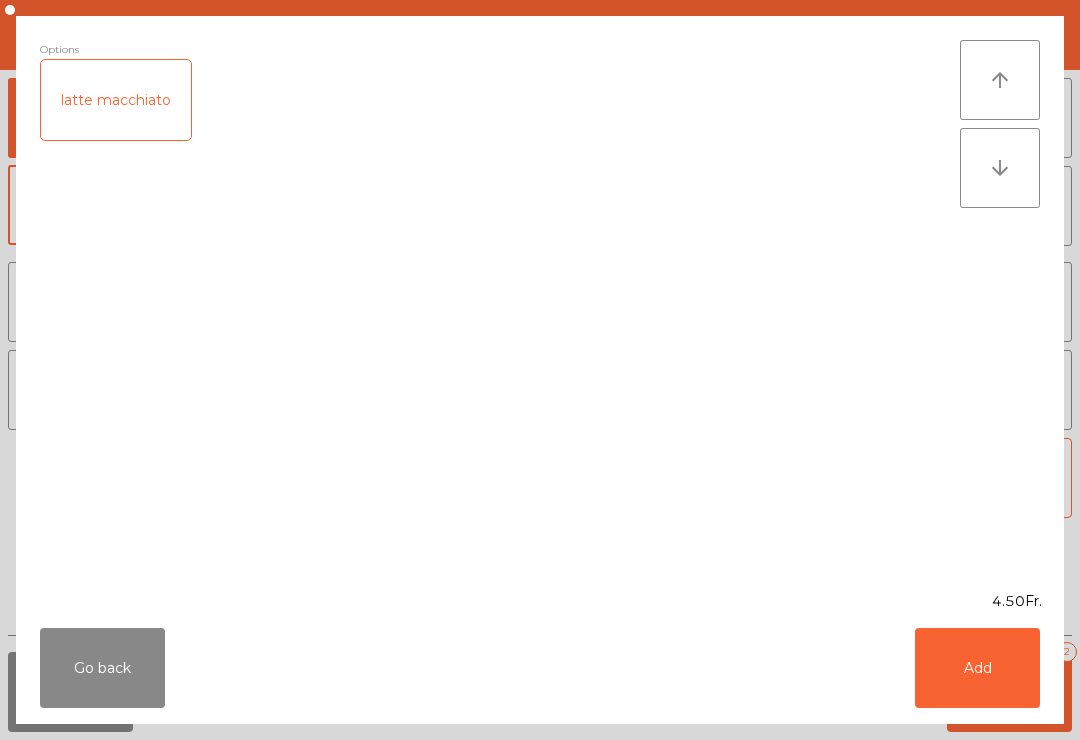 click on "Add" 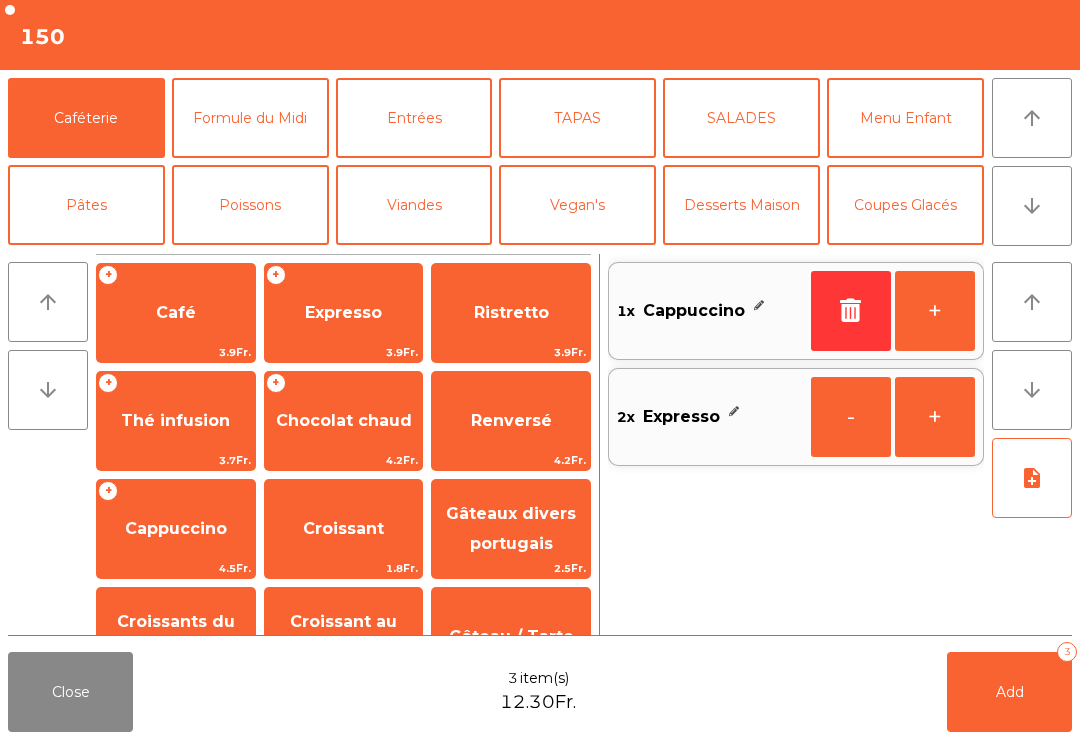 scroll, scrollTop: 198, scrollLeft: 0, axis: vertical 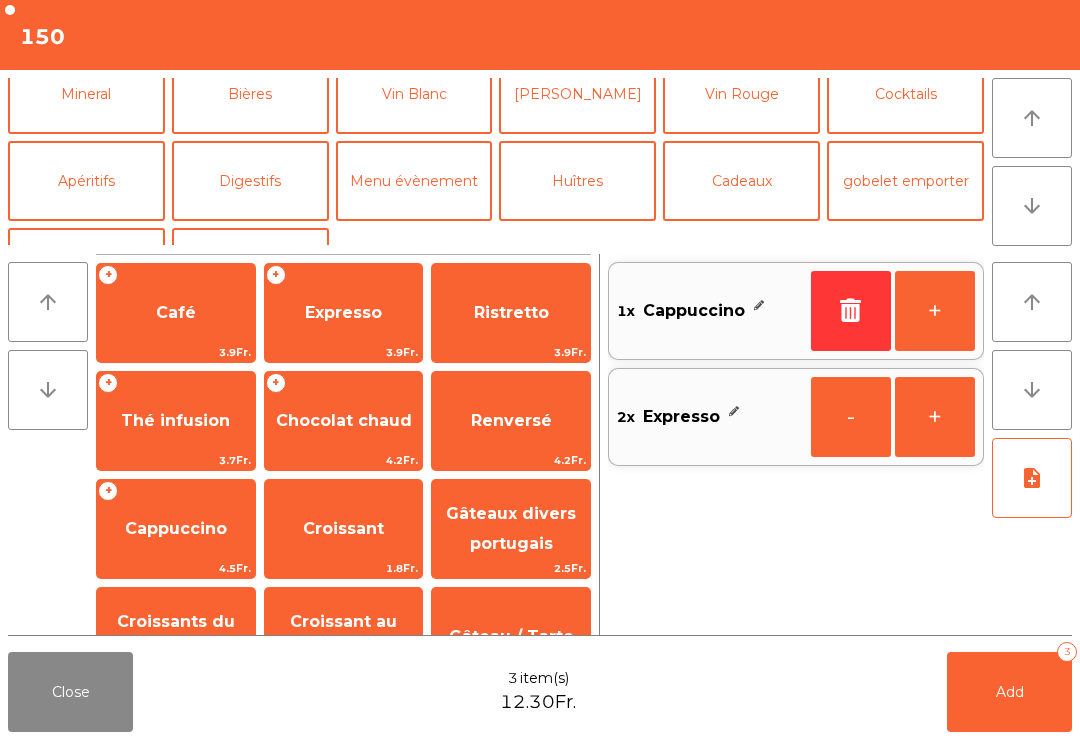 click on "Mineral" 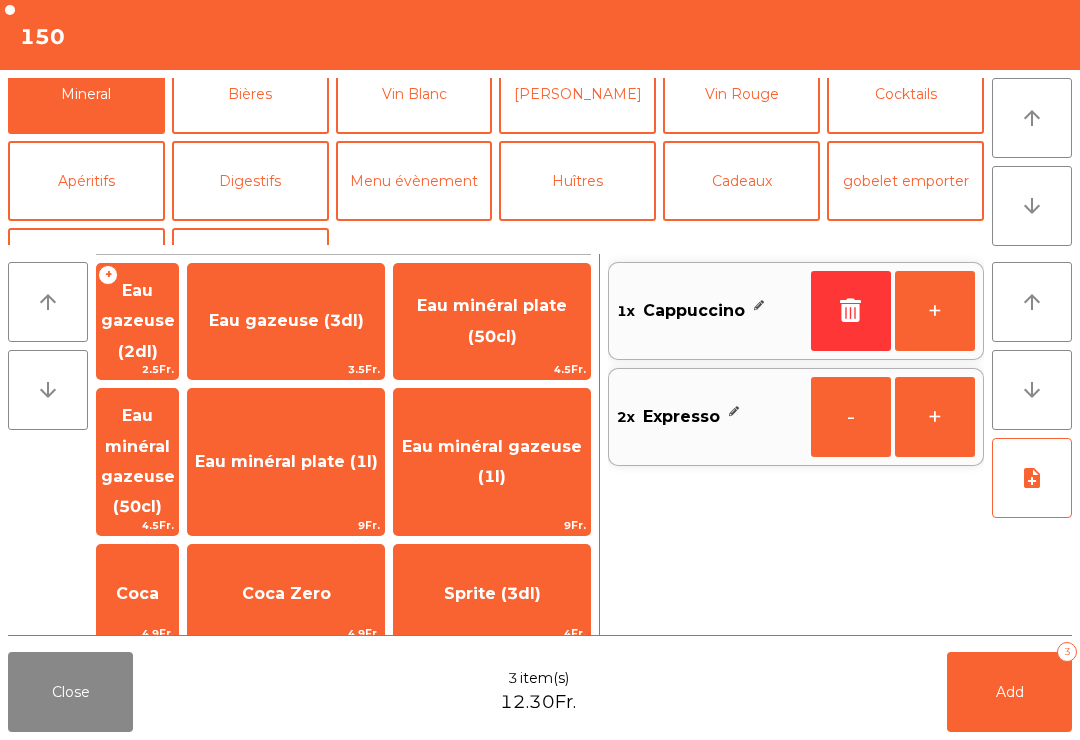 scroll, scrollTop: 197, scrollLeft: 0, axis: vertical 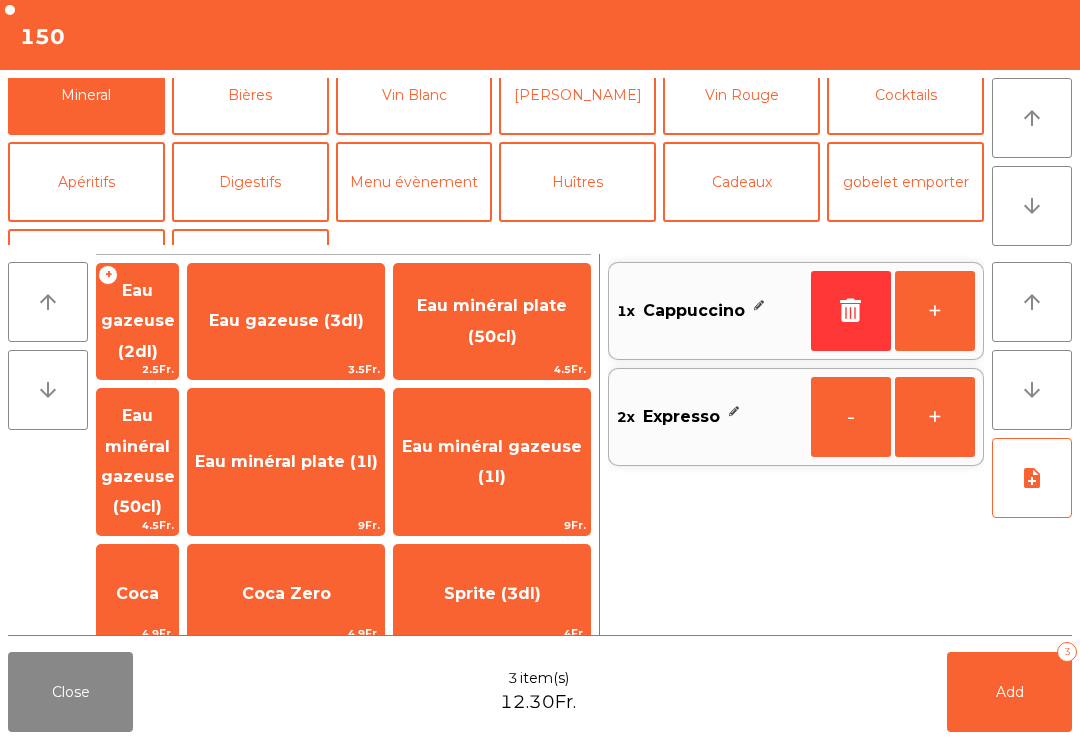 click on "Eau gazeuse (3dl)" 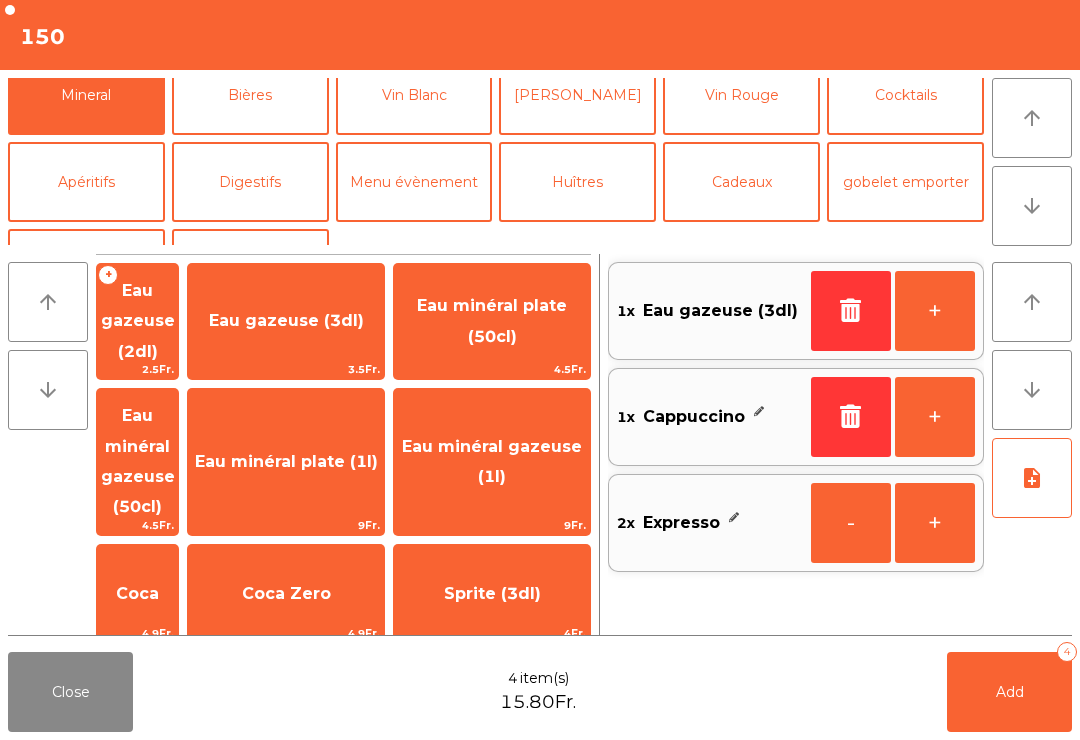 click on "Add   4" 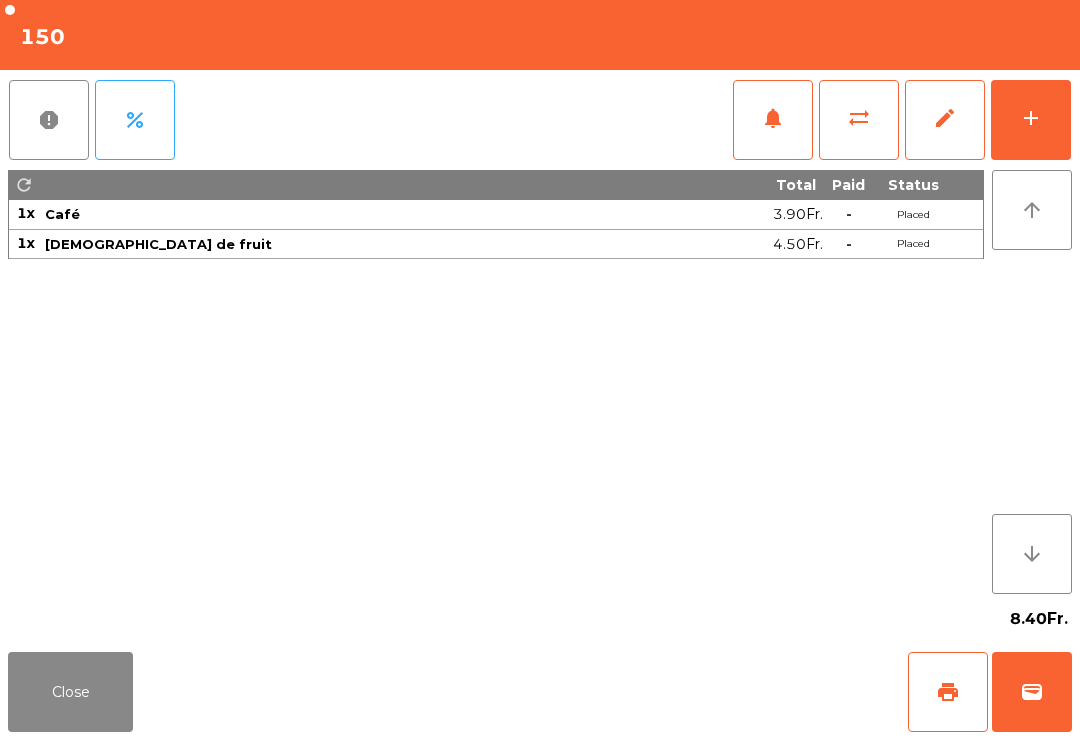 click on "Close" 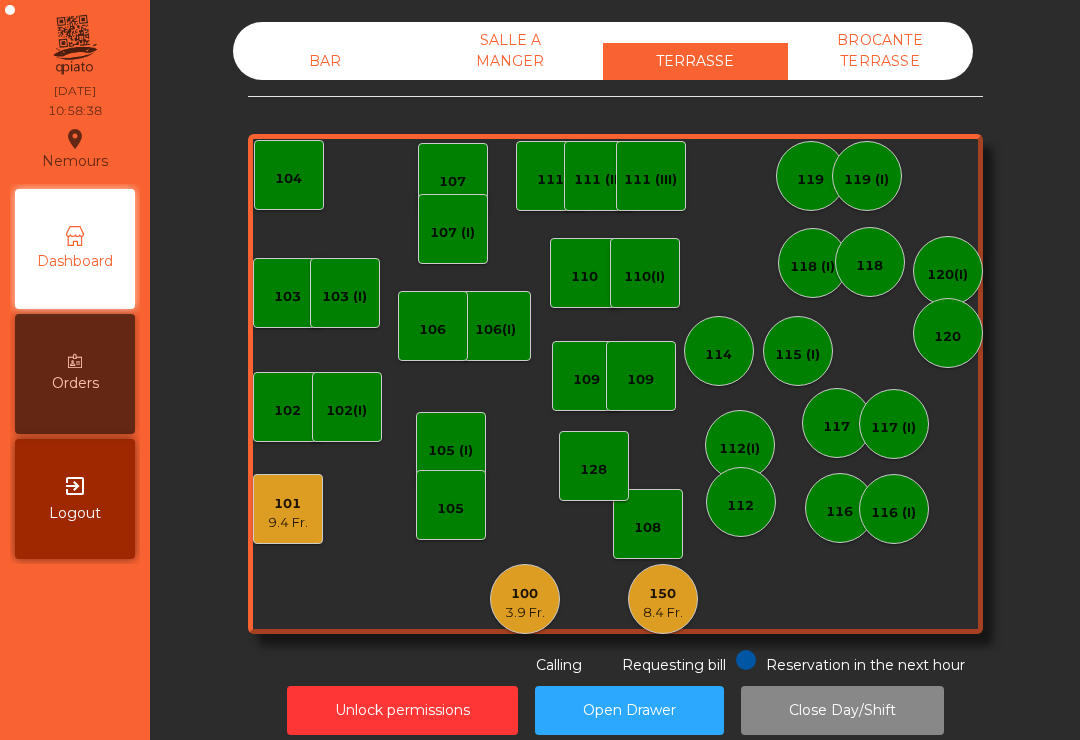 click on "100   3.9 Fr." 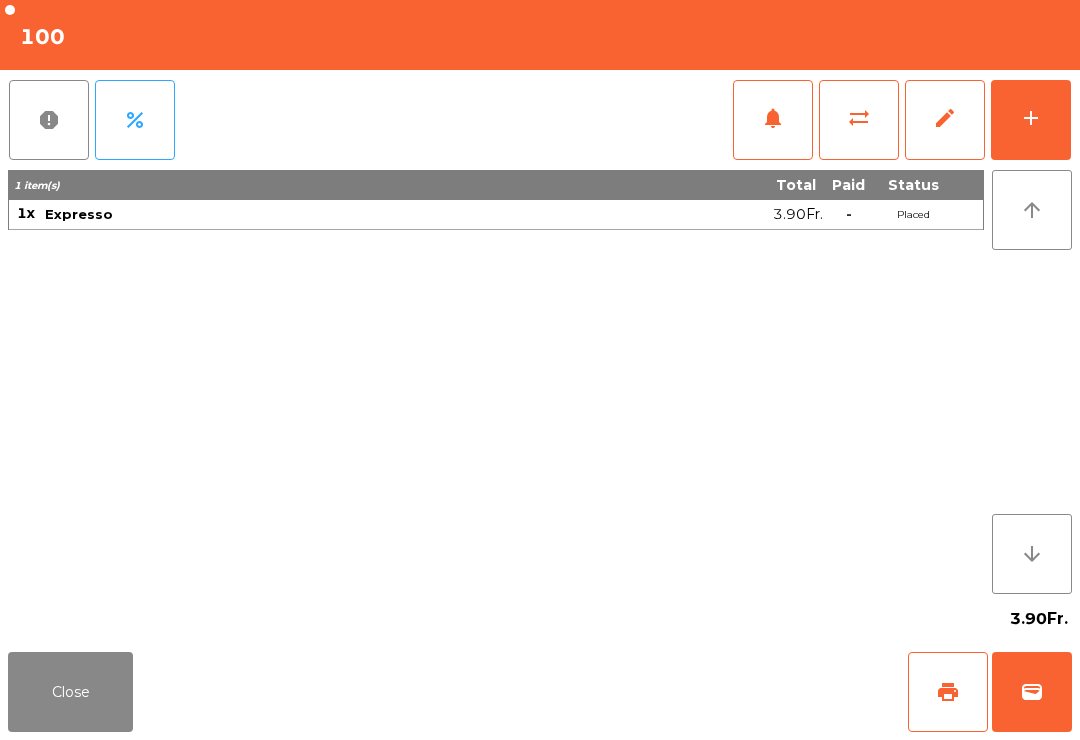 click on "wallet" 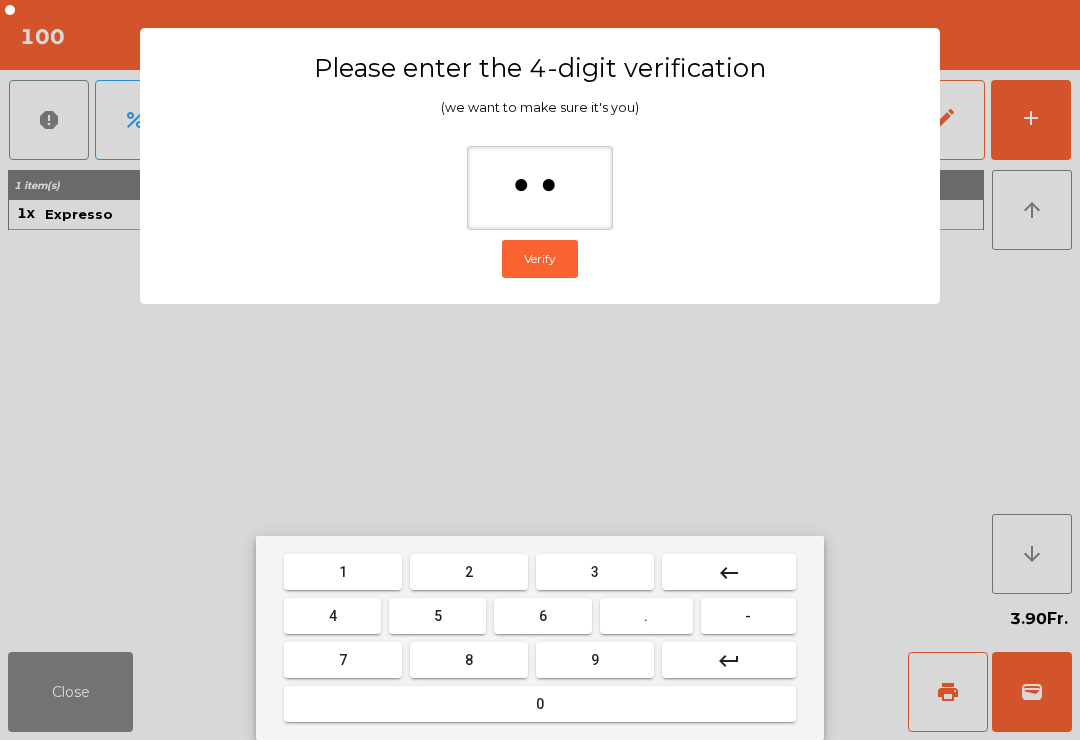 type on "*" 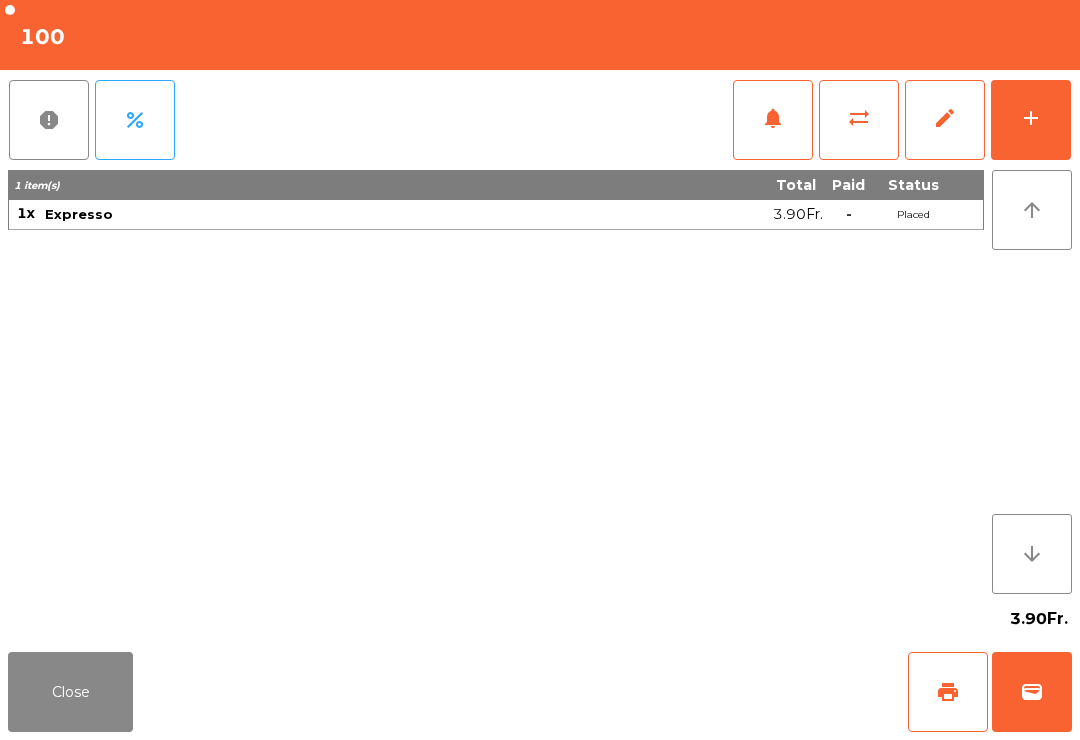 click on "Close   print   wallet" 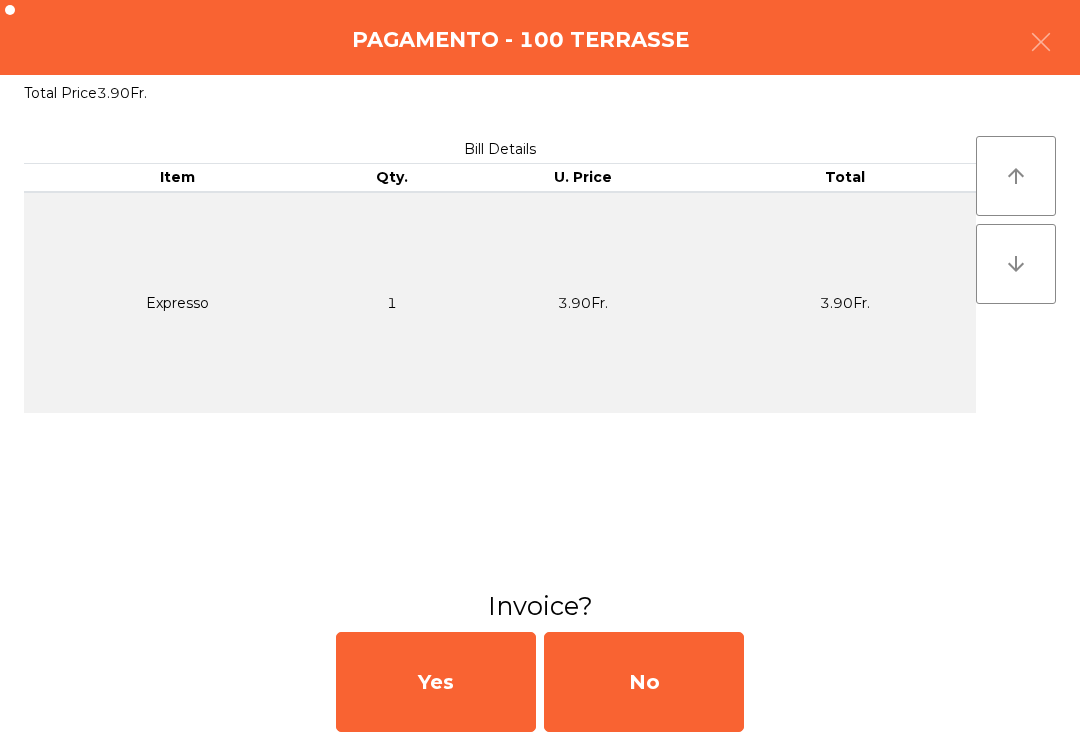 click on "No" 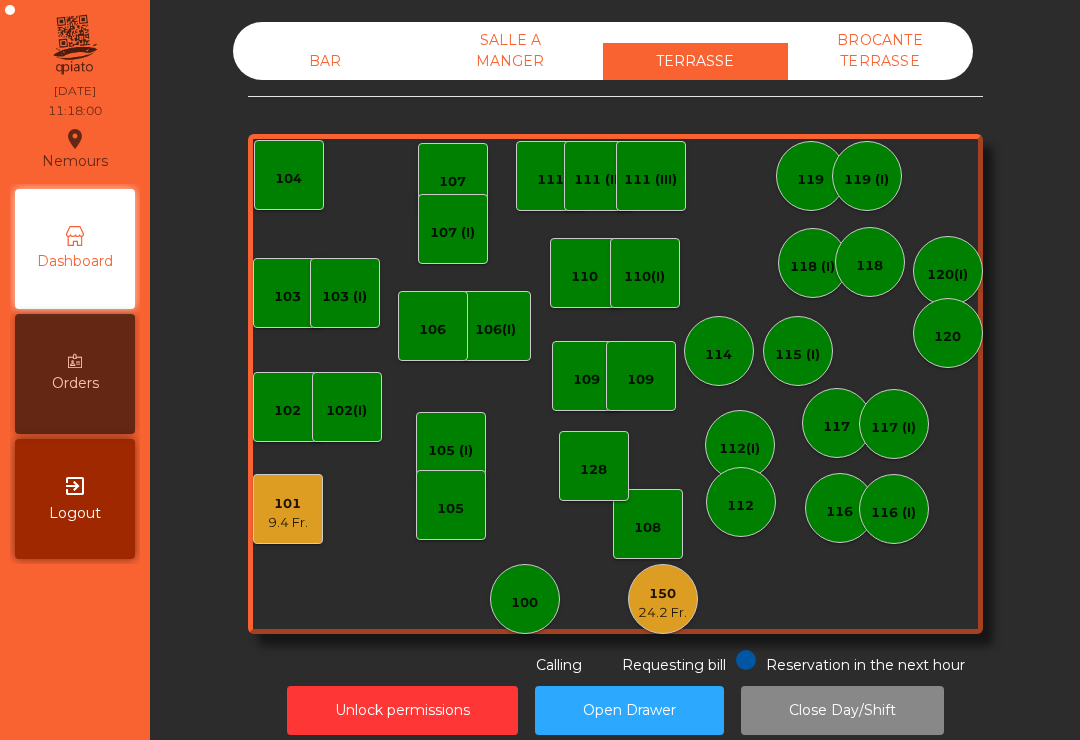 click on "105" 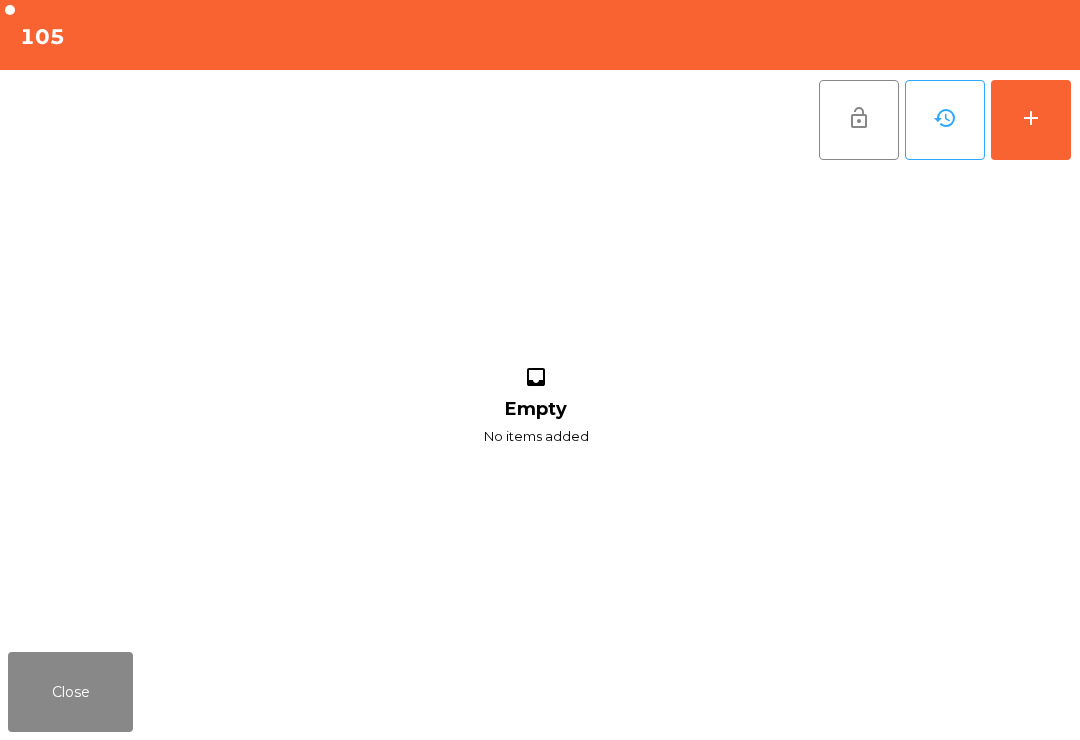 click on "add" 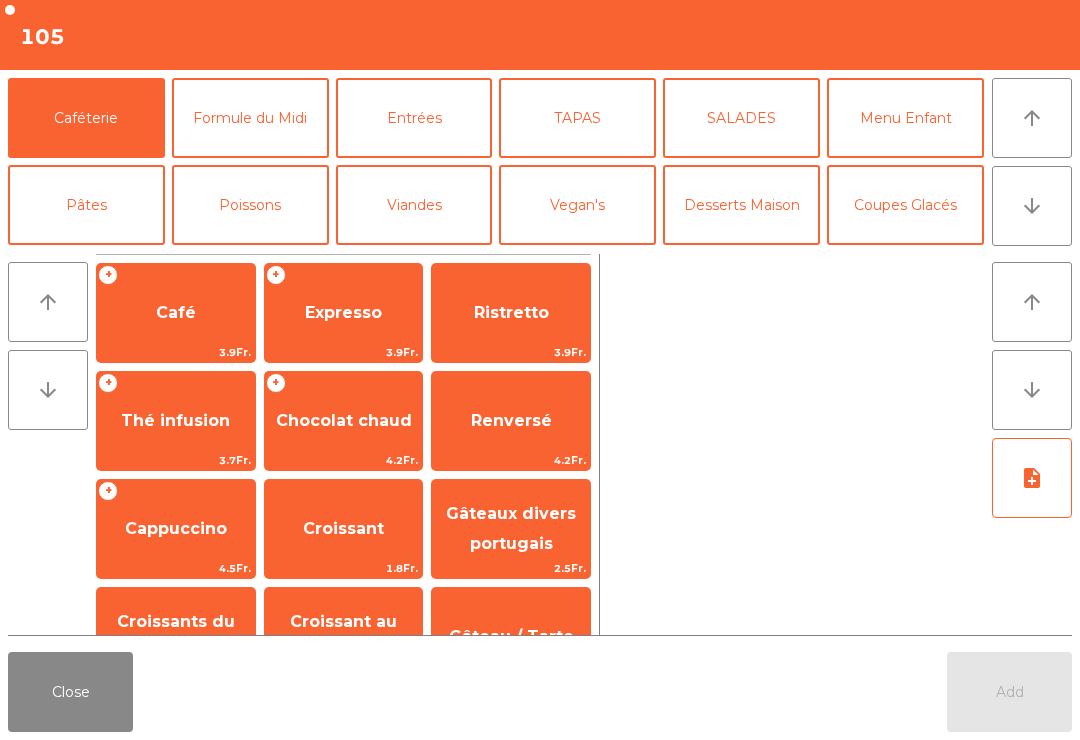 click on "Expresso" 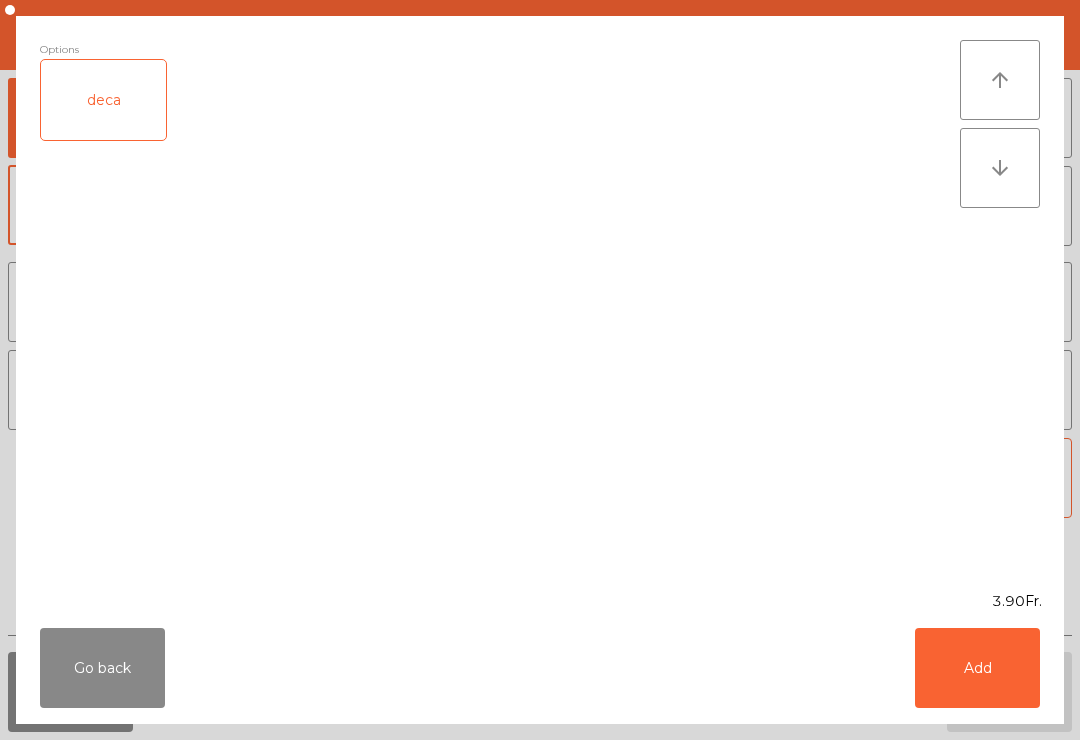 click on "Add" 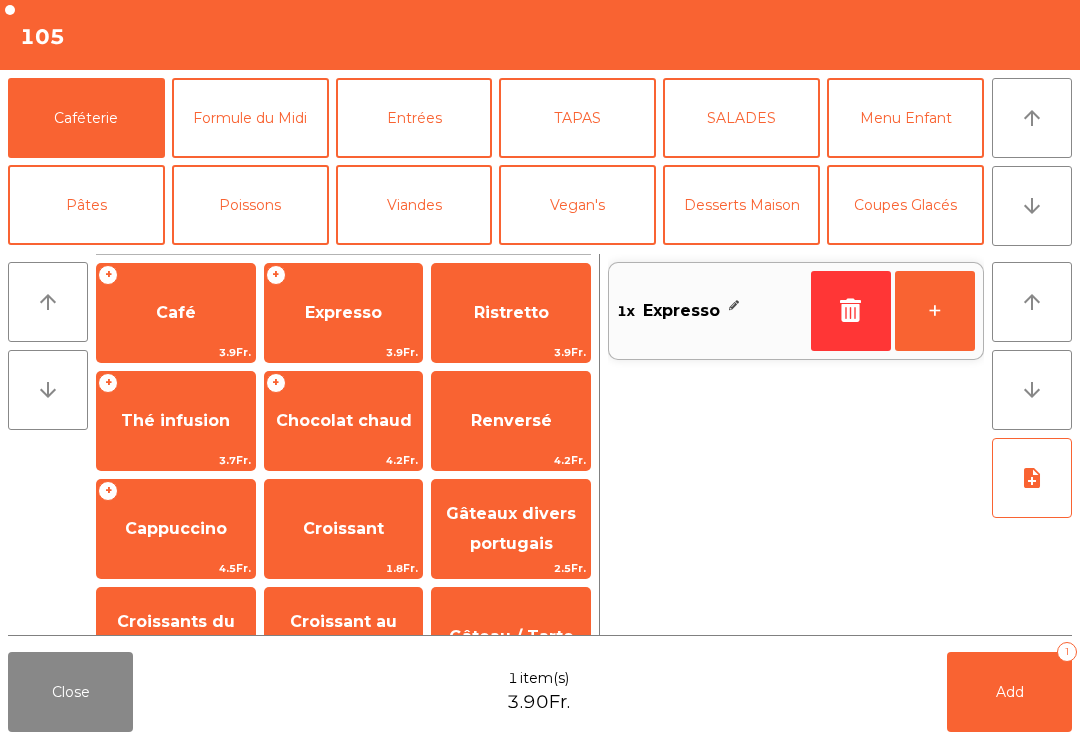 click on "Ristretto" 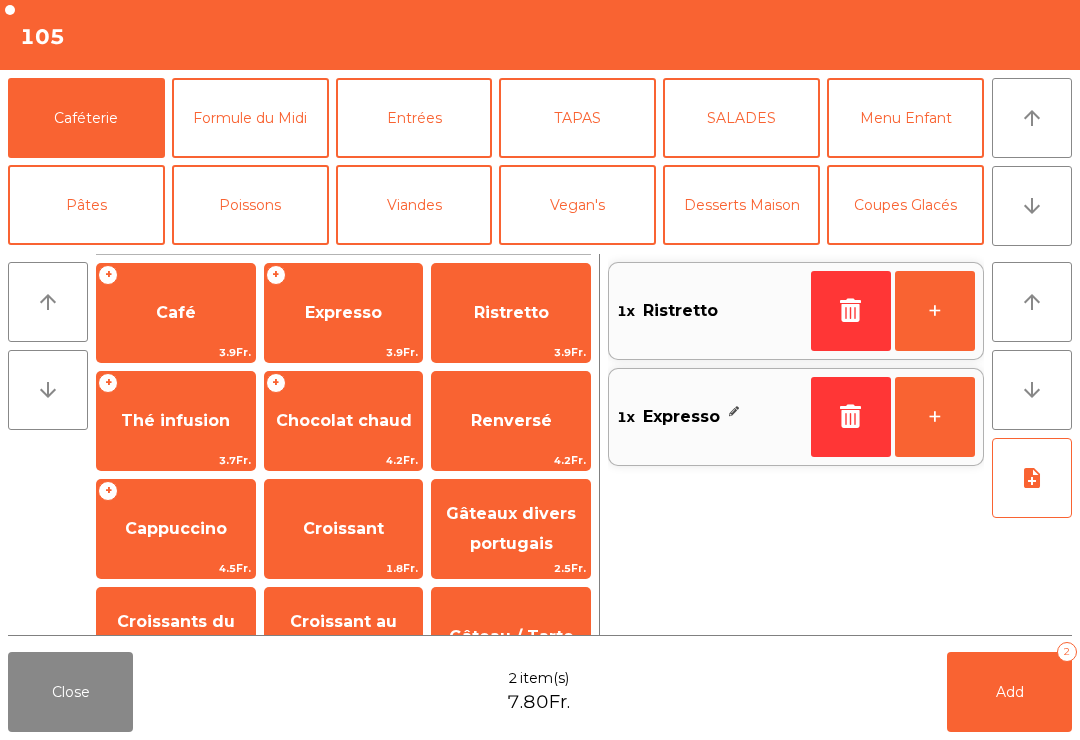 click on "Add   2" 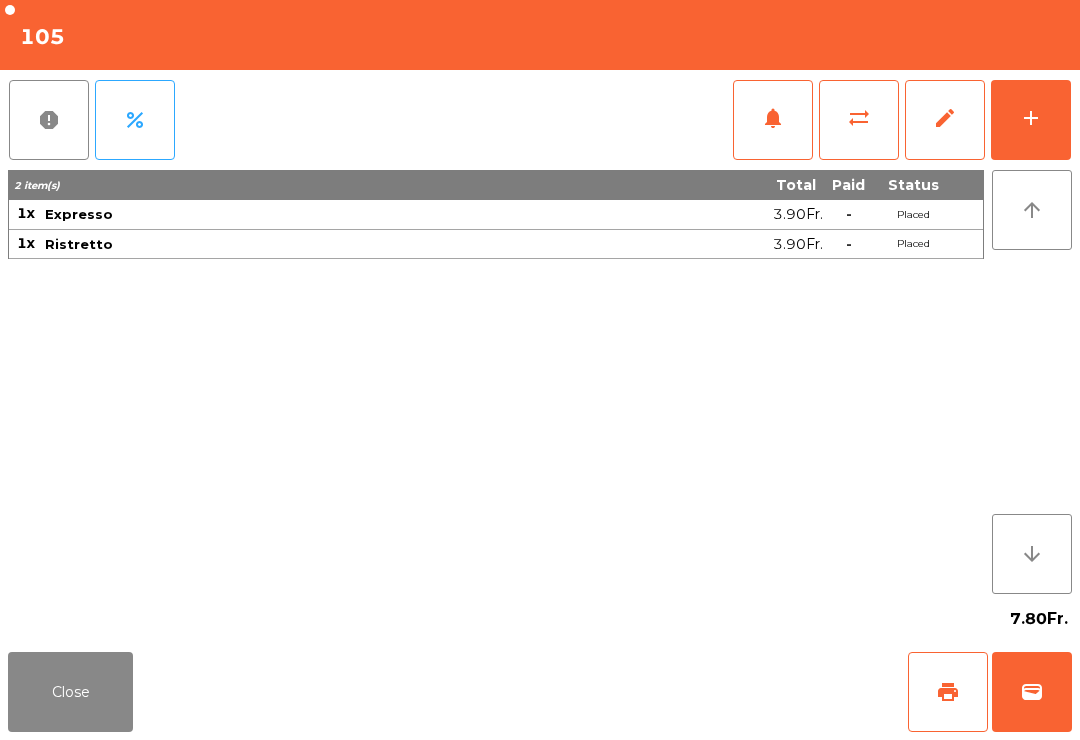 click on "print" 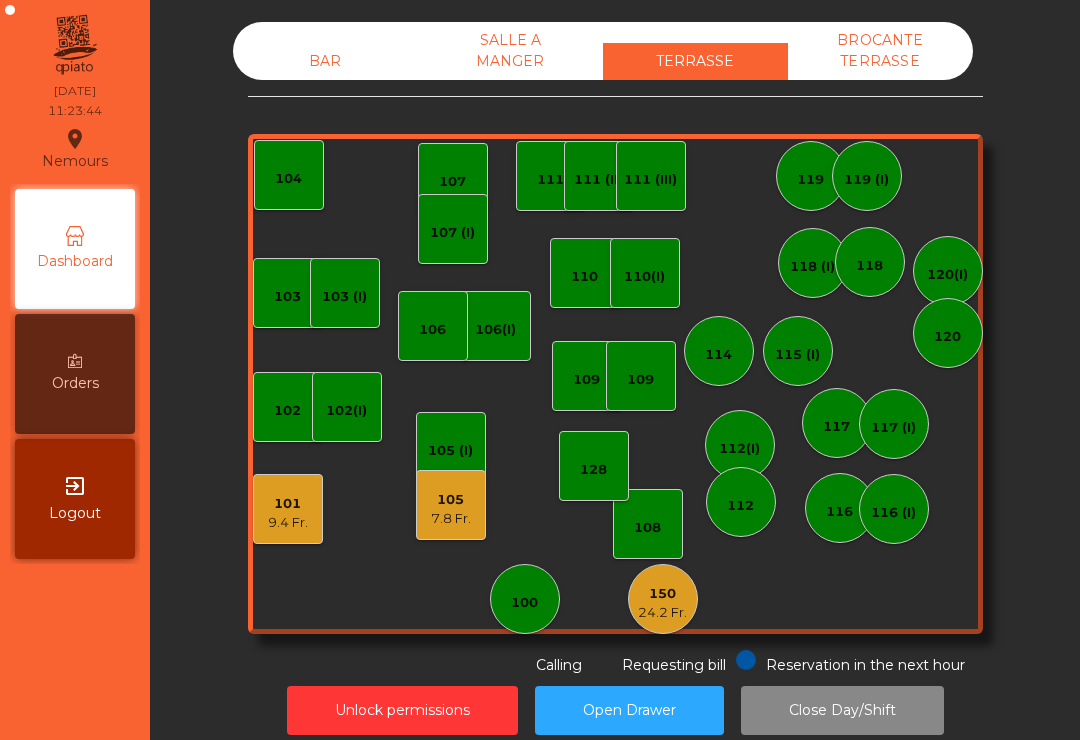 click on "150" 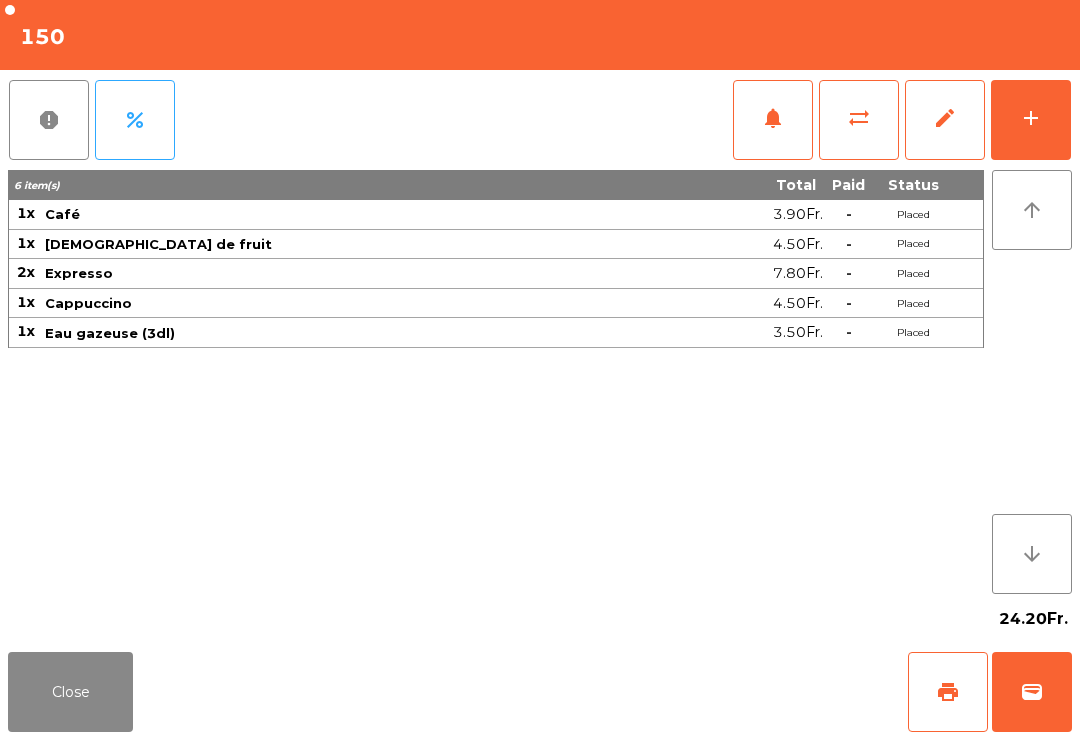 click on "print" 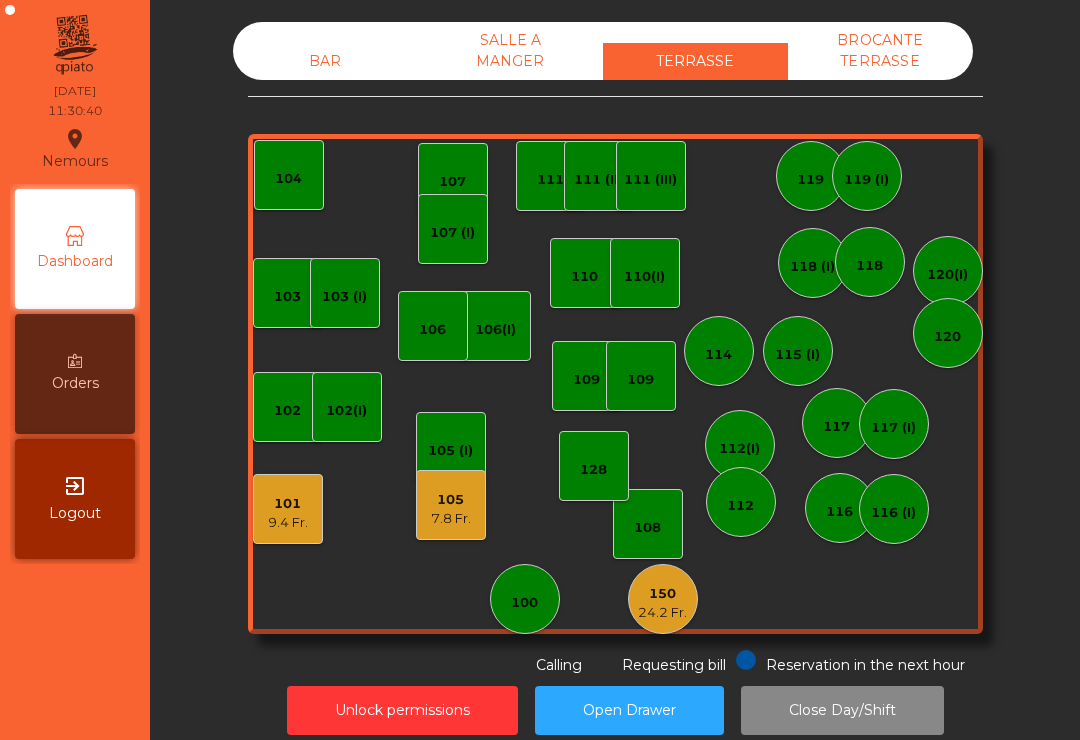 click on "103 (I)" 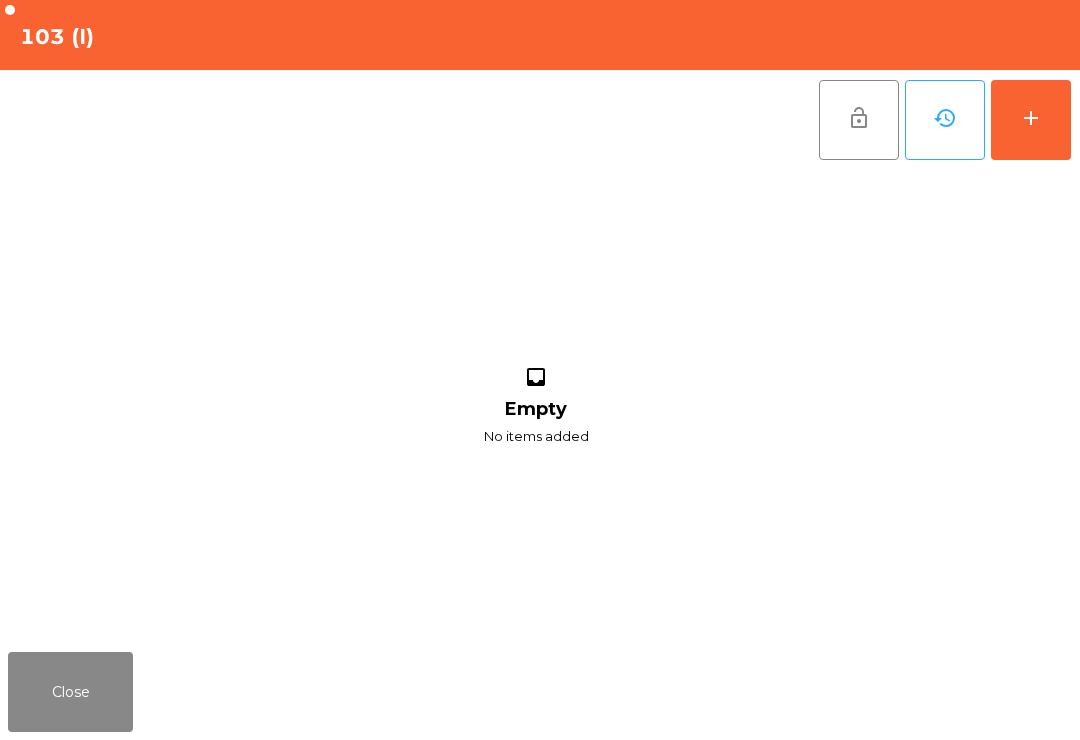 click on "add" 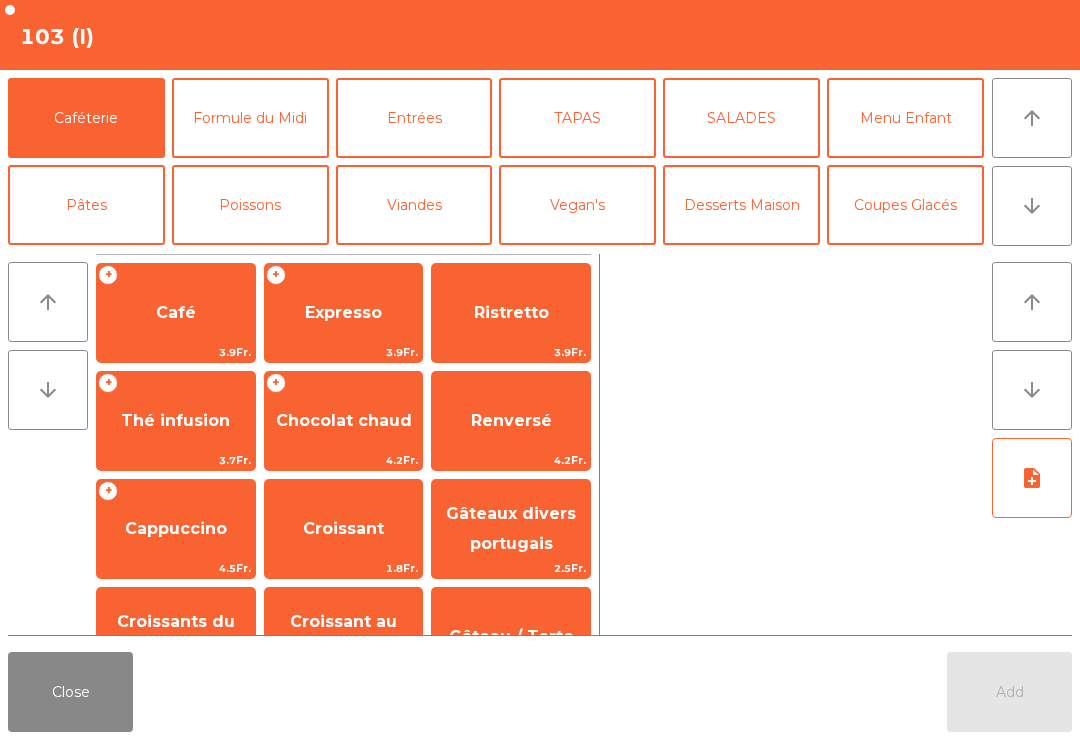 click on "Cappuccino" 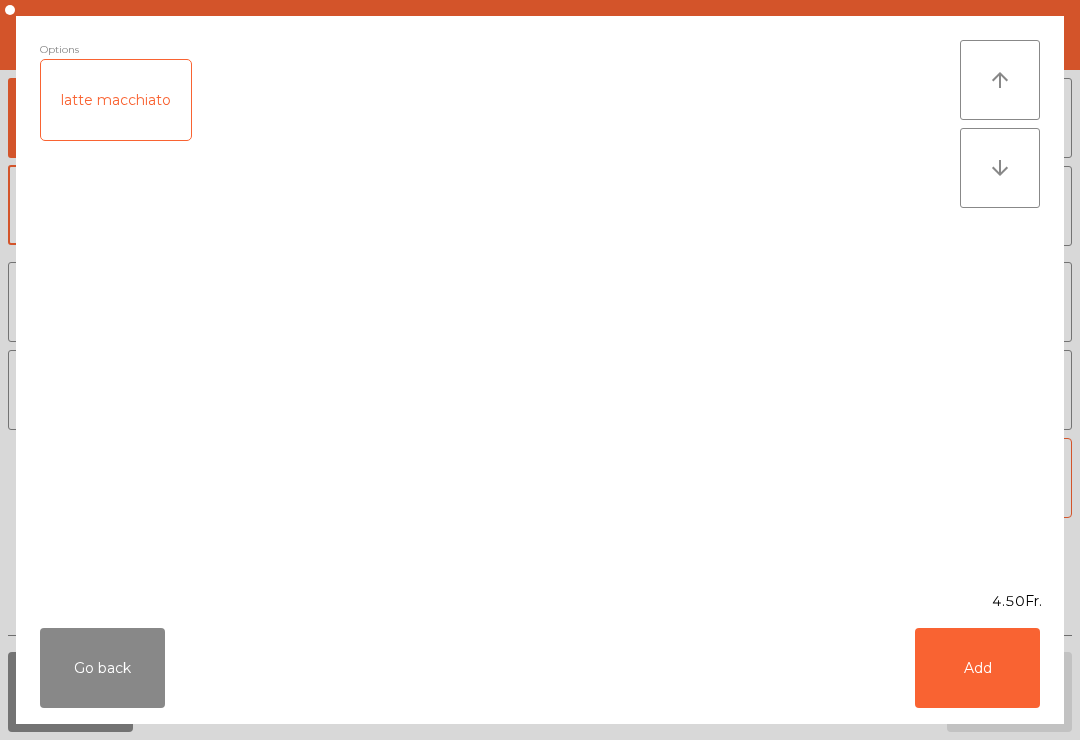 scroll, scrollTop: 80, scrollLeft: 0, axis: vertical 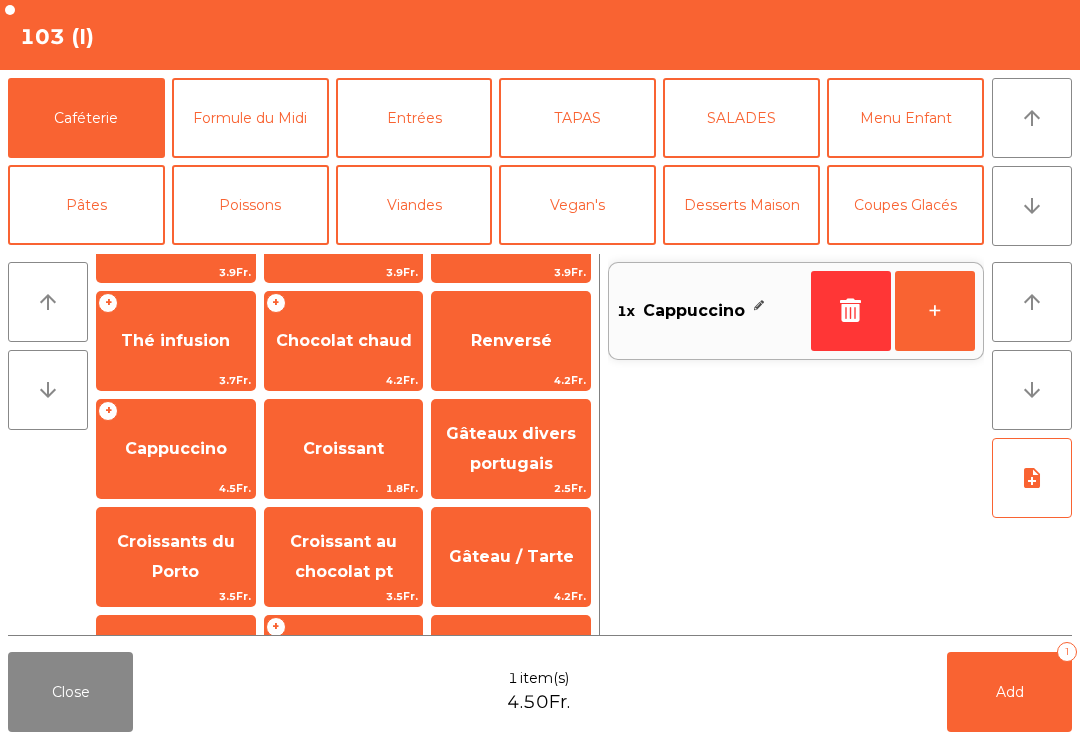 click on "3.9Fr." 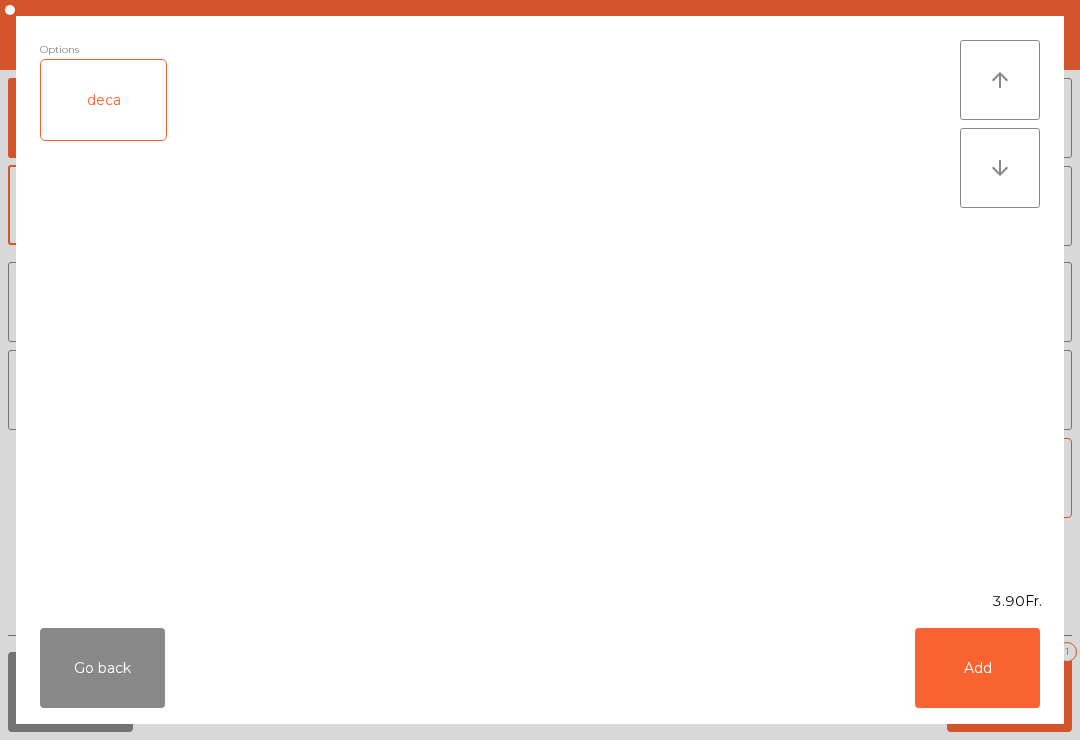 scroll, scrollTop: 0, scrollLeft: 0, axis: both 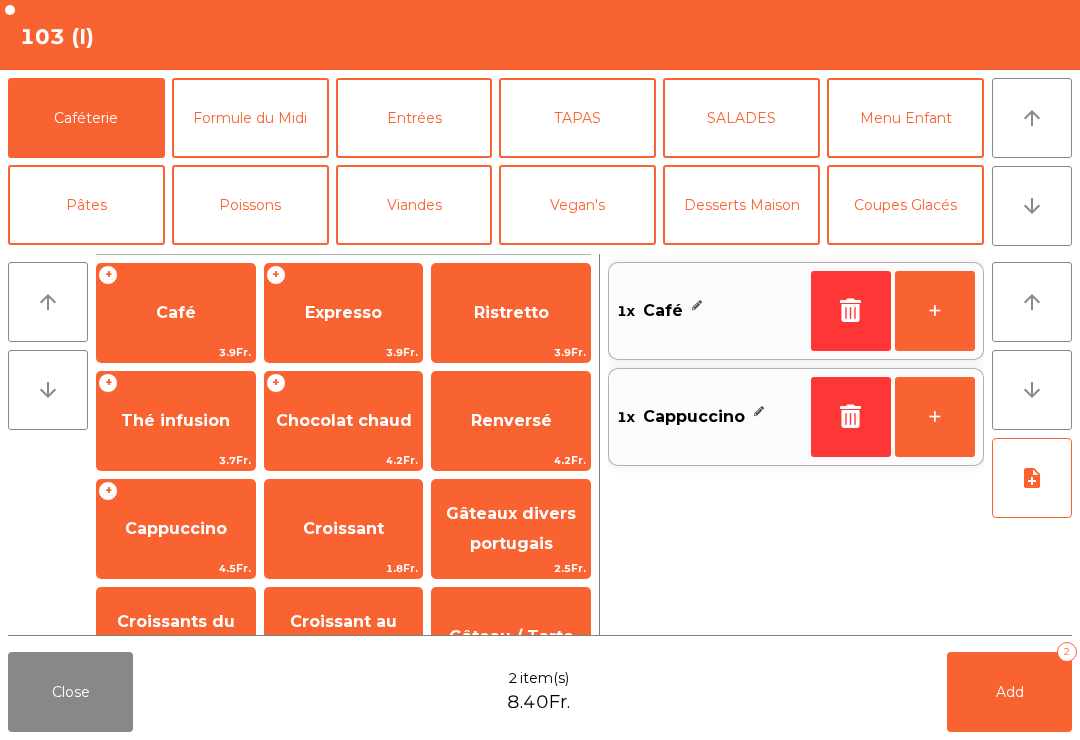 click on "Add   2" 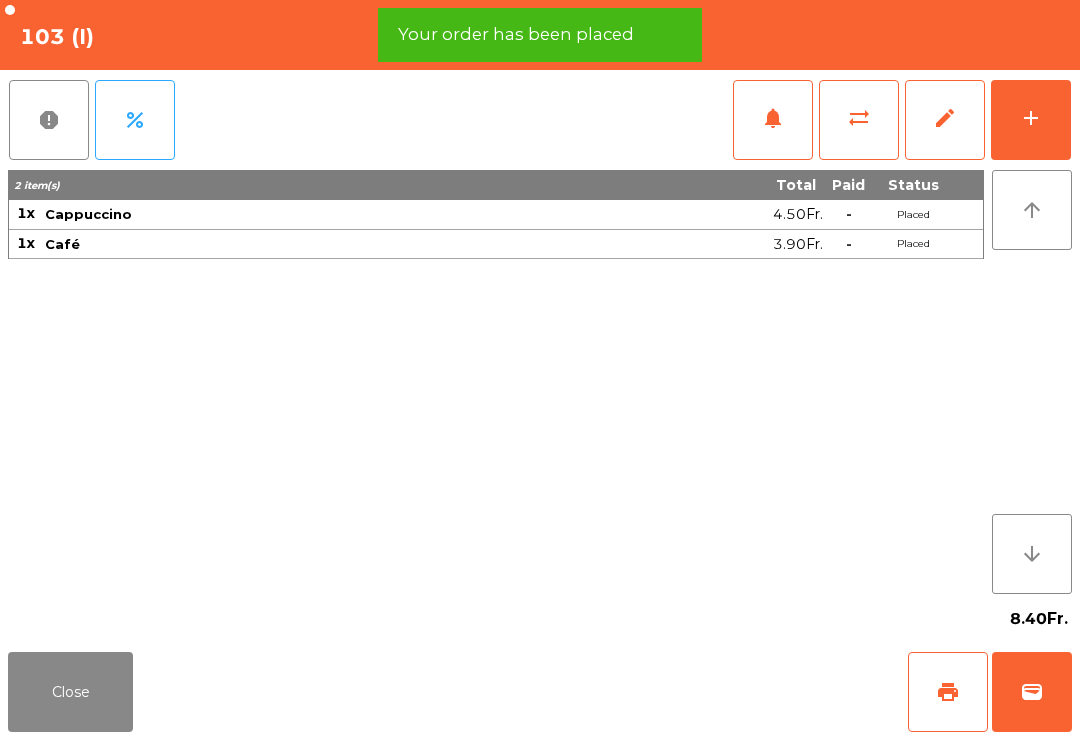 click on "print" 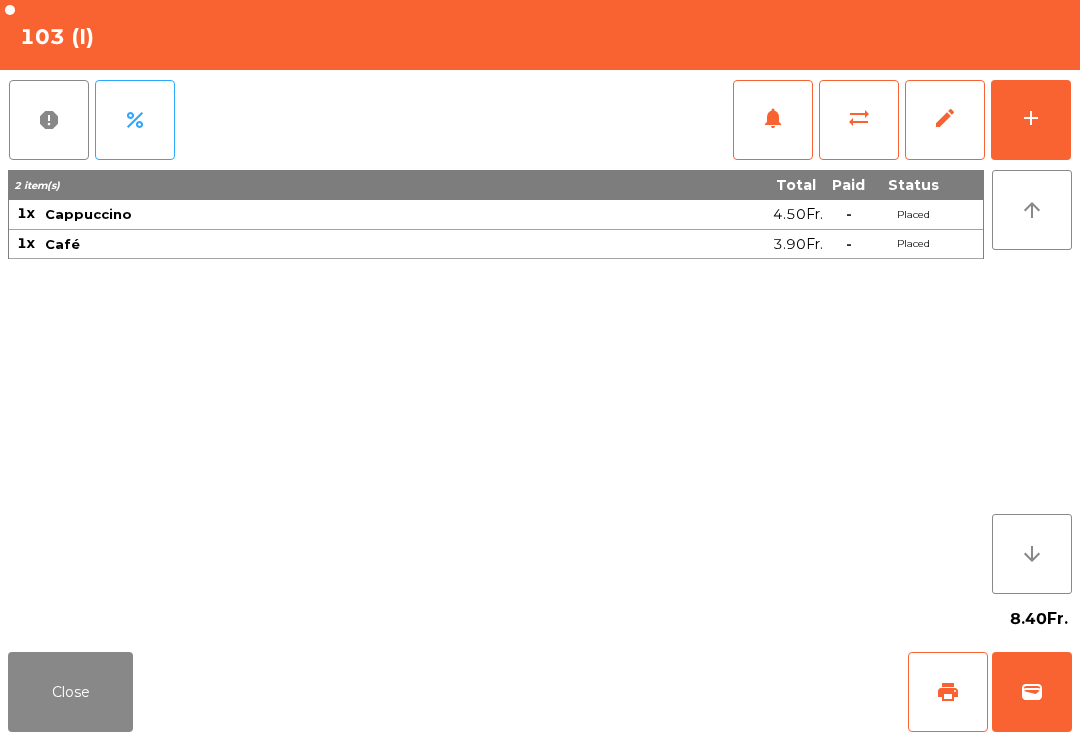 click on "wallet" 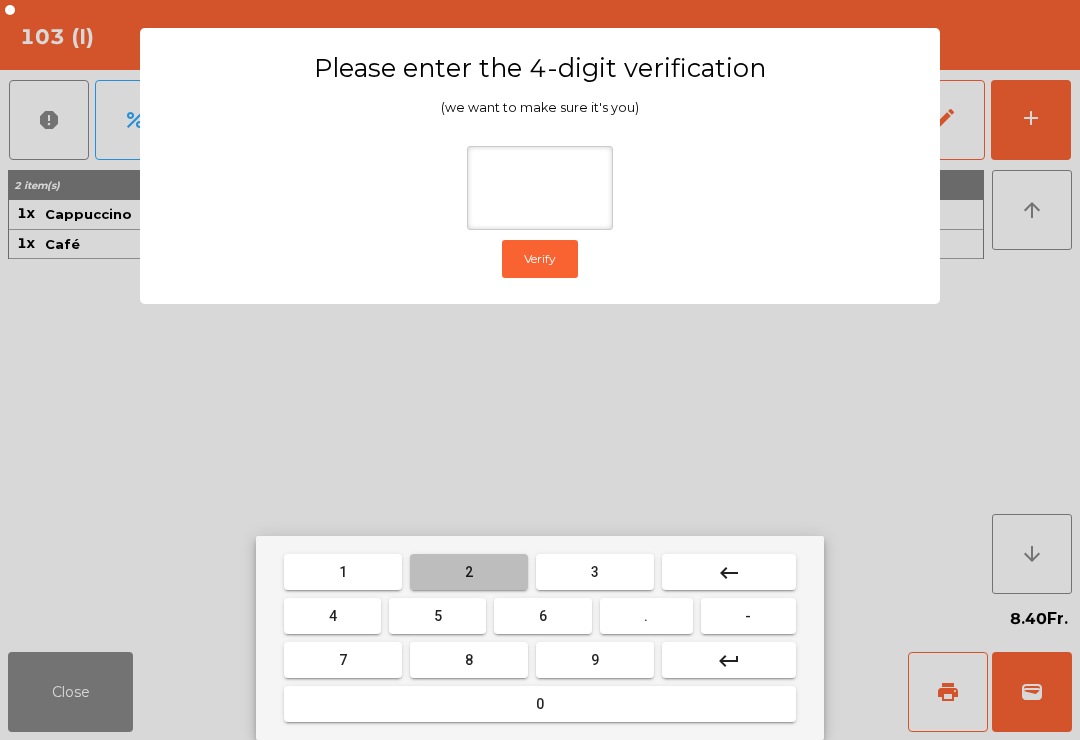 type on "*" 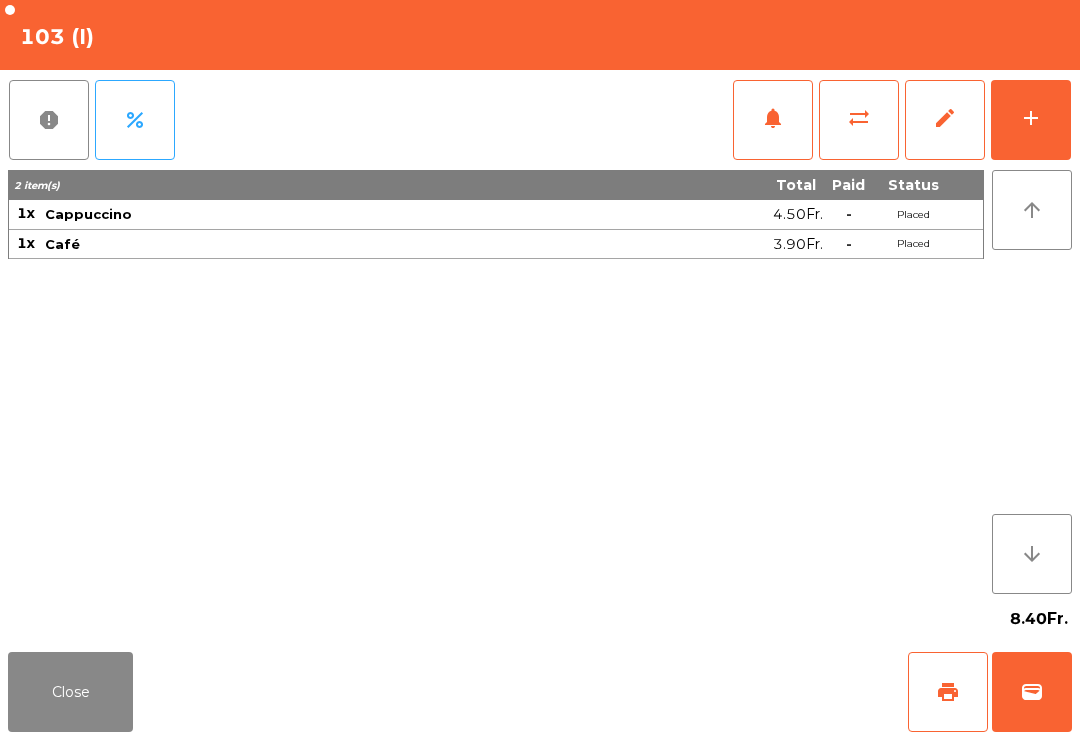 click on "Close   print   wallet" 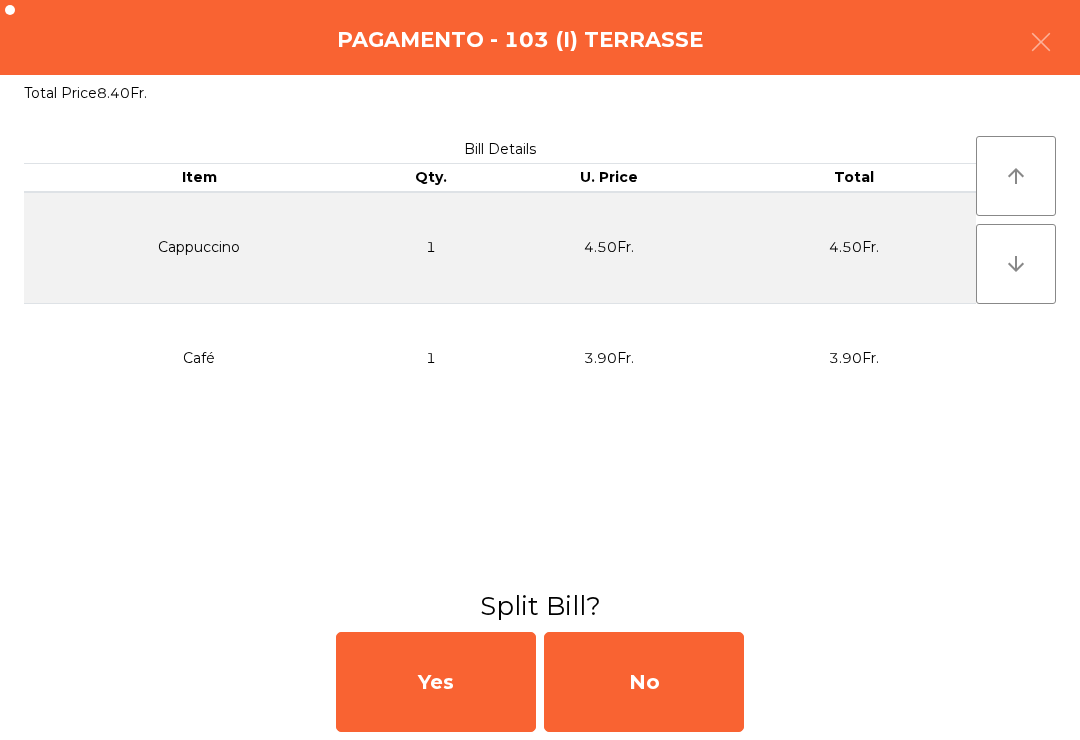 click on "No" 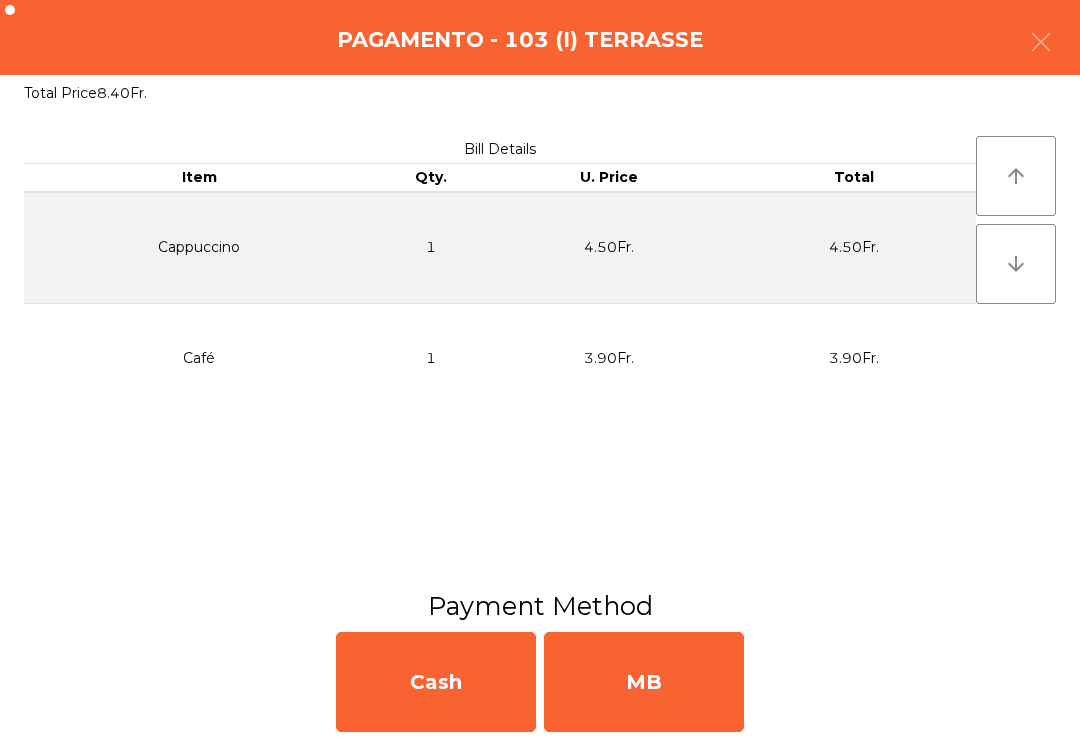 click on "MB" 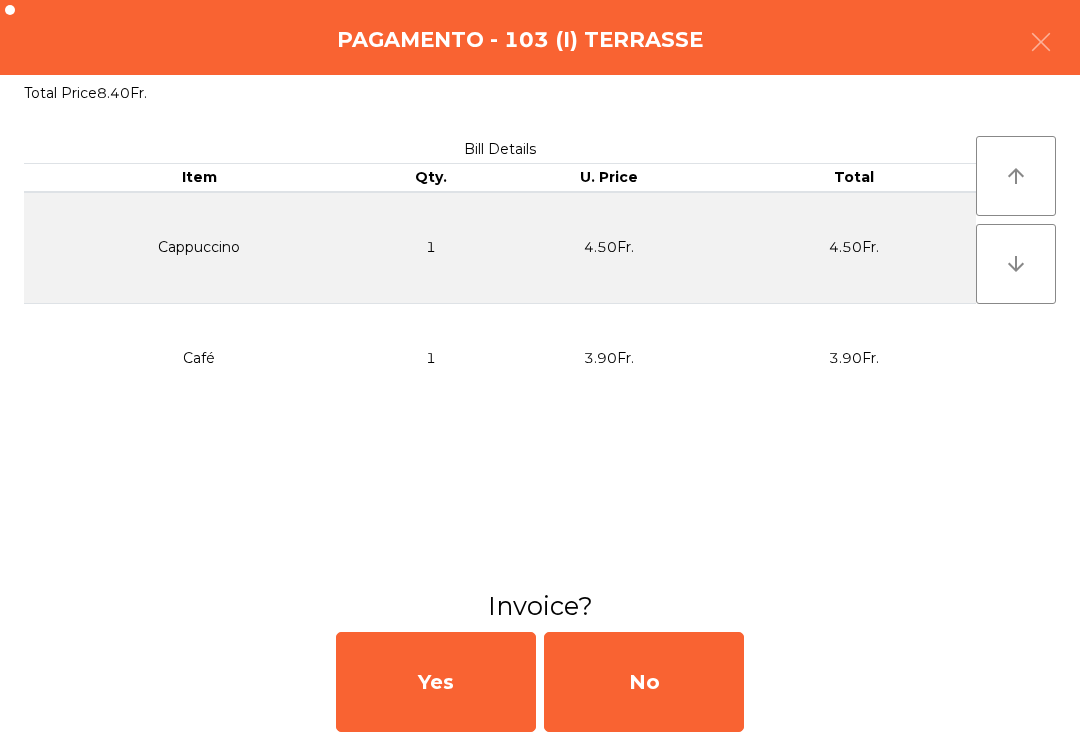 click on "No" 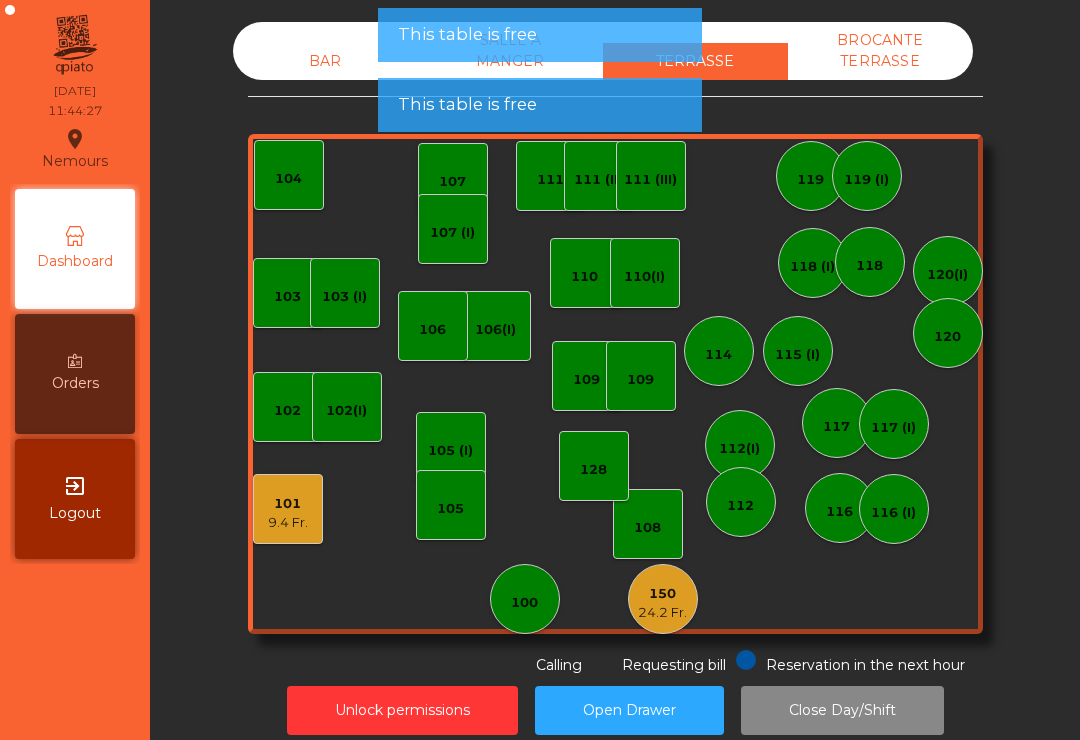 click on "24.2 Fr." 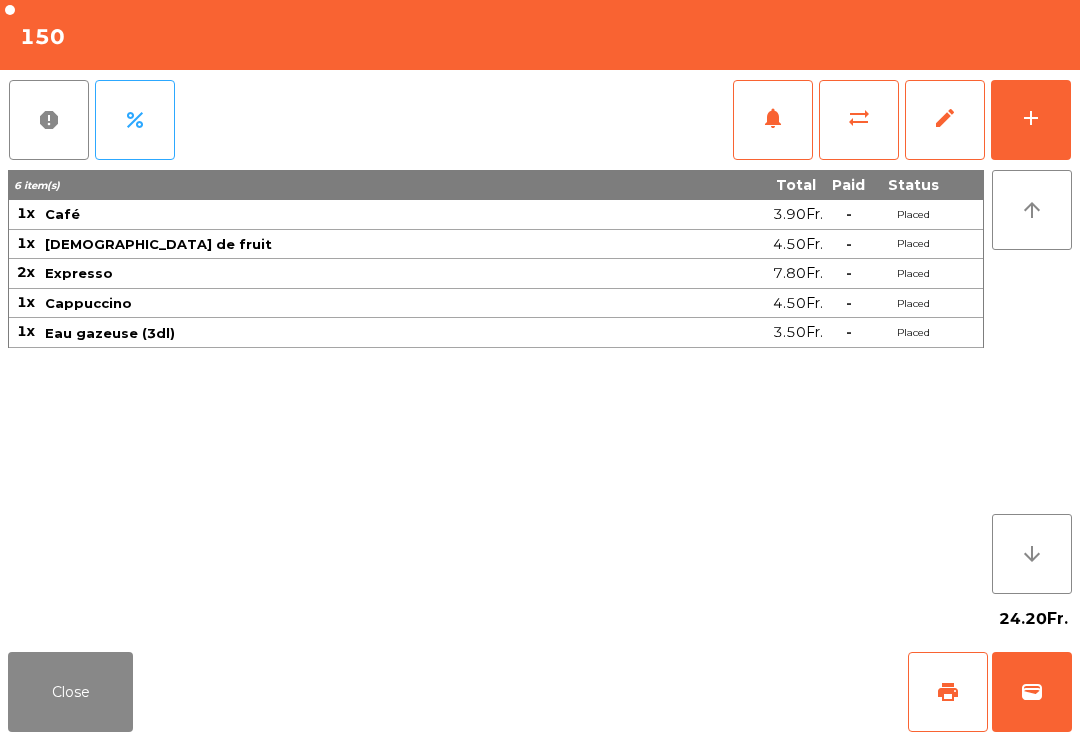 click on "wallet" 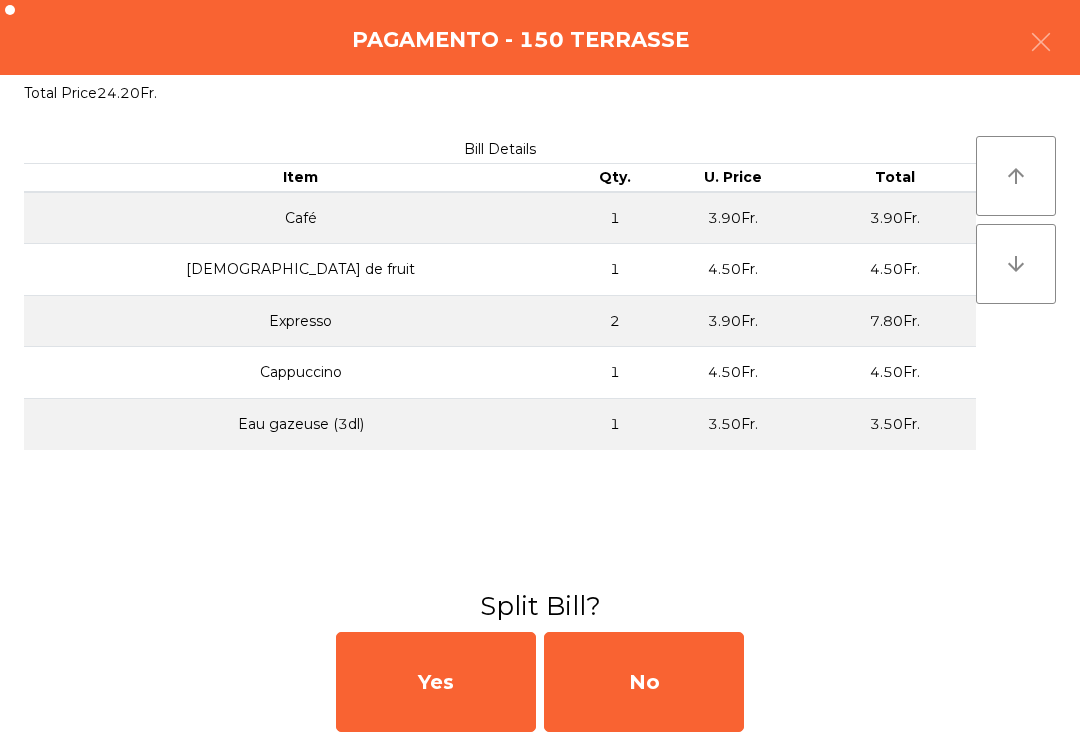 click on "No" 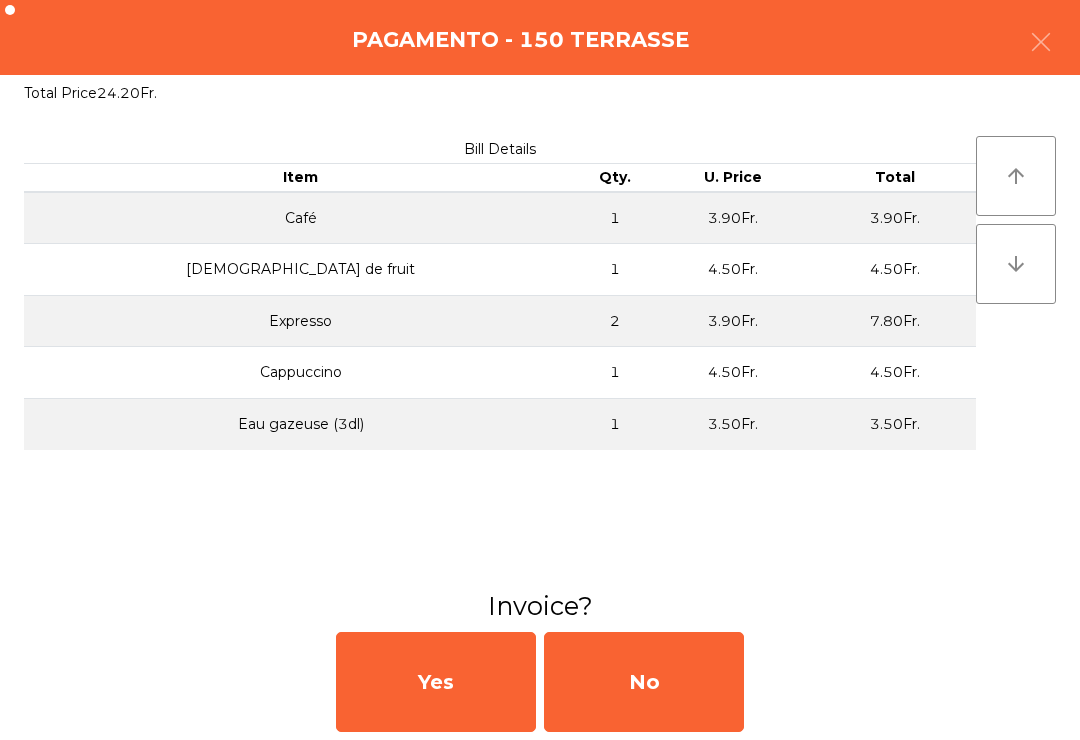 click on "No" 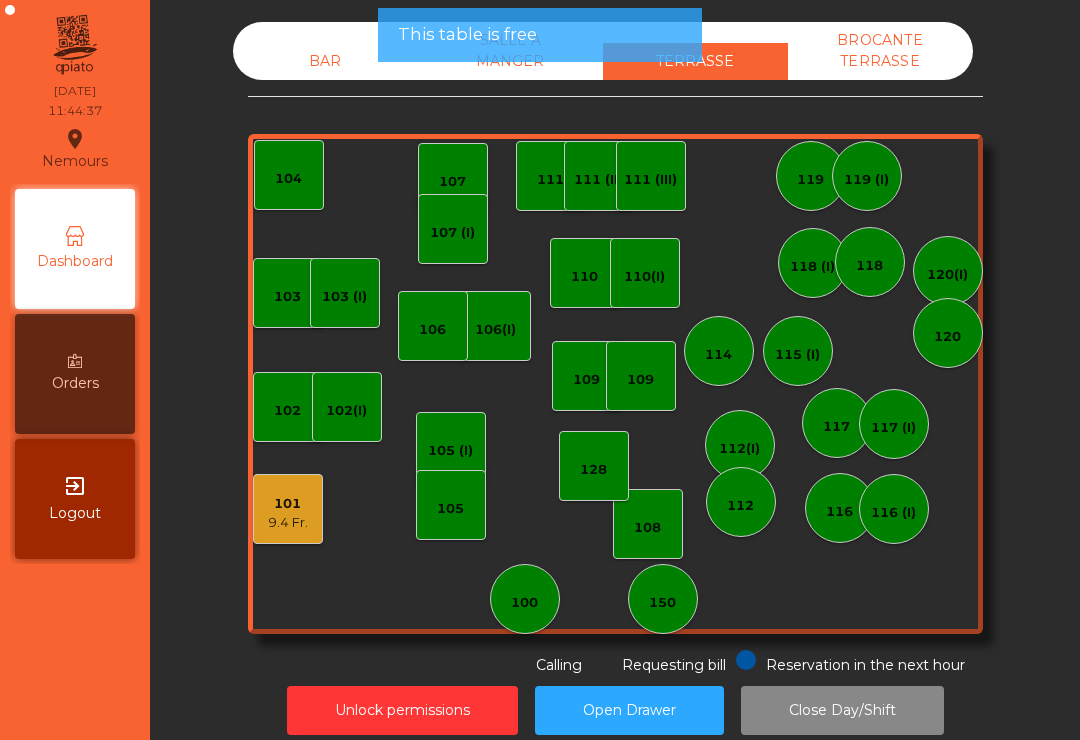 click on "101   9.4 Fr." 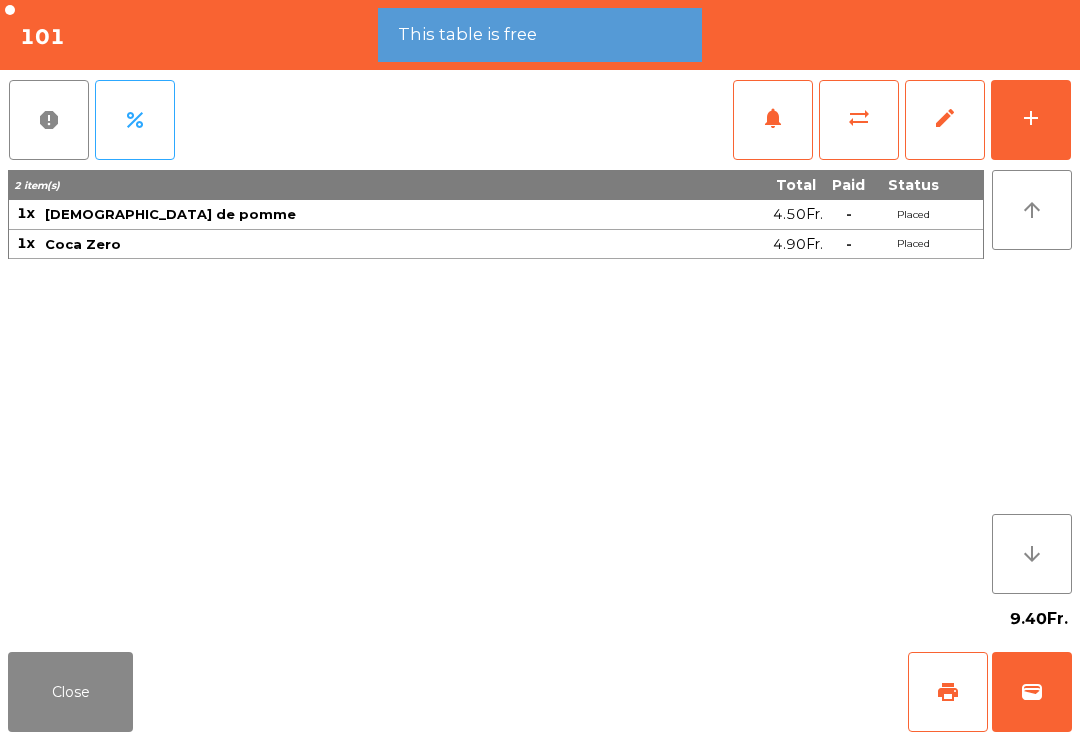 click on "wallet" 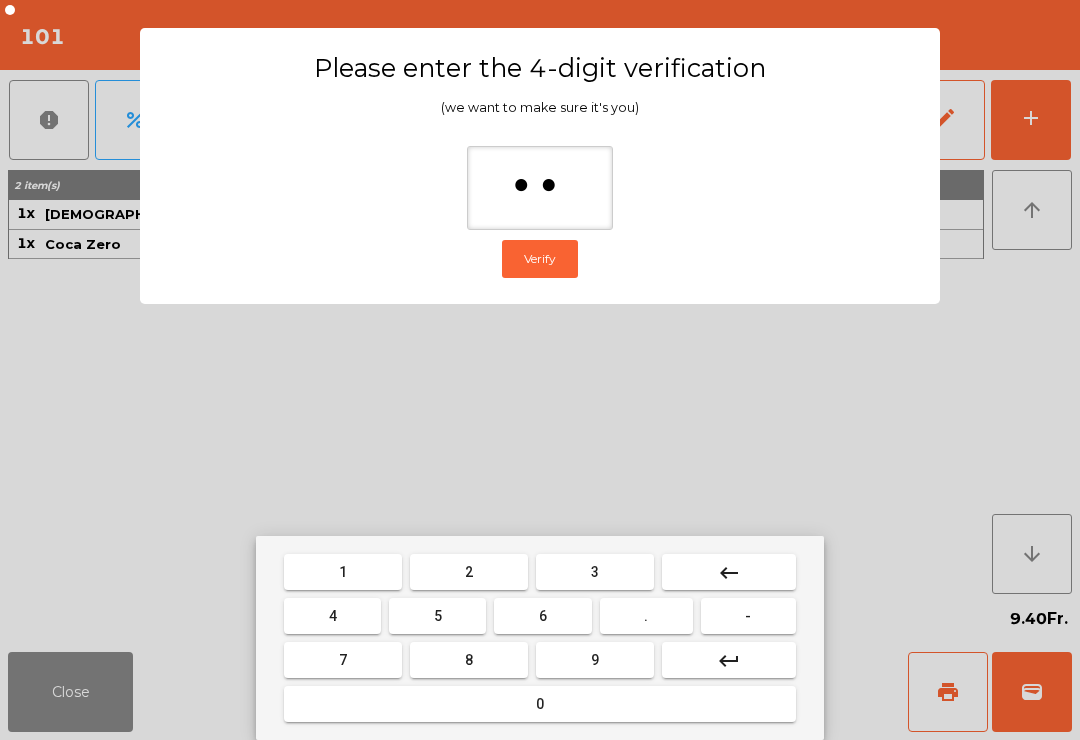 type on "***" 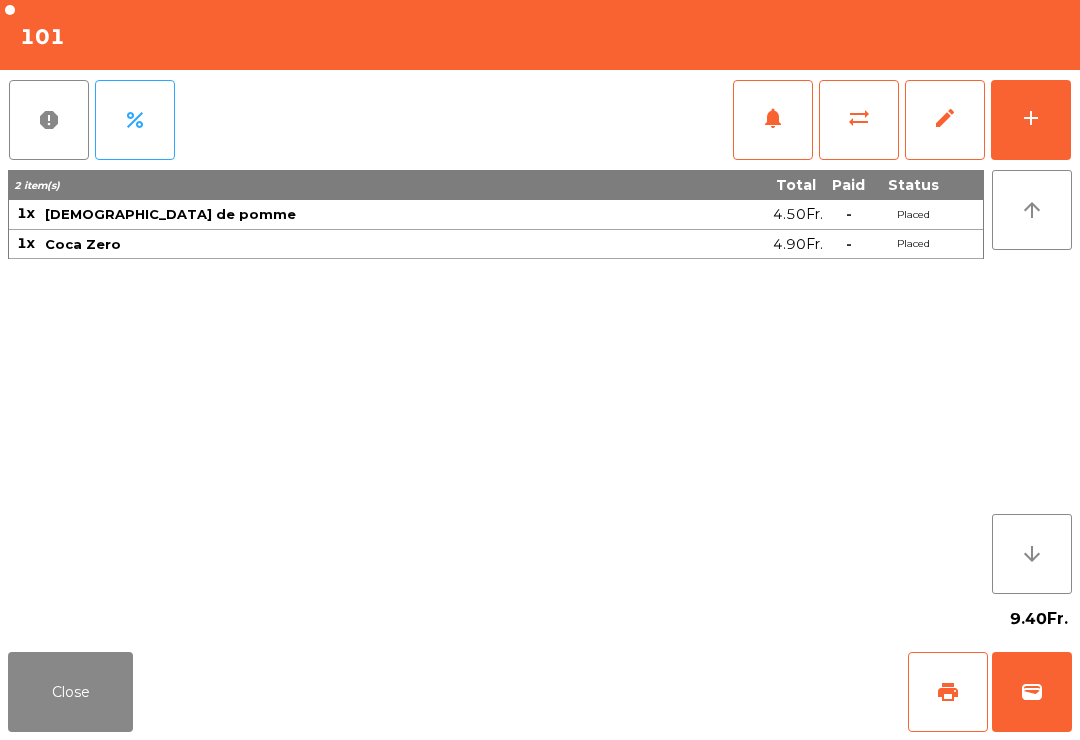 click on "Close   print   wallet" 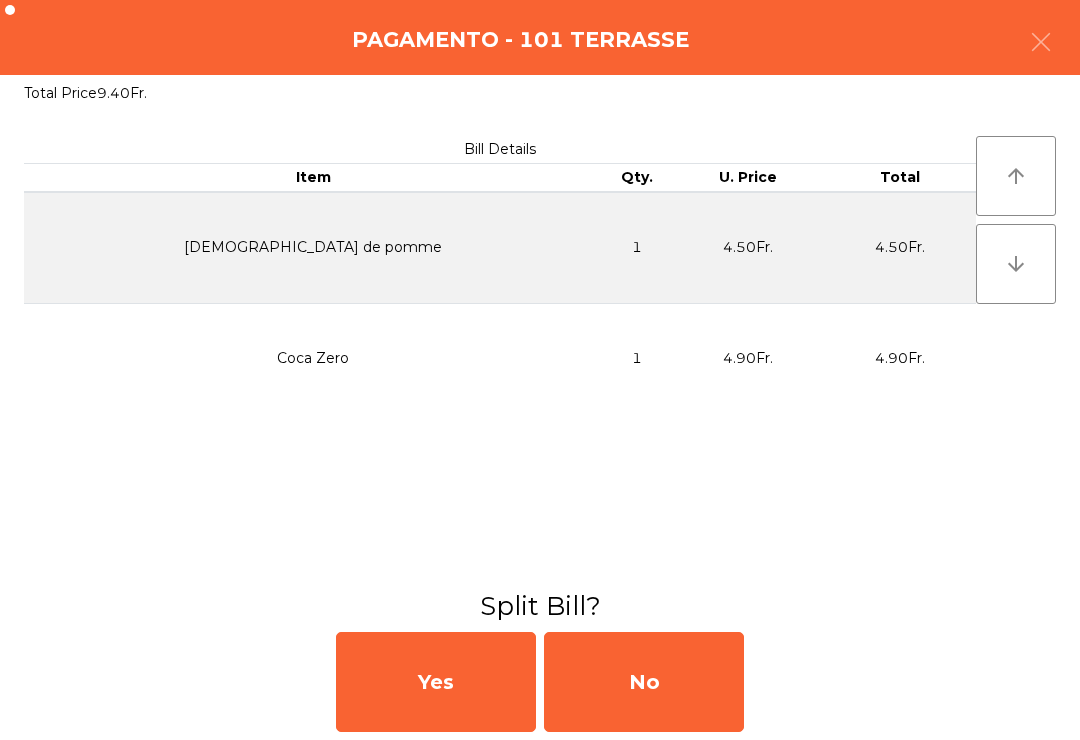 click on "No" 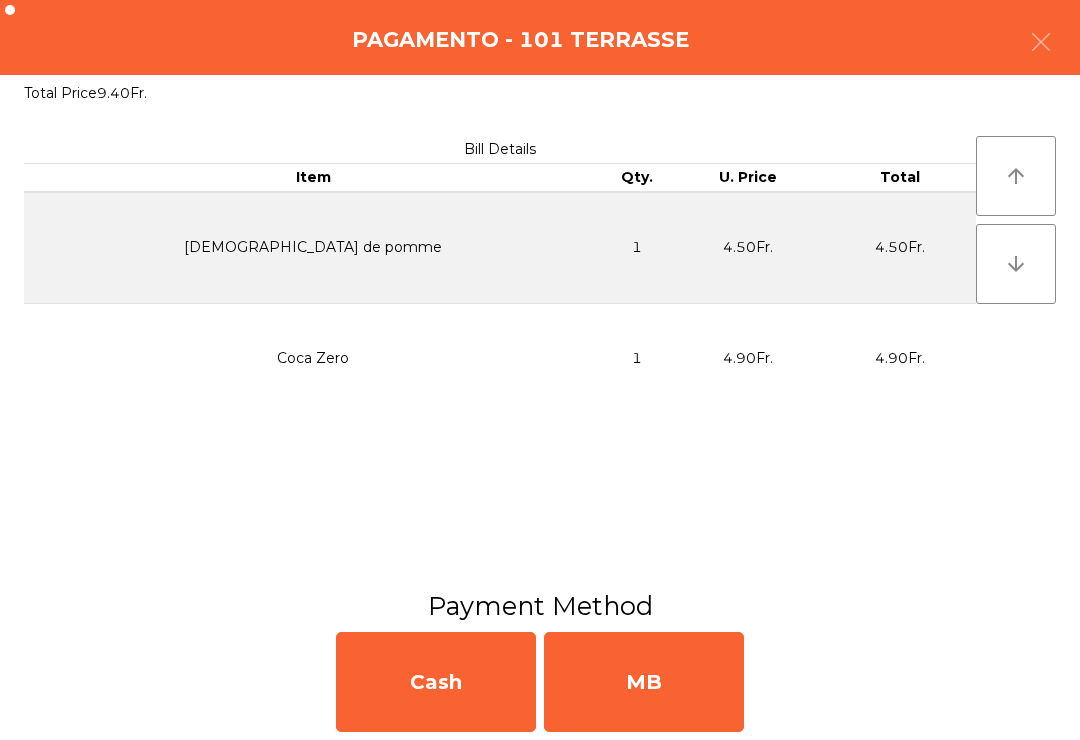click on "MB" 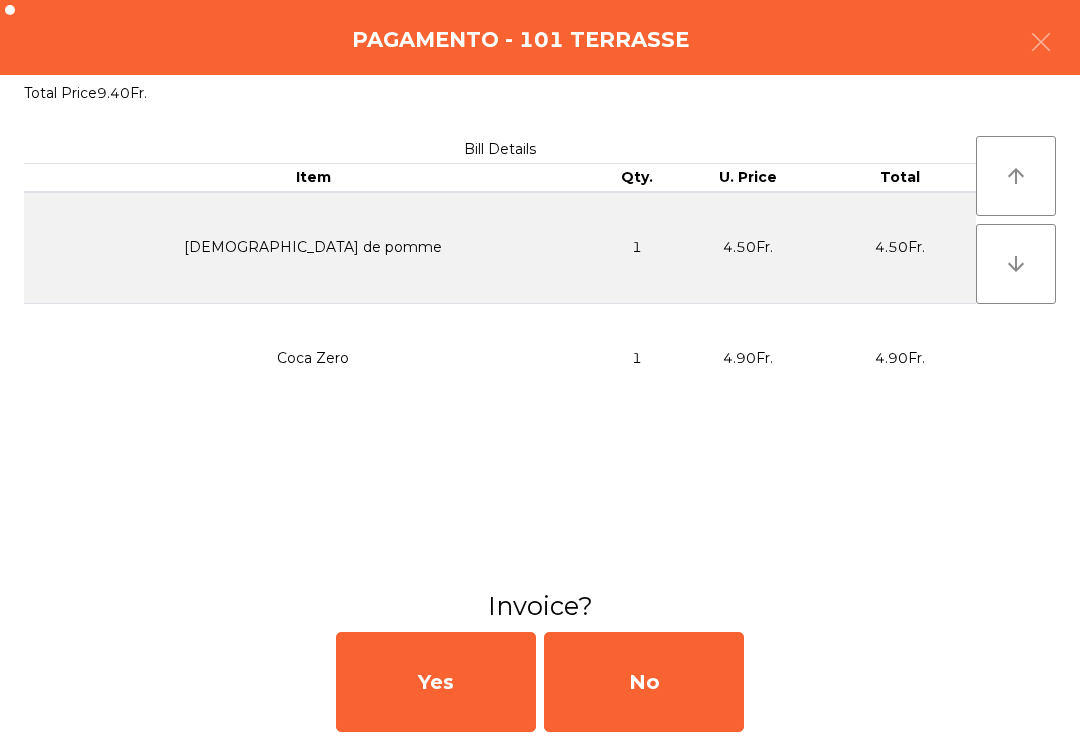 click on "No" 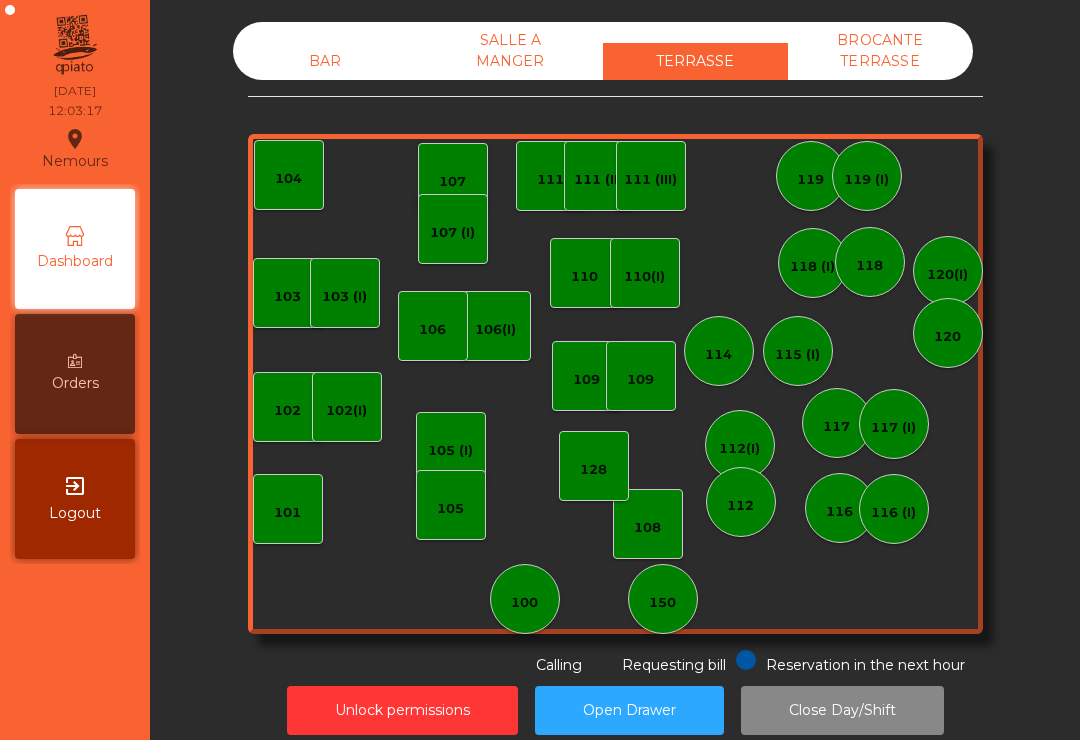click on "BAR" 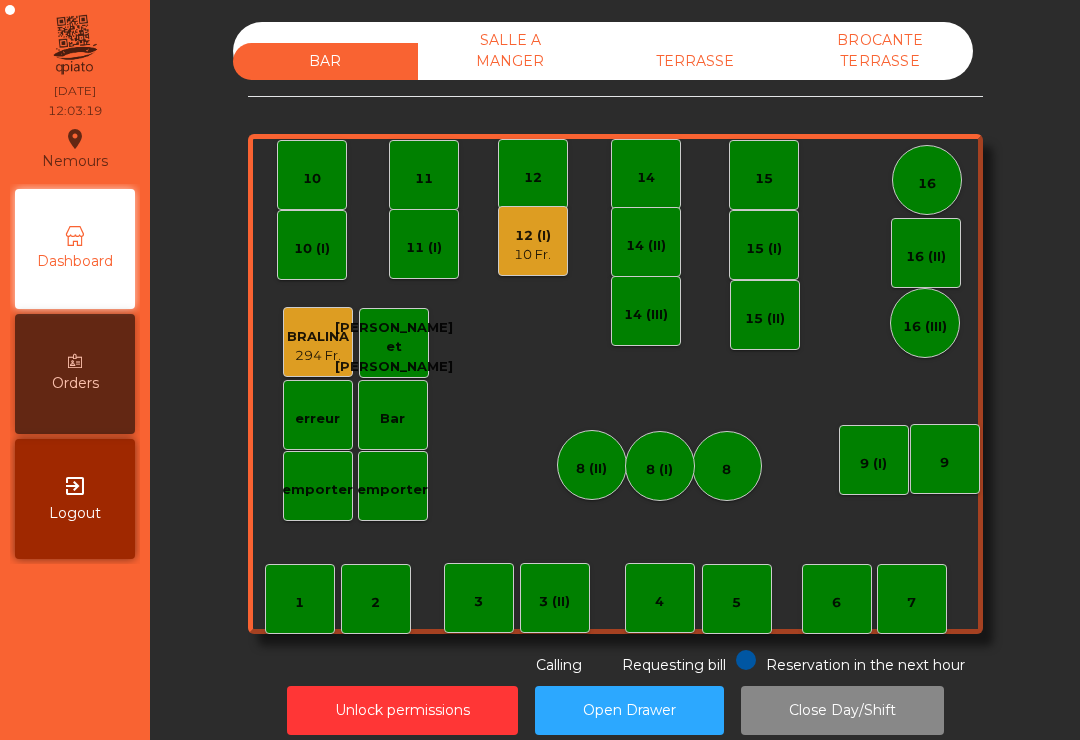 click on "10 Fr." 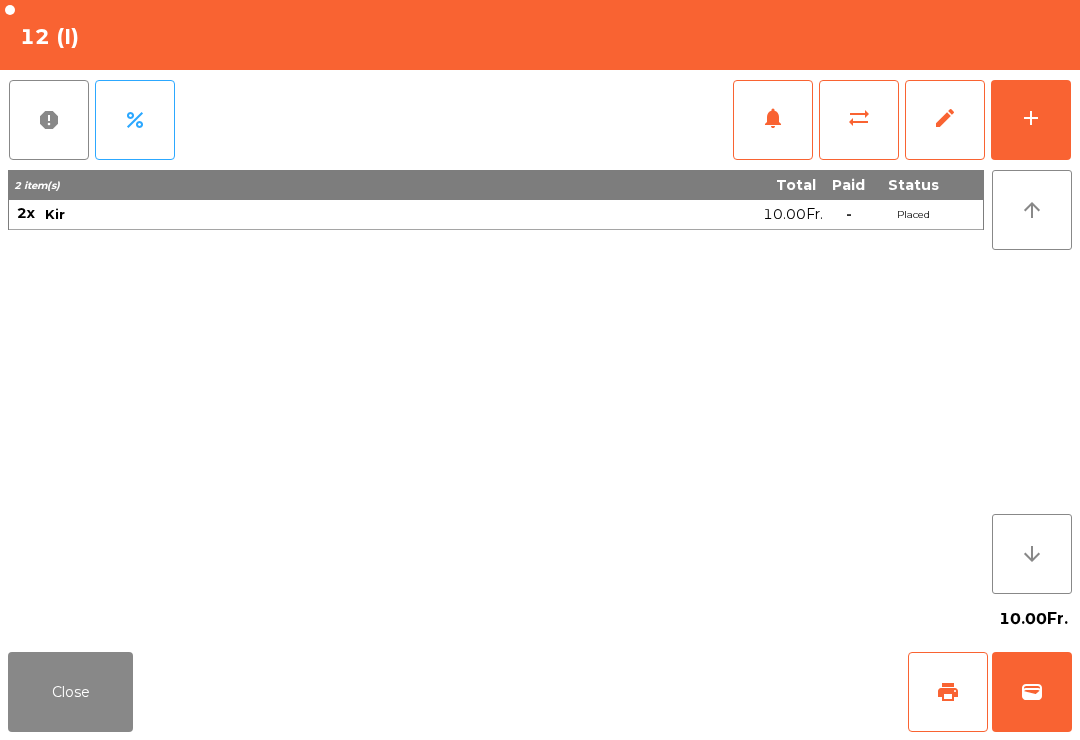 click on "add" 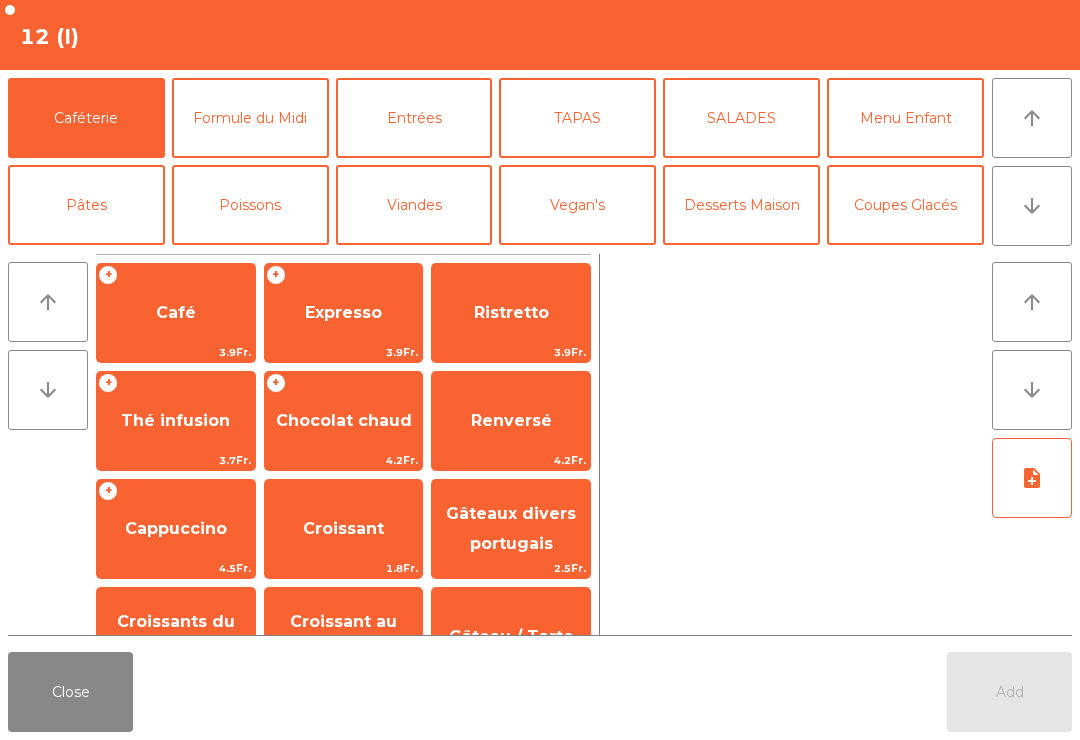 click on "Poissons" 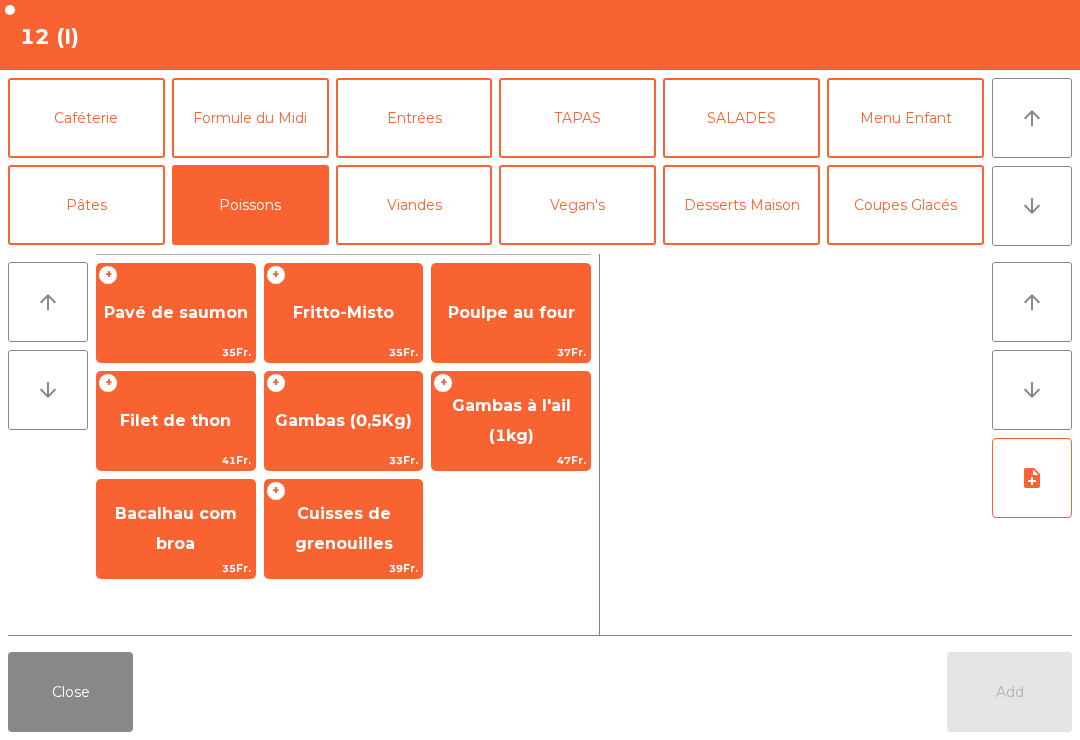 click on "Pavé de saumon" 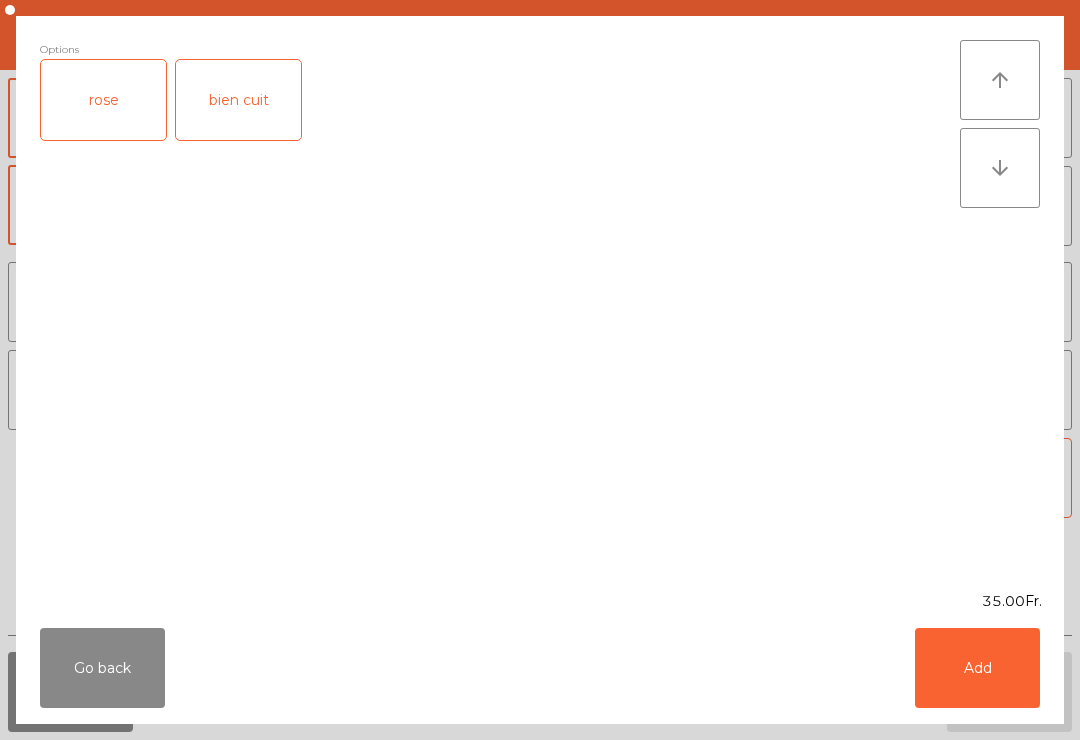 click on "bien cuit" 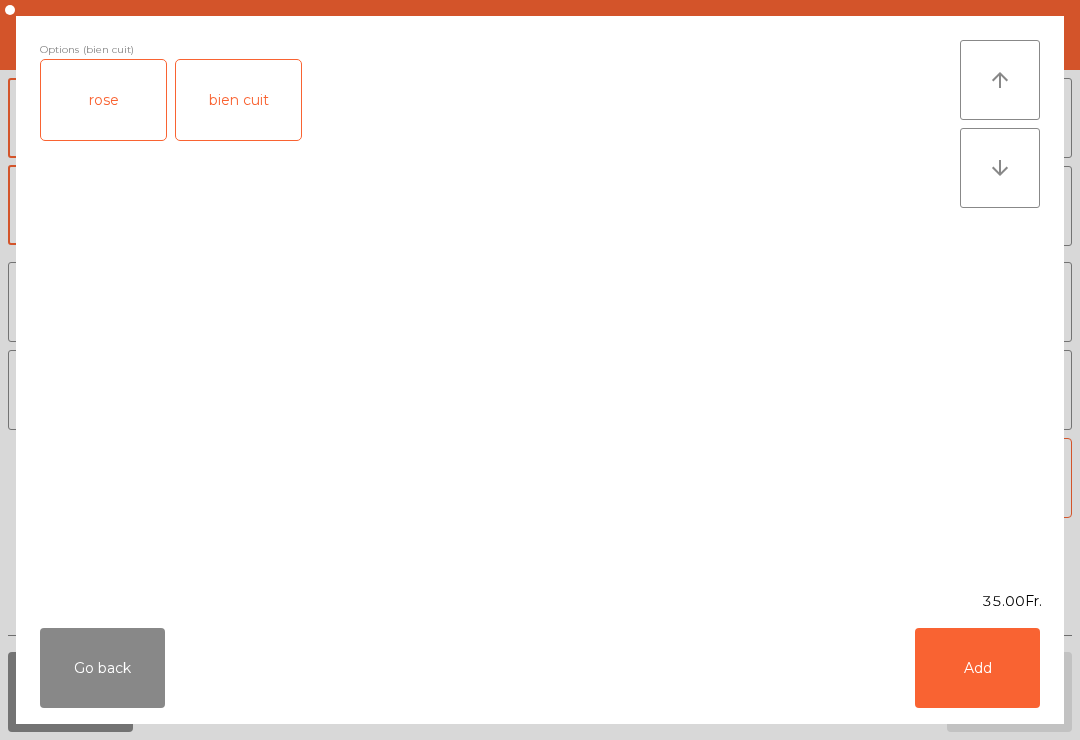 click on "Add" 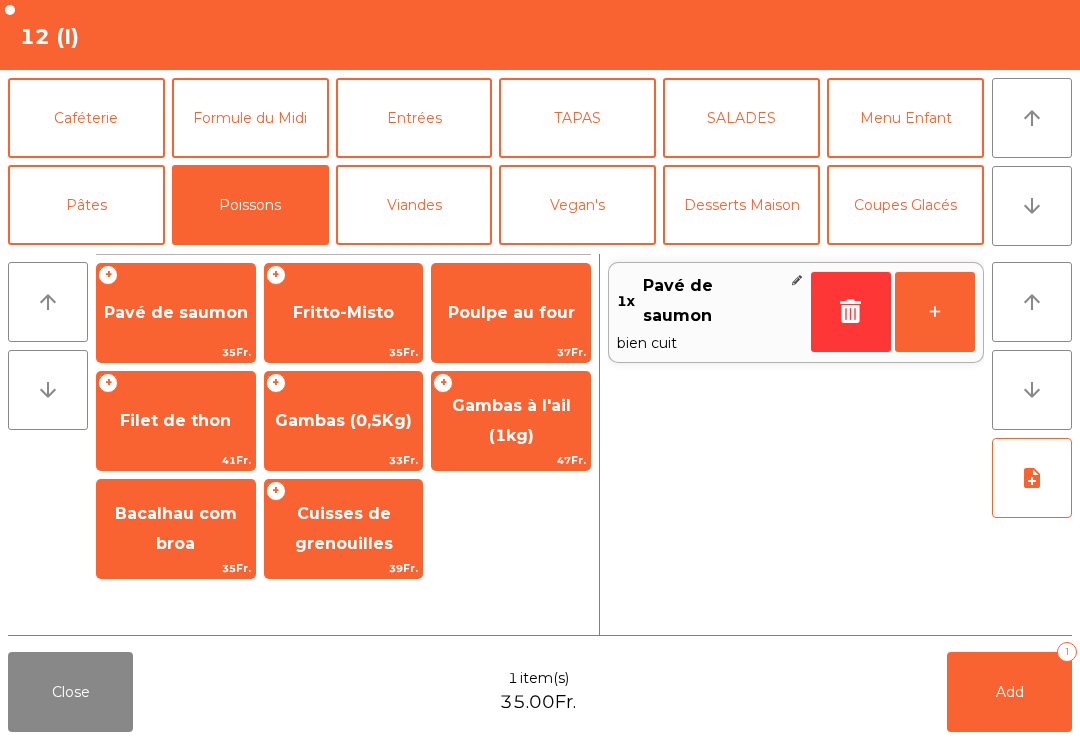 click on "Gambas (0,5Kg)" 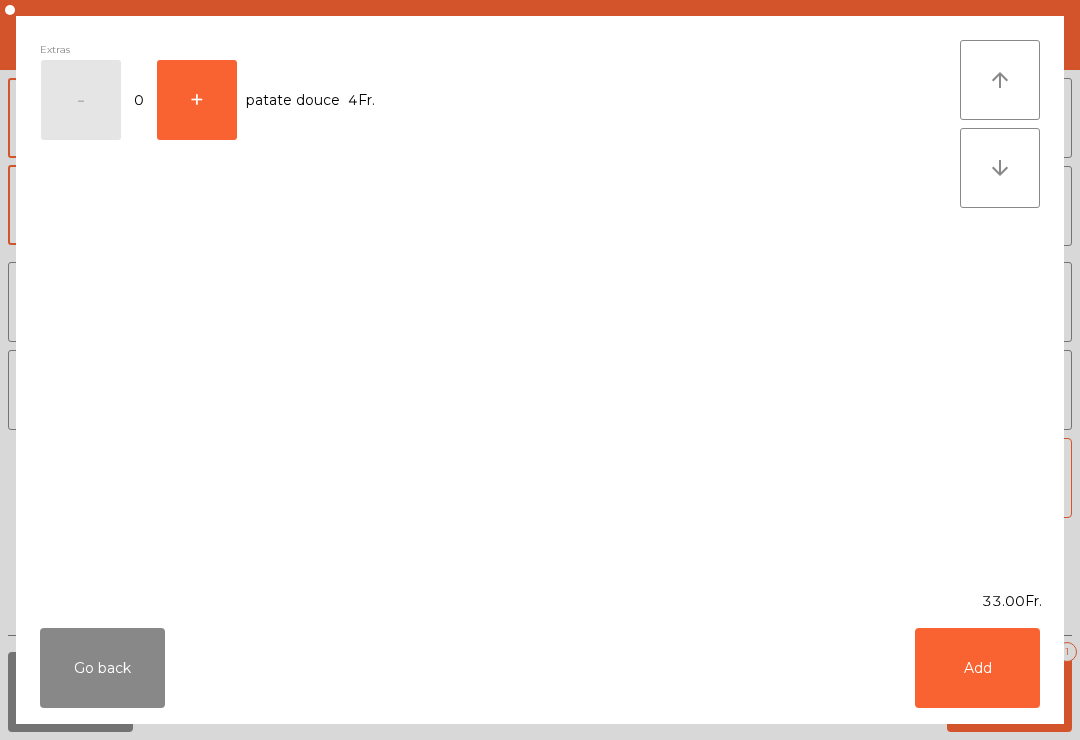 click on "Add" 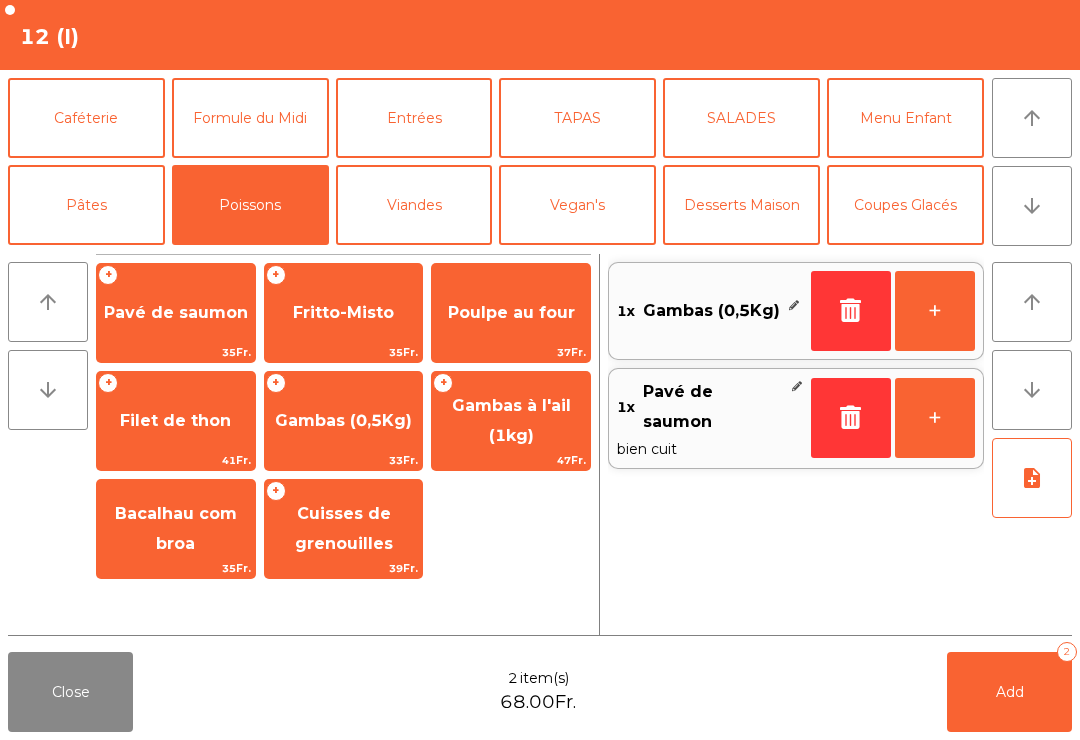 click on "note_add" 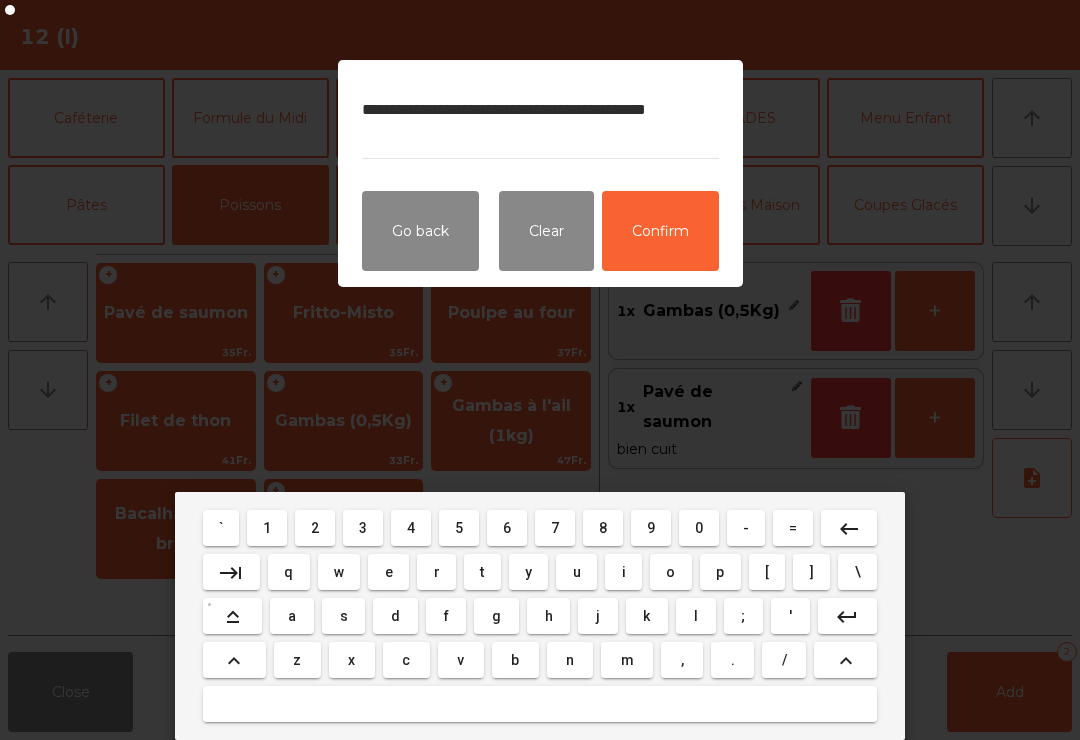 type on "**********" 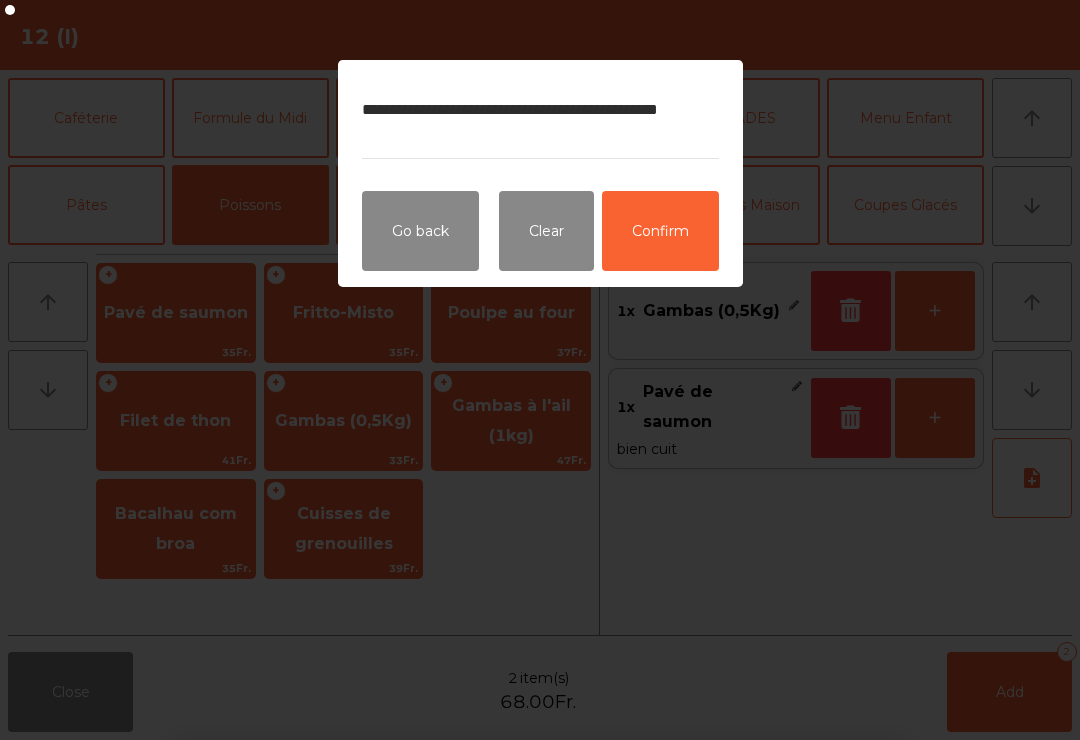 click on "Confirm" 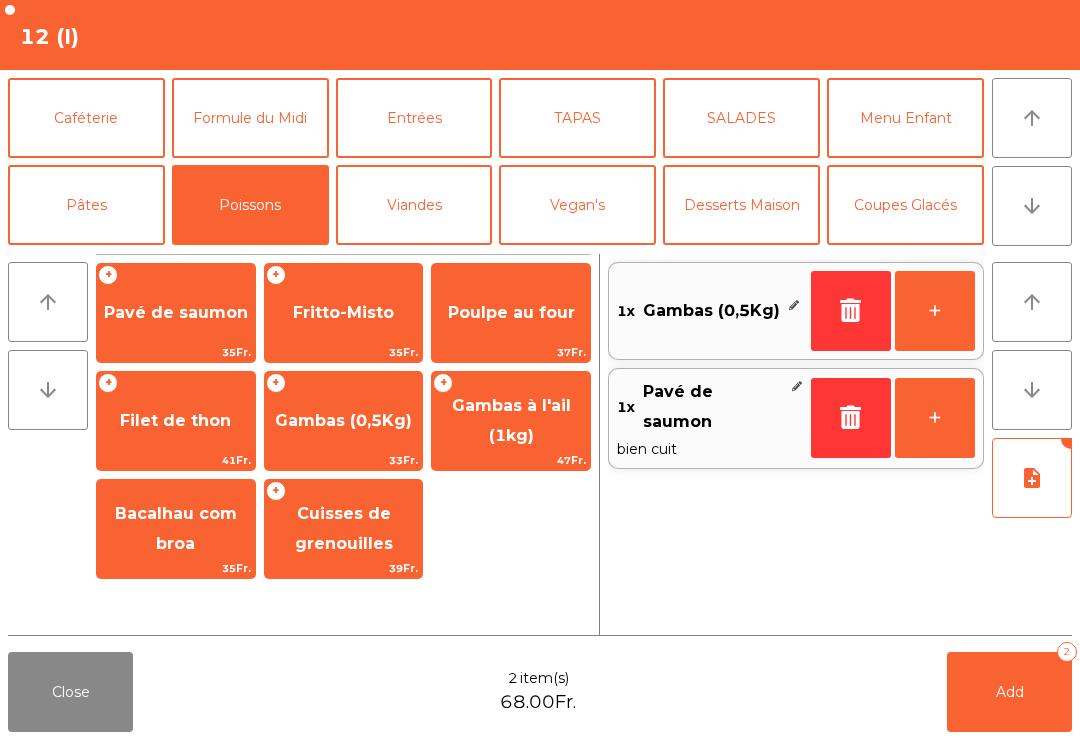 click on "Add" 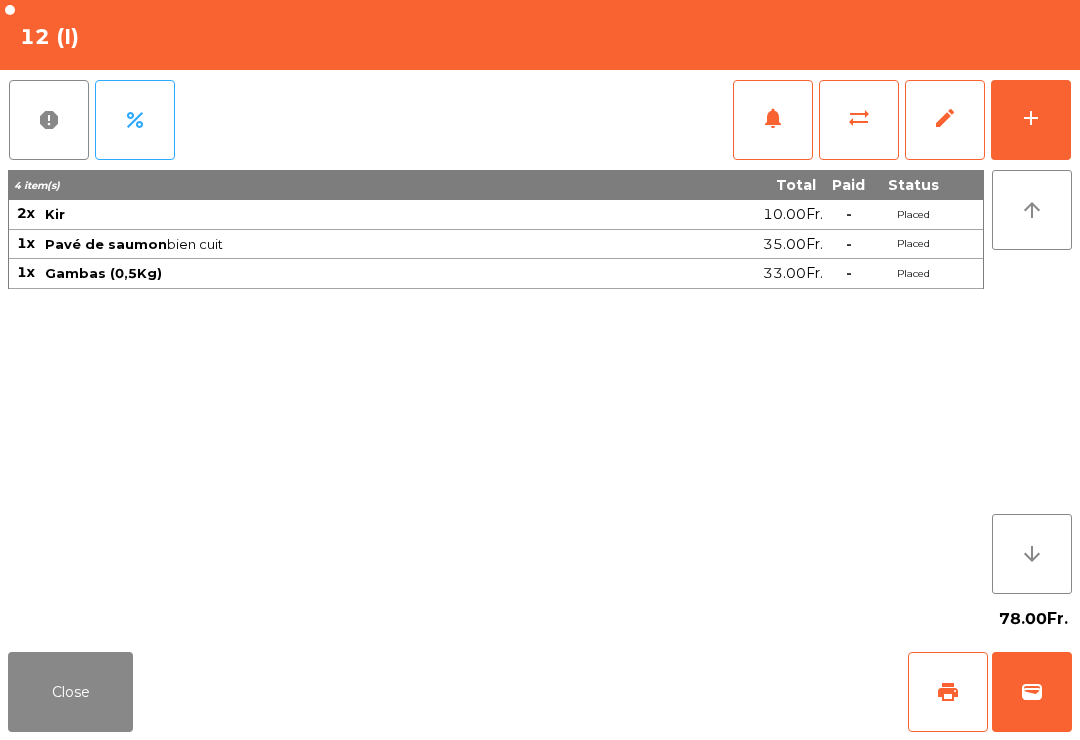 click on "Close" 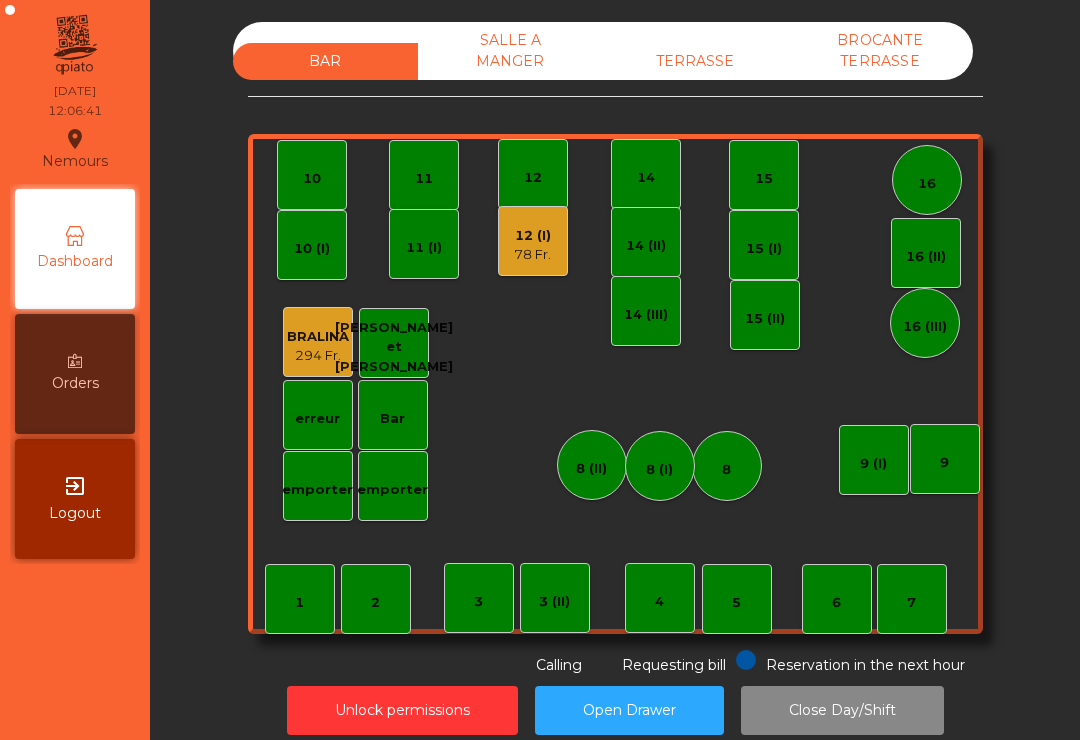 click on "9" 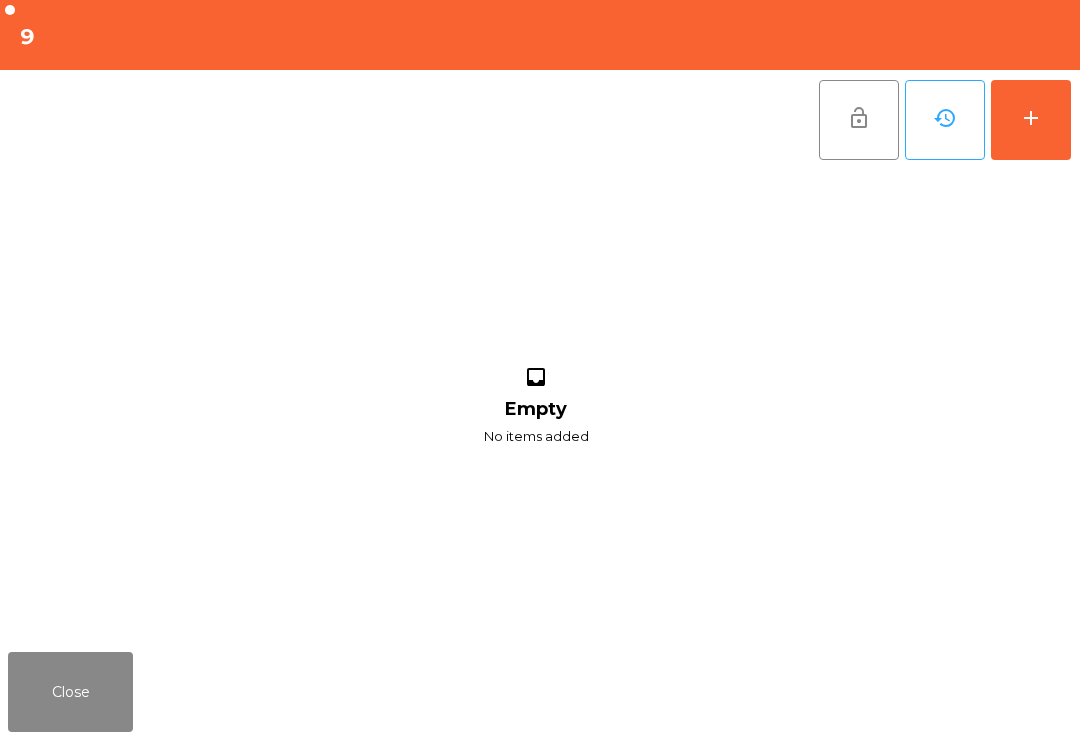click on "add" 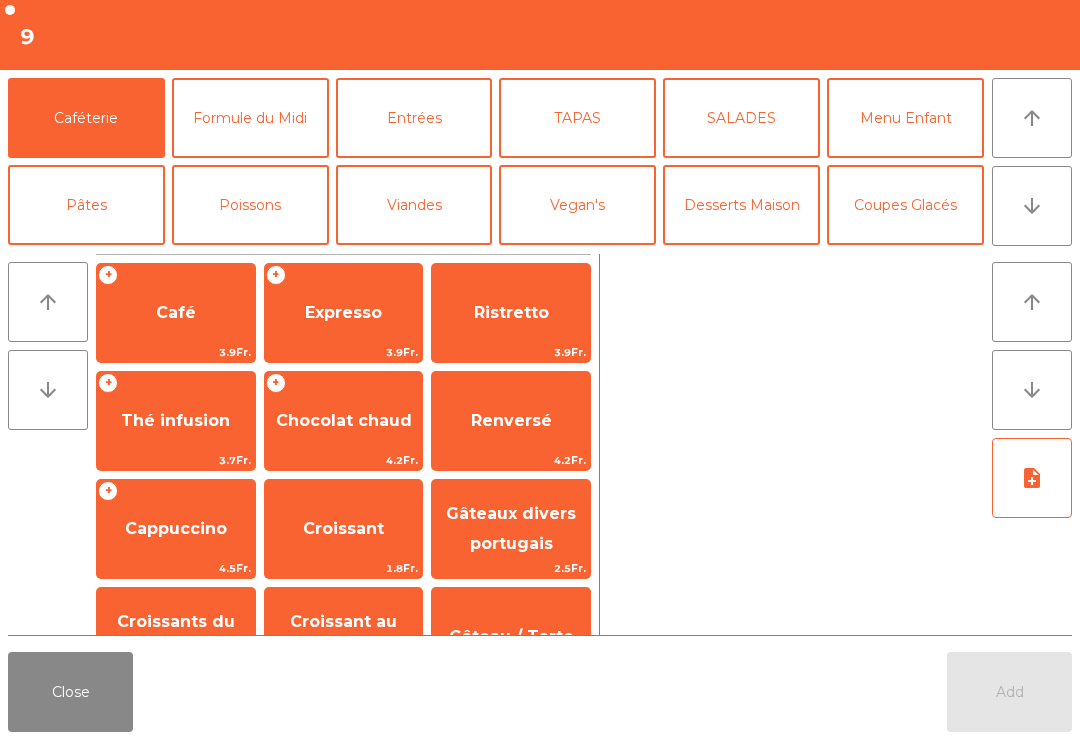 click on "arrow_upward" 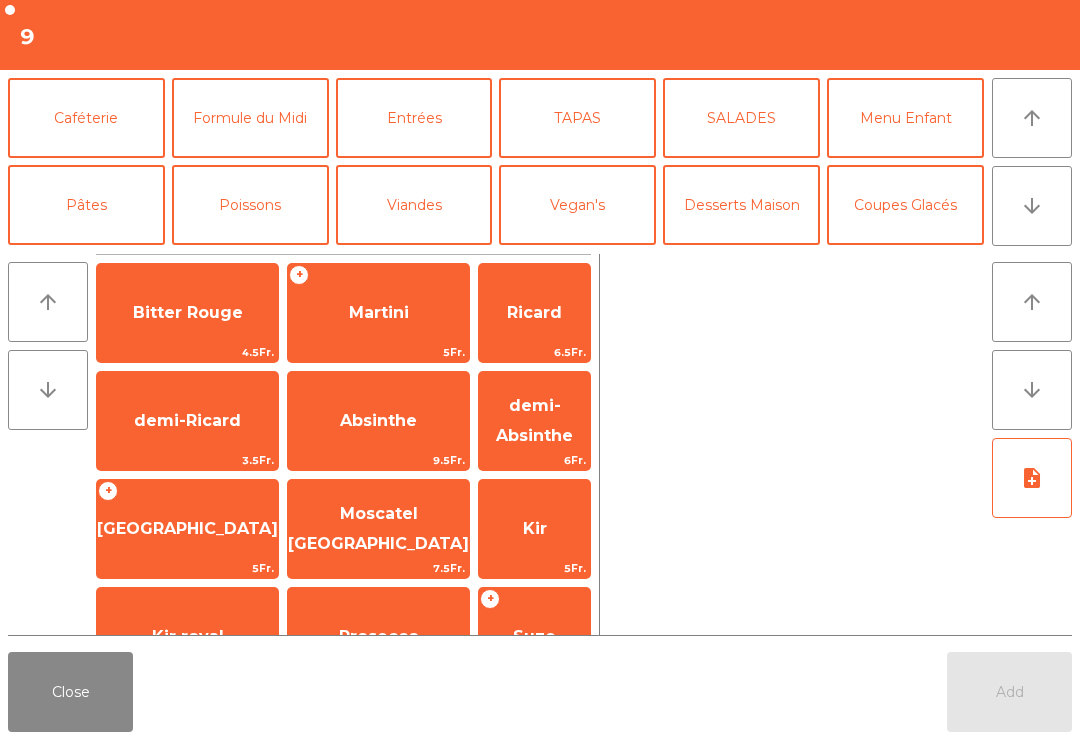 scroll, scrollTop: 174, scrollLeft: 0, axis: vertical 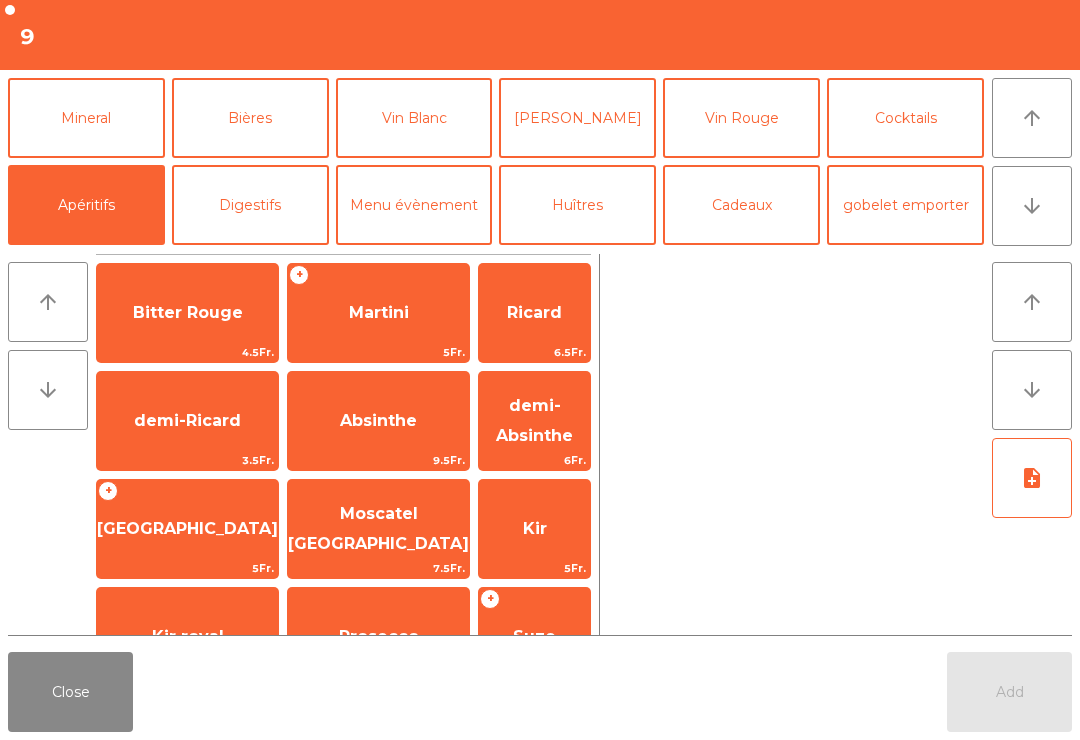 click on "Bitter Rouge" 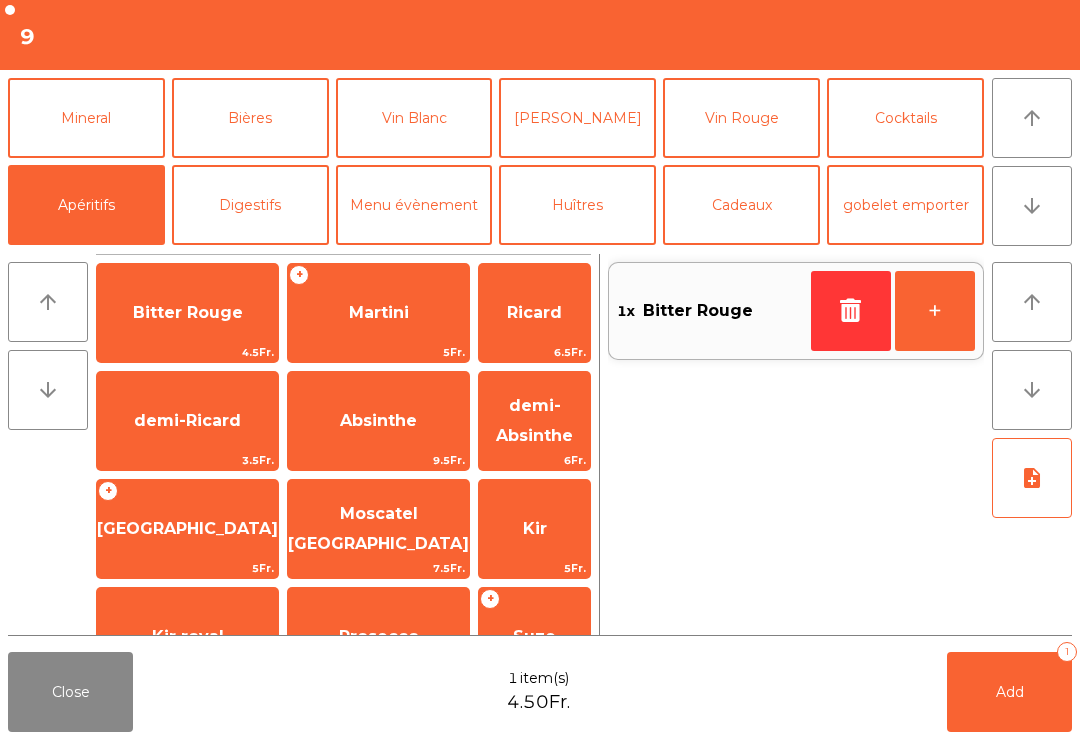 click on "+" 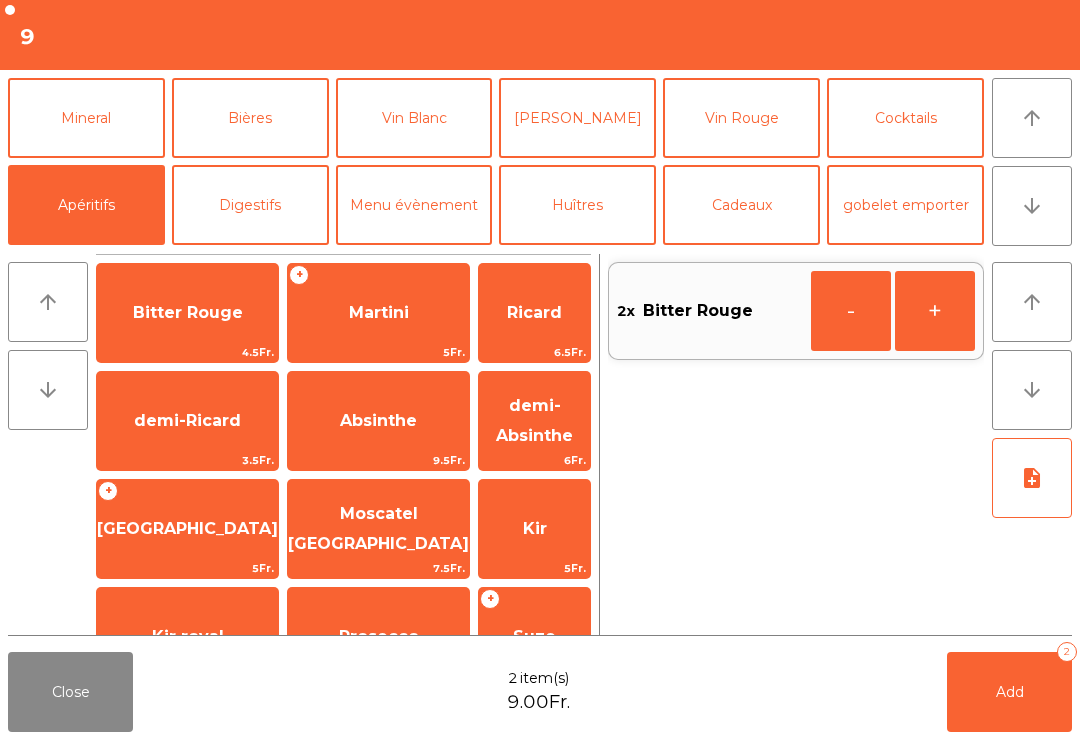 click on "Add   2" 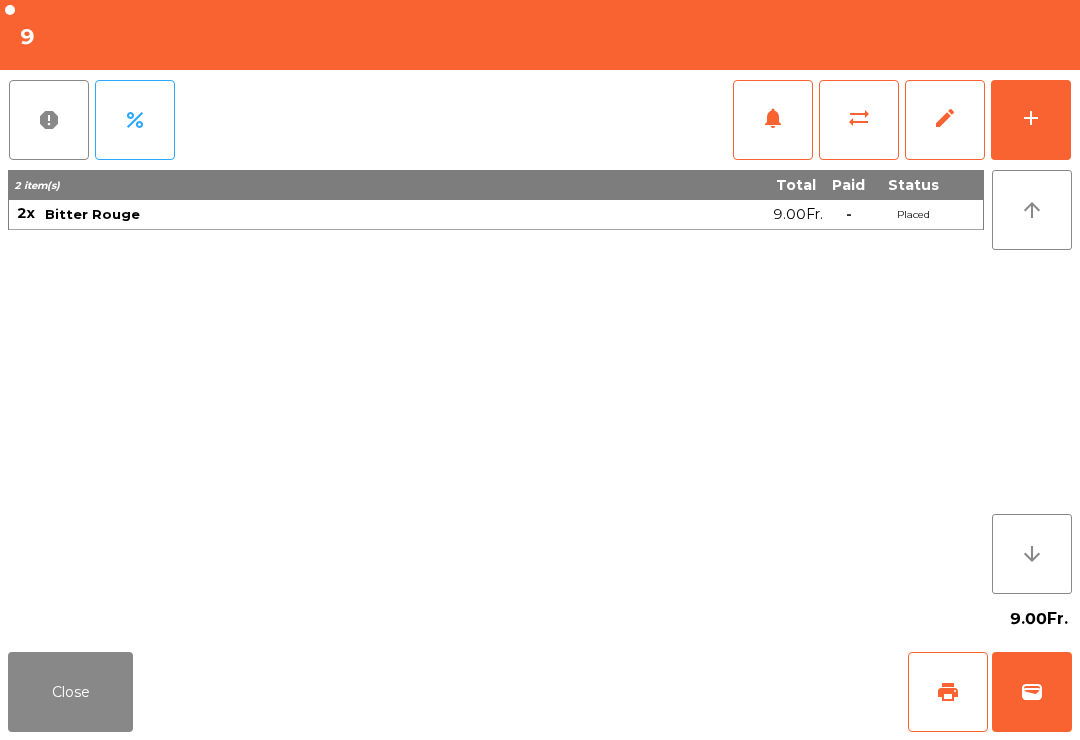 click on "add" 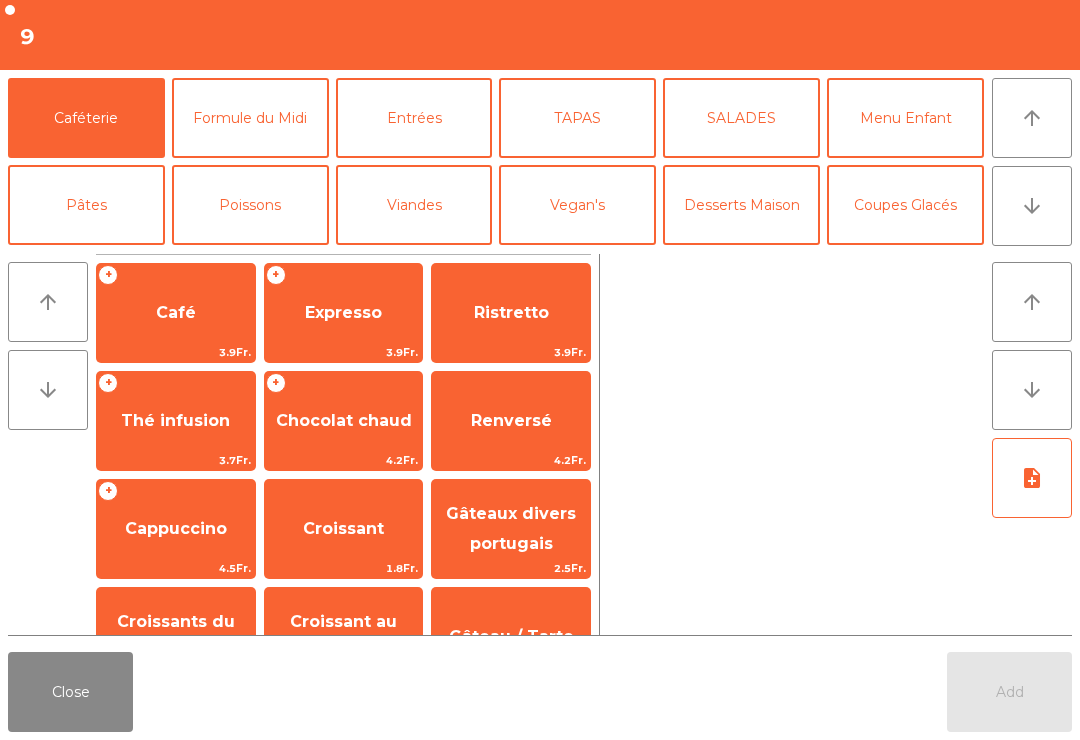 click on "arrow_downward" 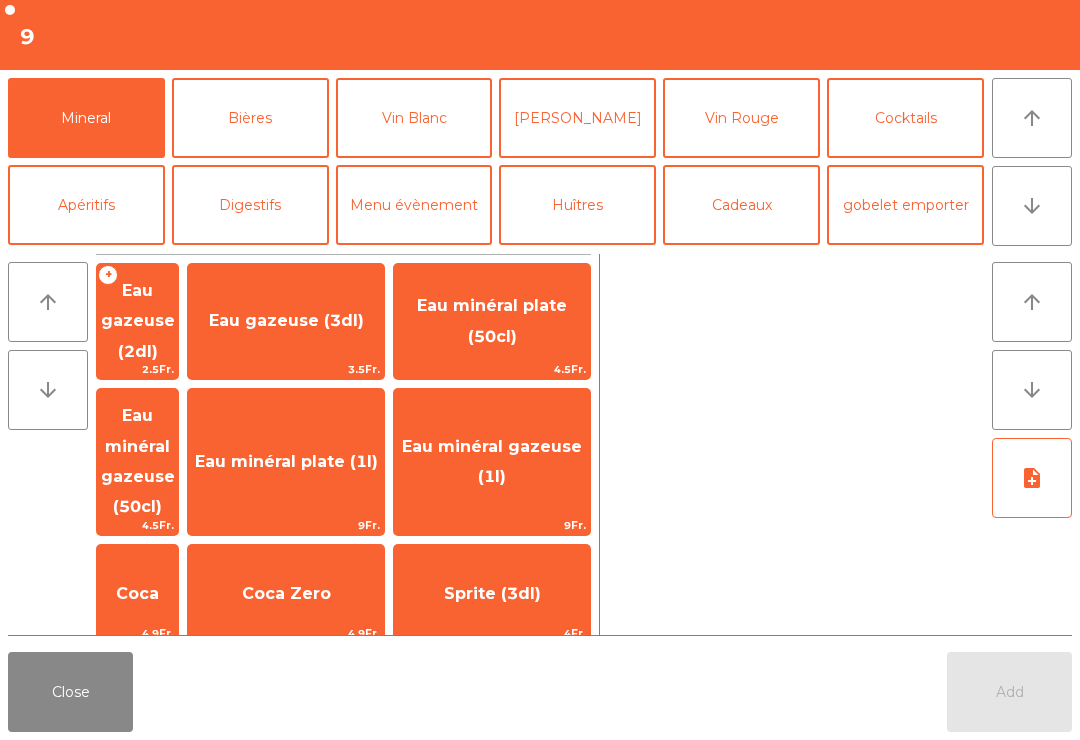 click on "Eau minéral gazeuse (50cl)" 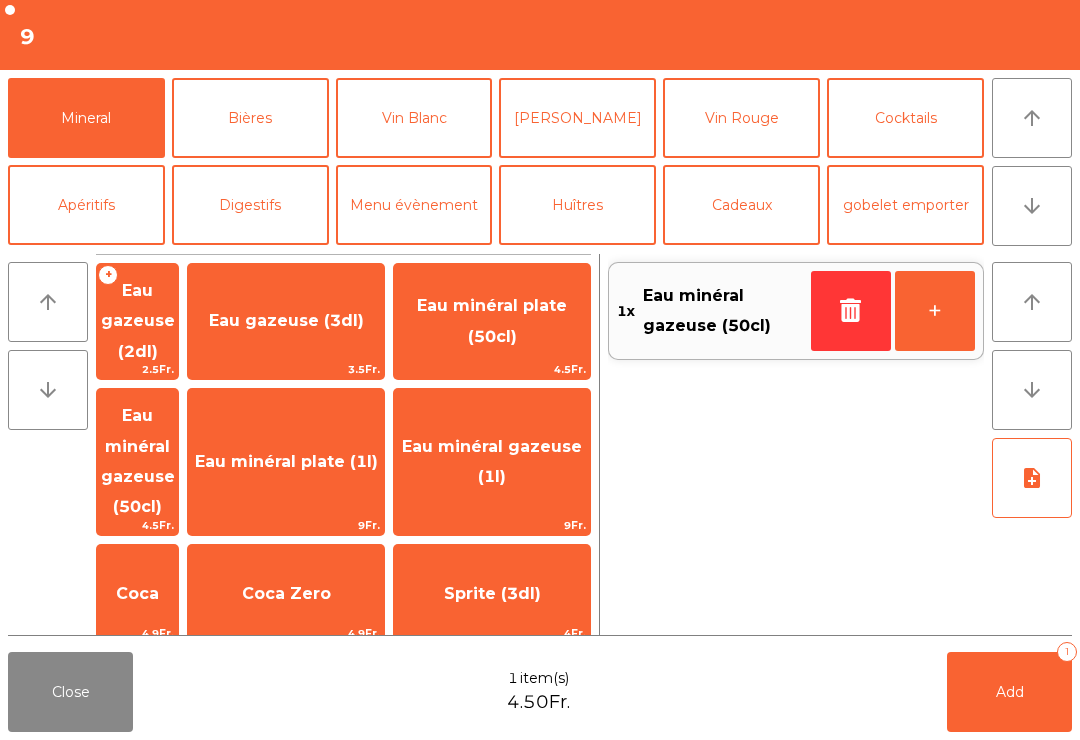 click on "Add   1" 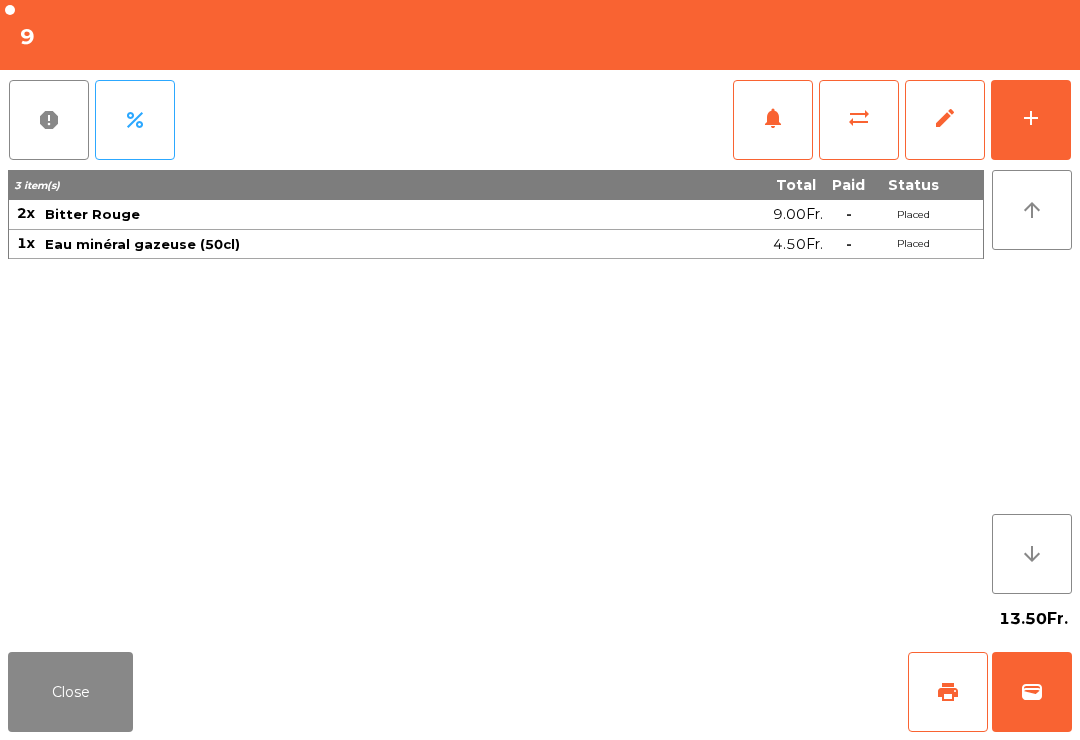 click on "add" 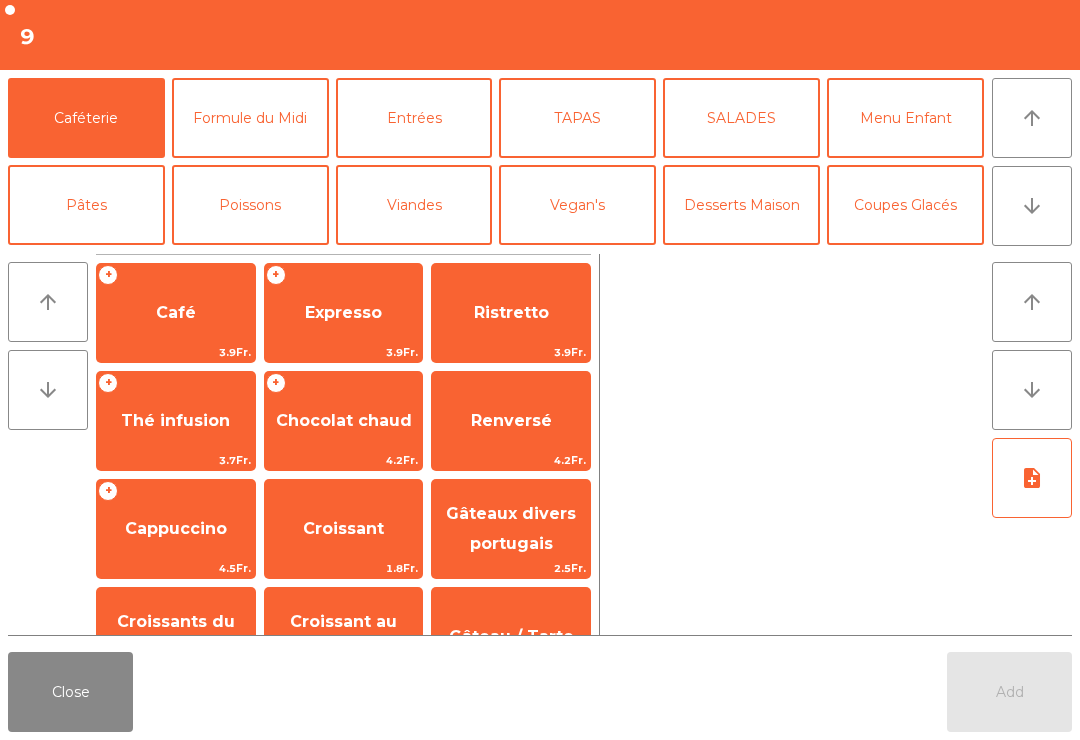 click on "Pâtes" 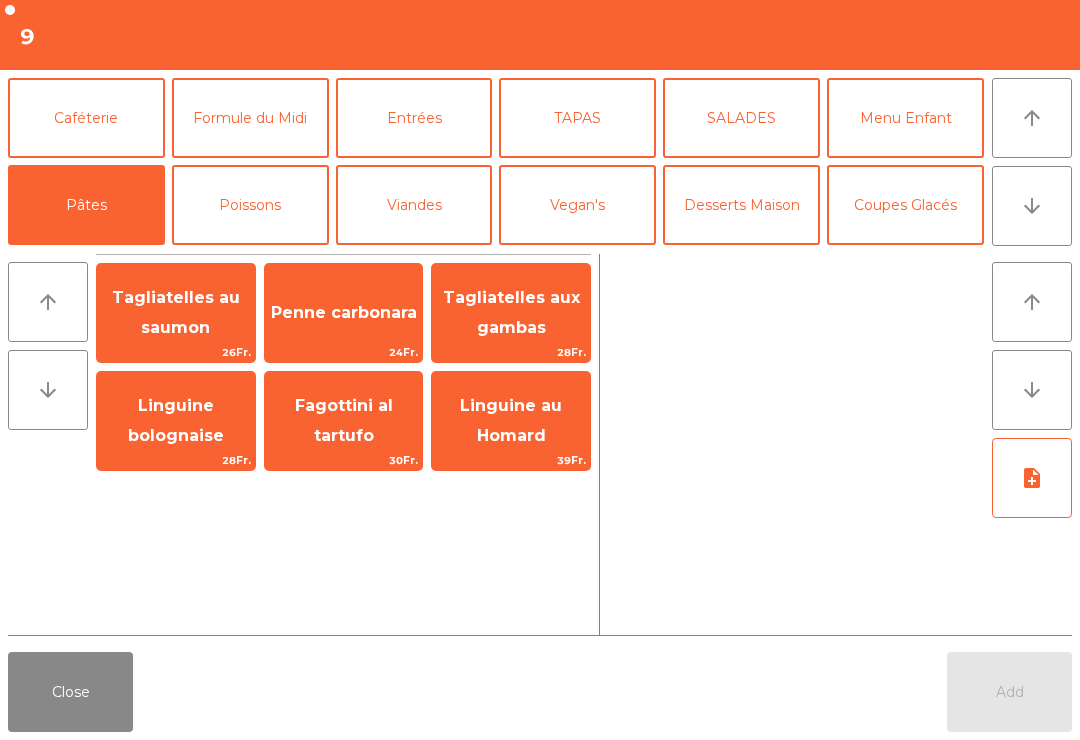 click on "Tagliatelles au saumon" 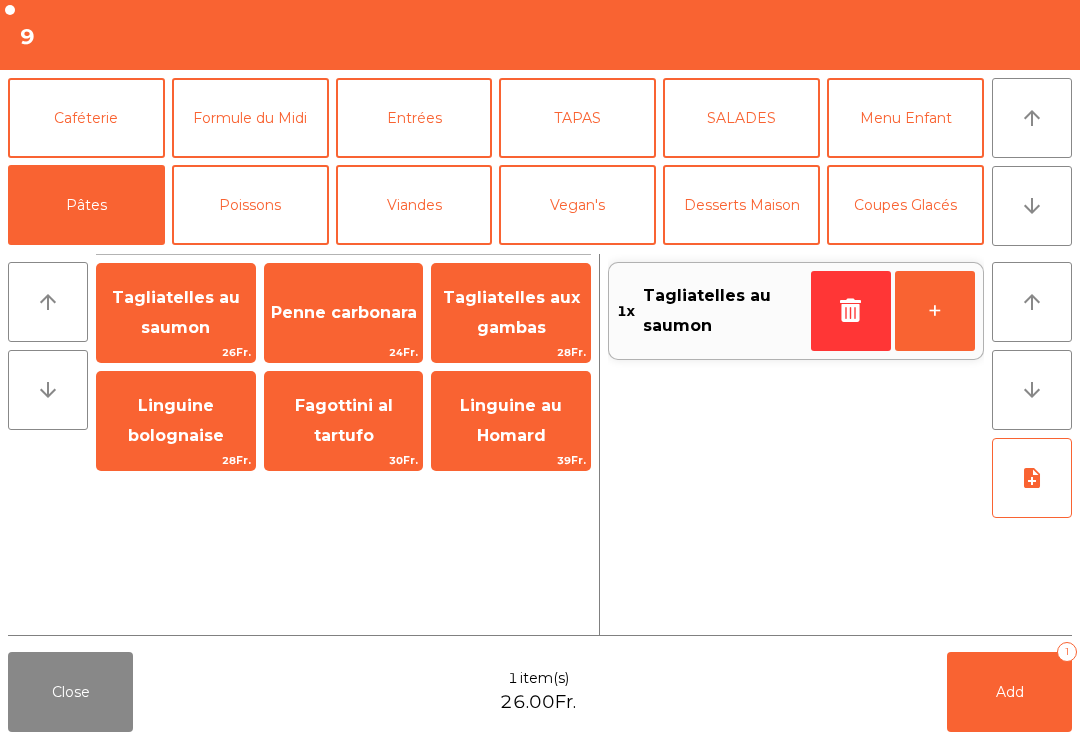 click on "+" 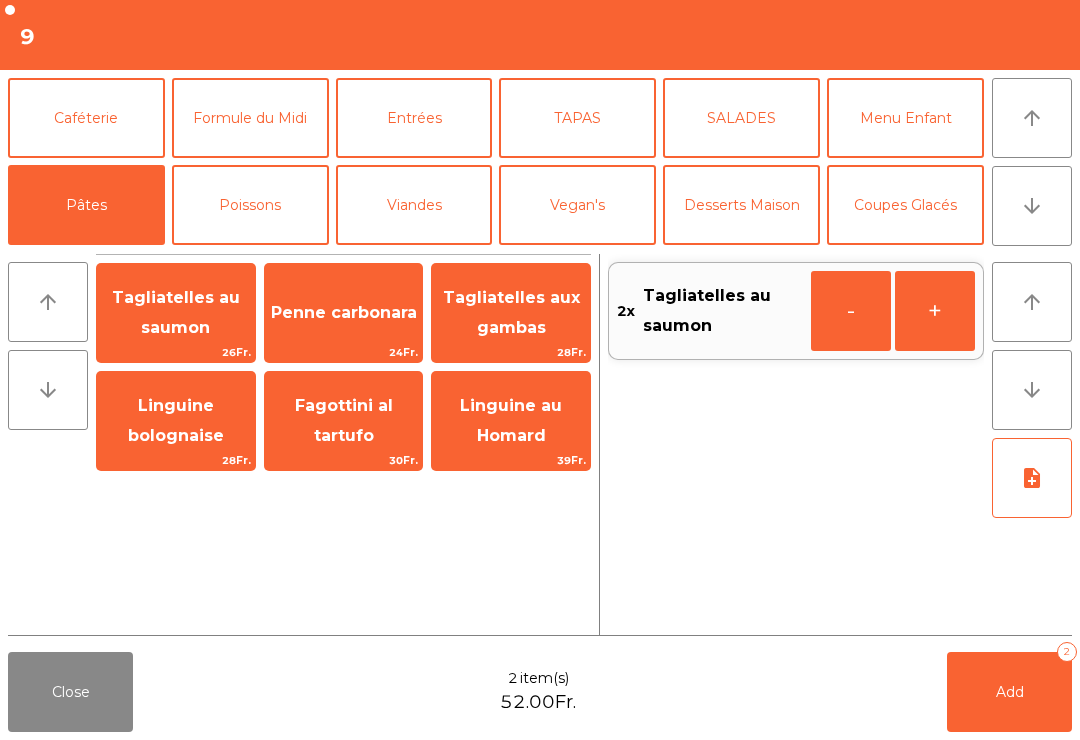 click on "Add   2" 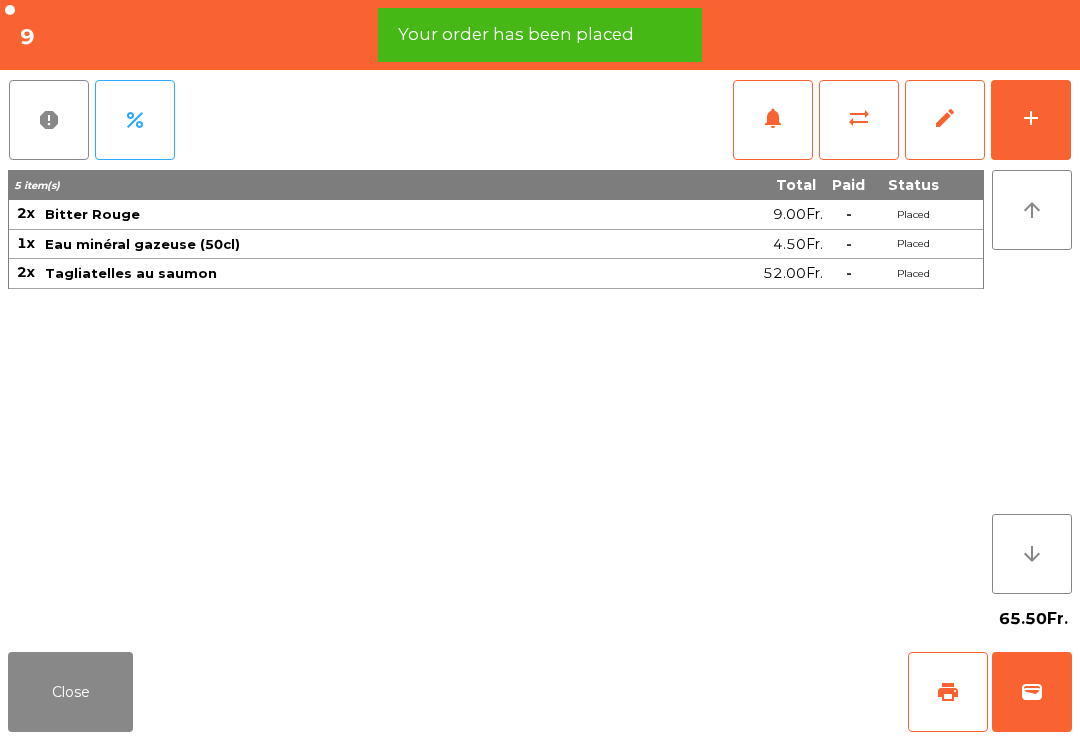 click on "add" 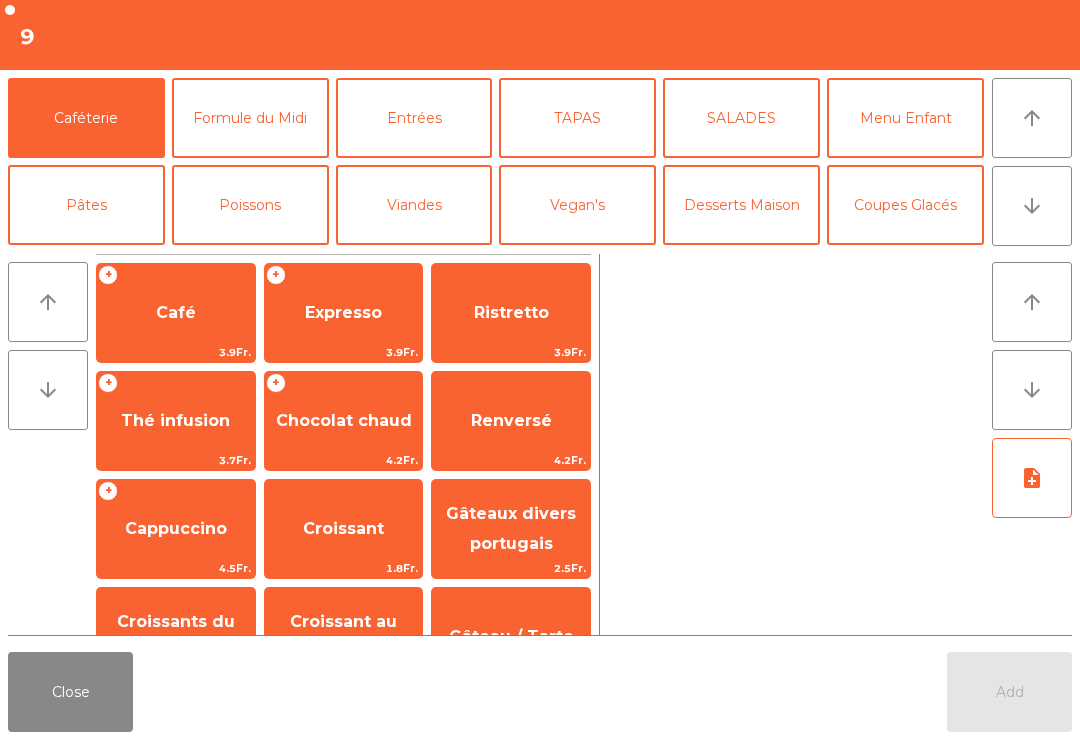 click on "arrow_downward" 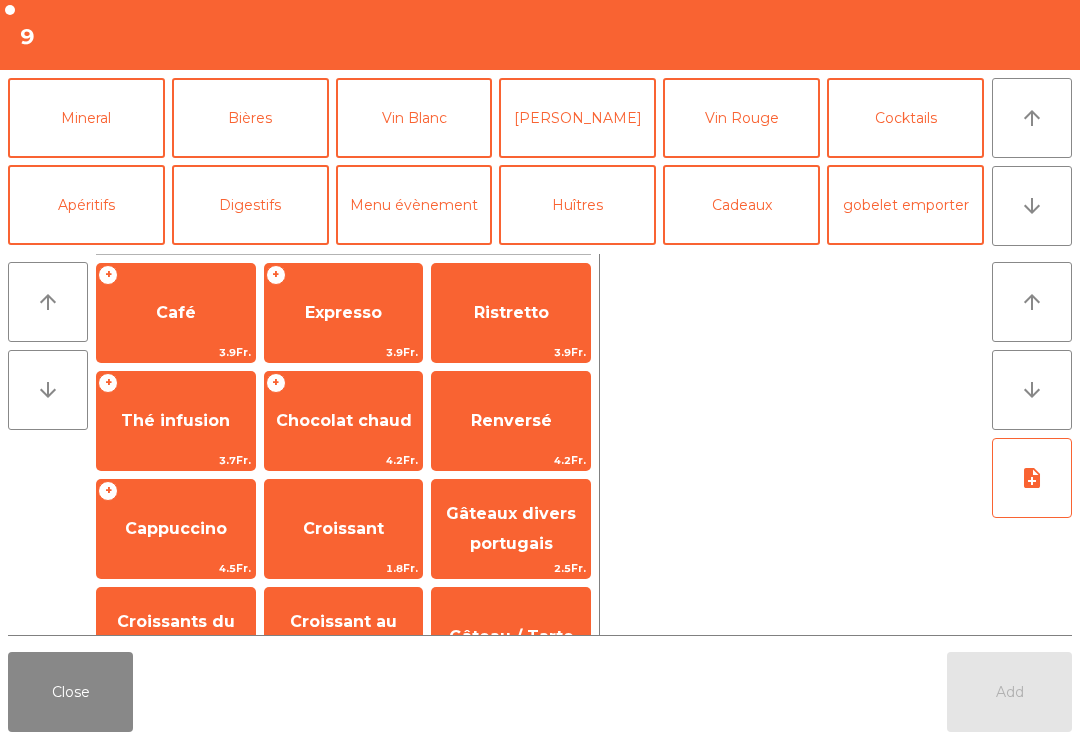 click on "[PERSON_NAME]" 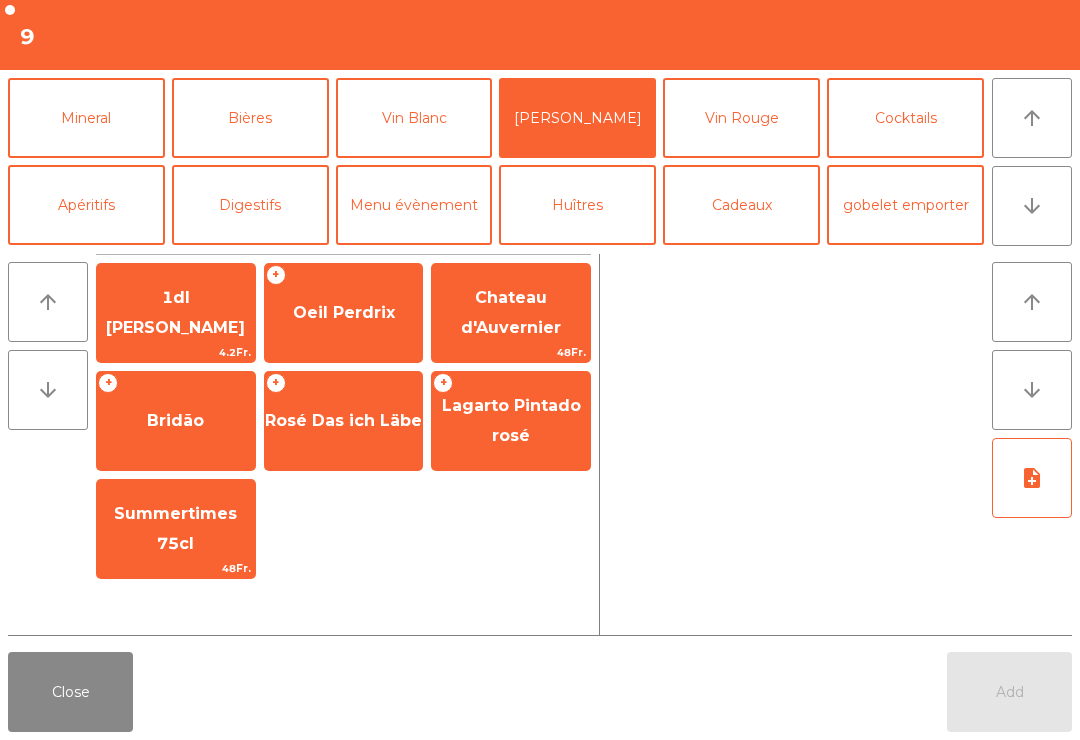 click on "Oeil Perdrix" 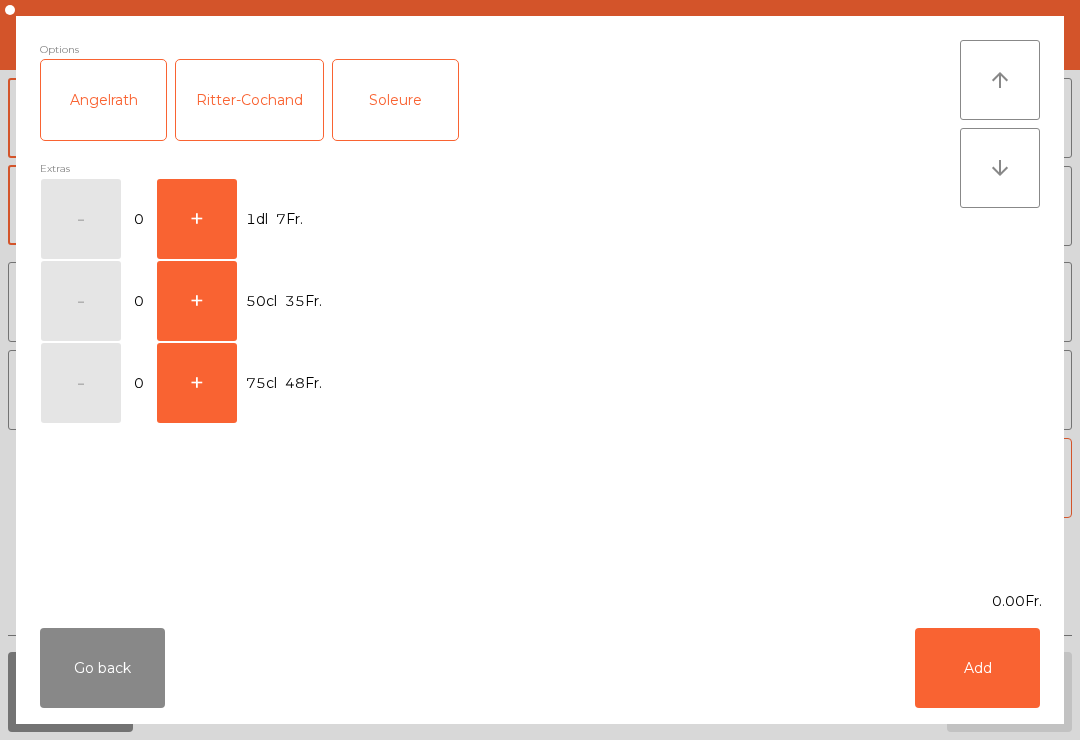 scroll, scrollTop: 174, scrollLeft: 0, axis: vertical 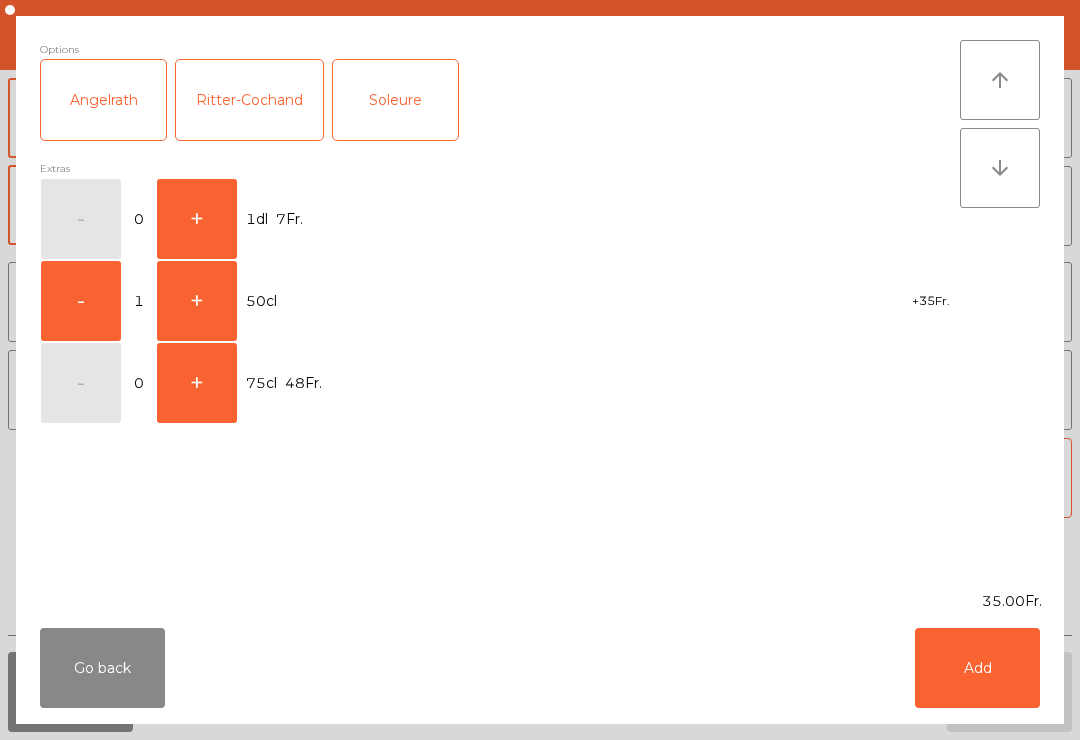 click on "Add" 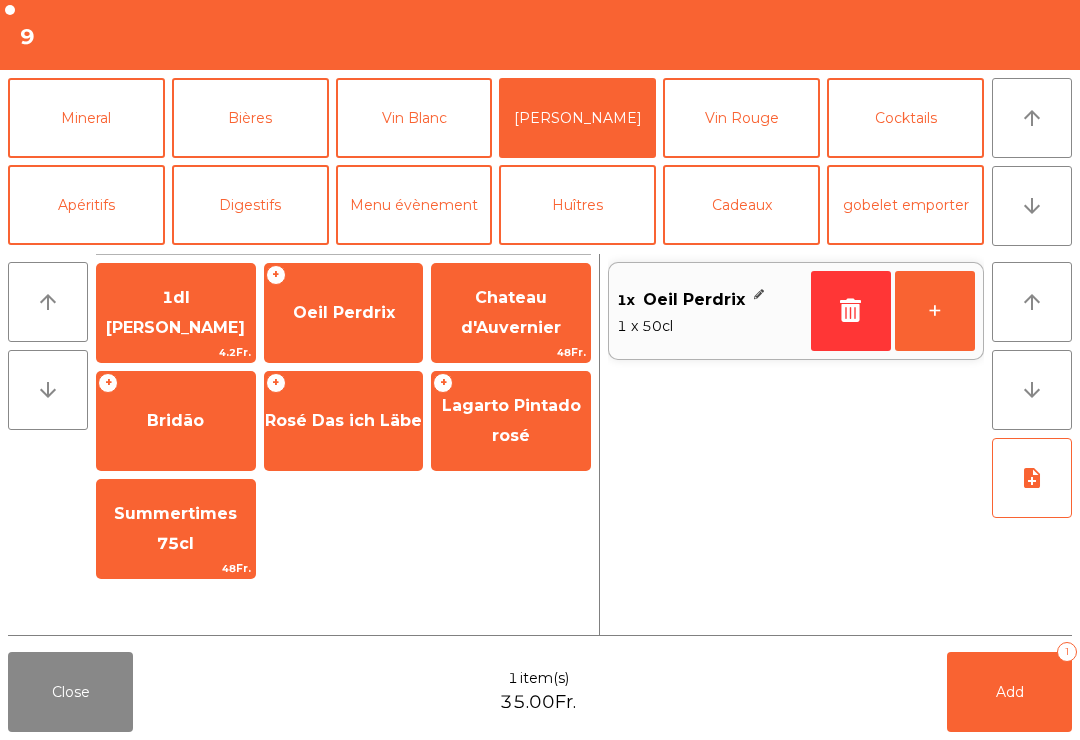 click on "Add   1" 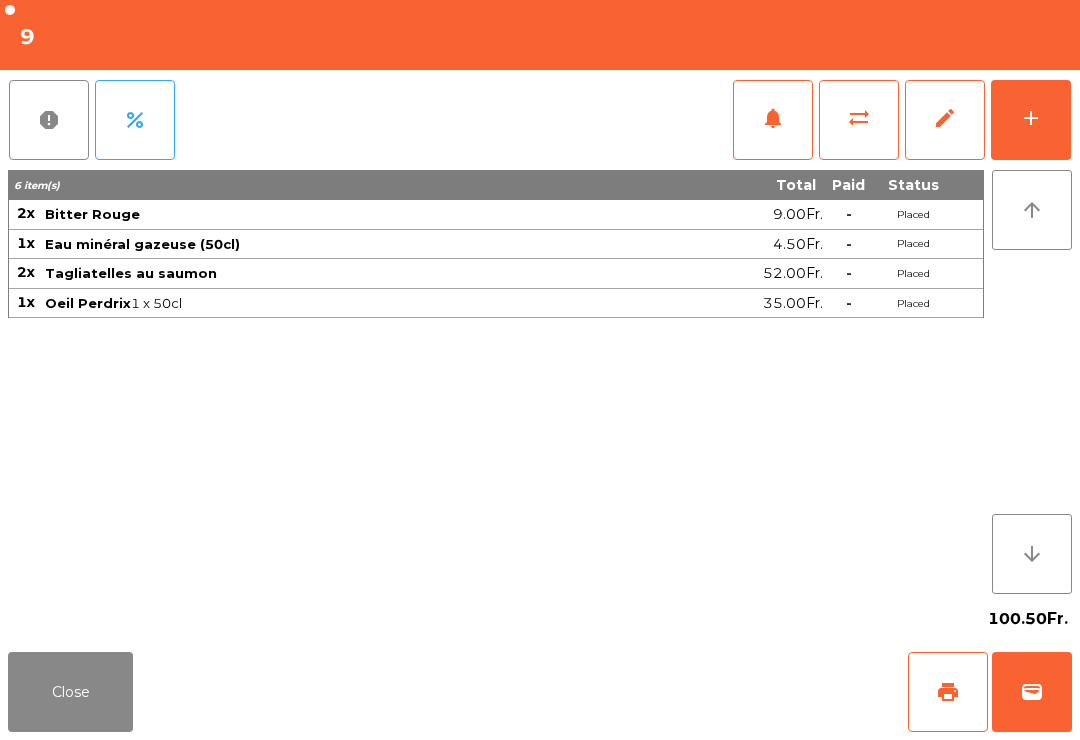 click on "Close   print   wallet" 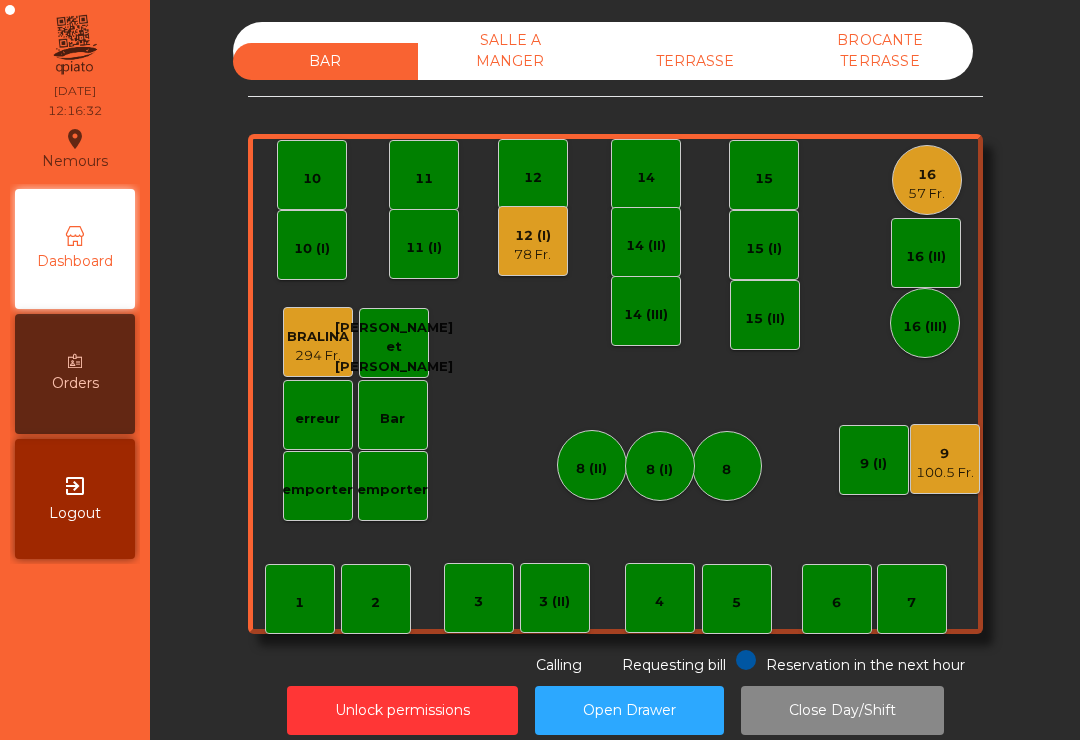 click on "7" 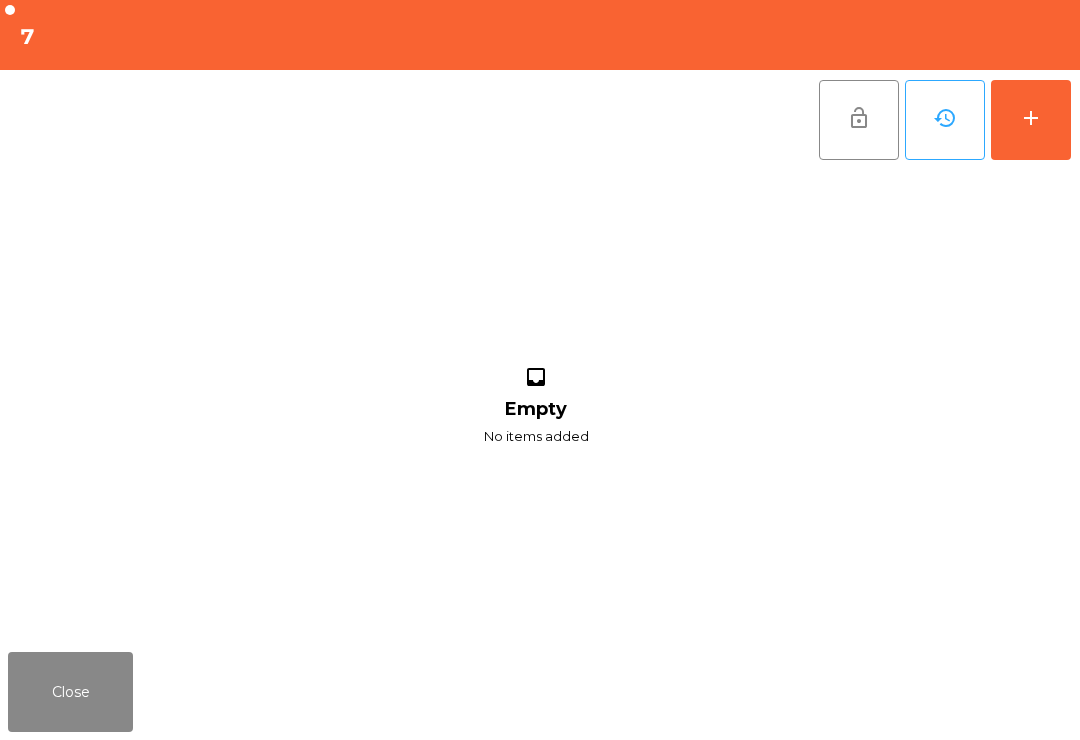 click on "add" 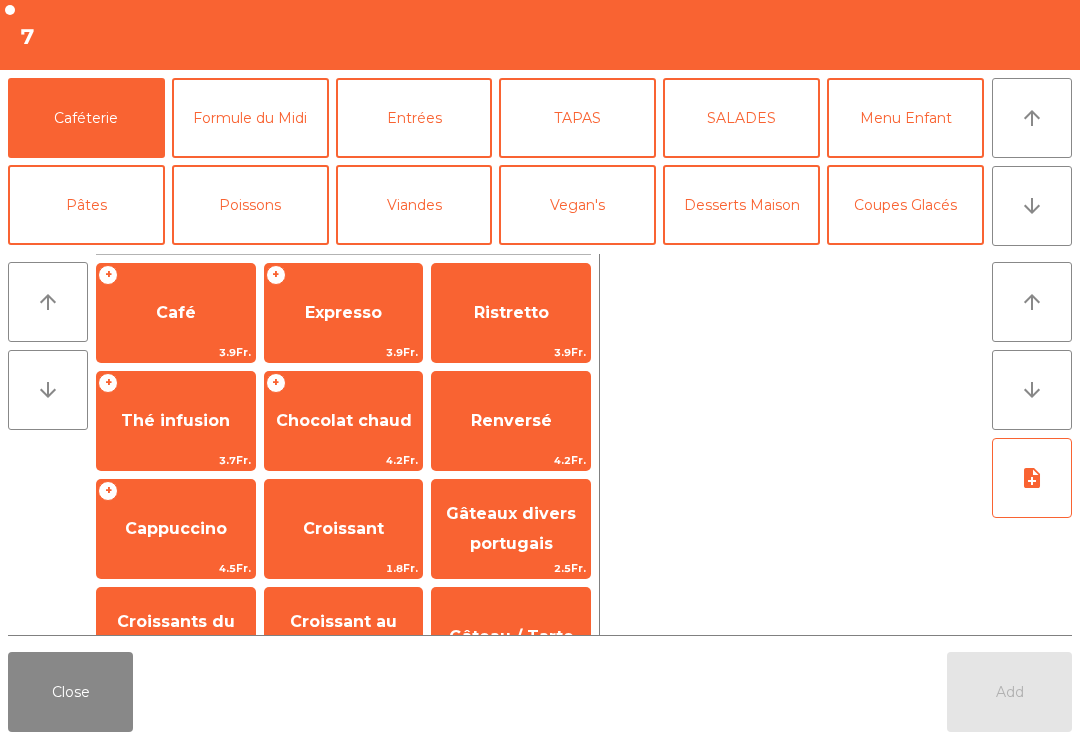 click on "Mineral" 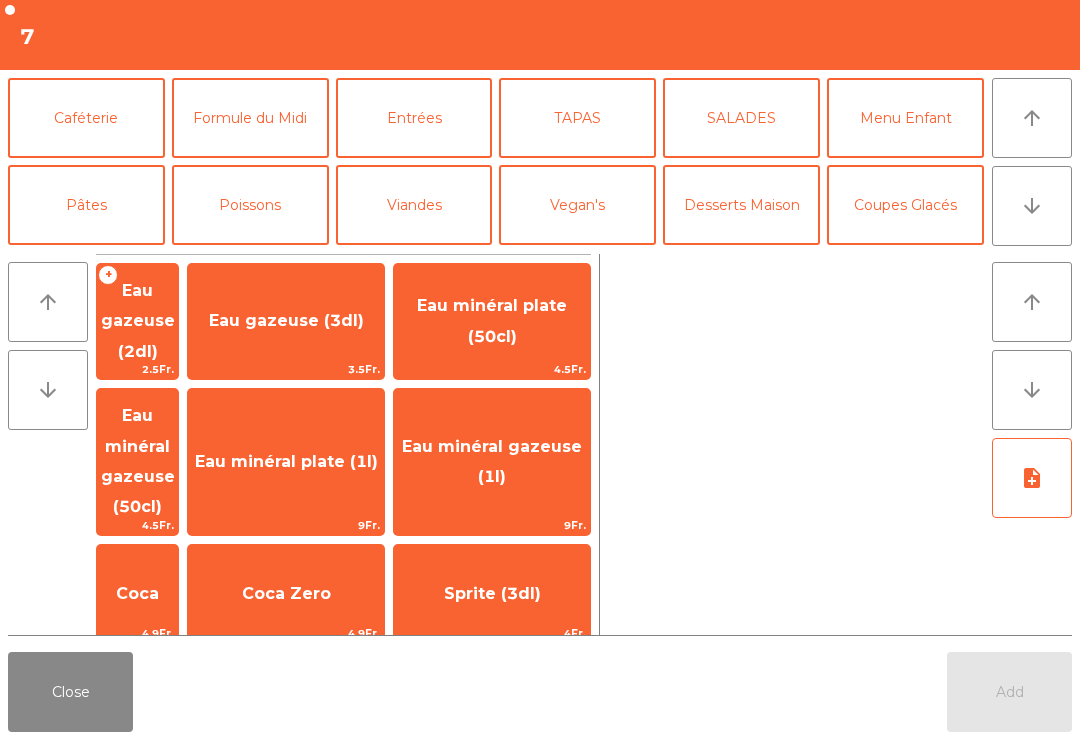 scroll, scrollTop: 137, scrollLeft: 0, axis: vertical 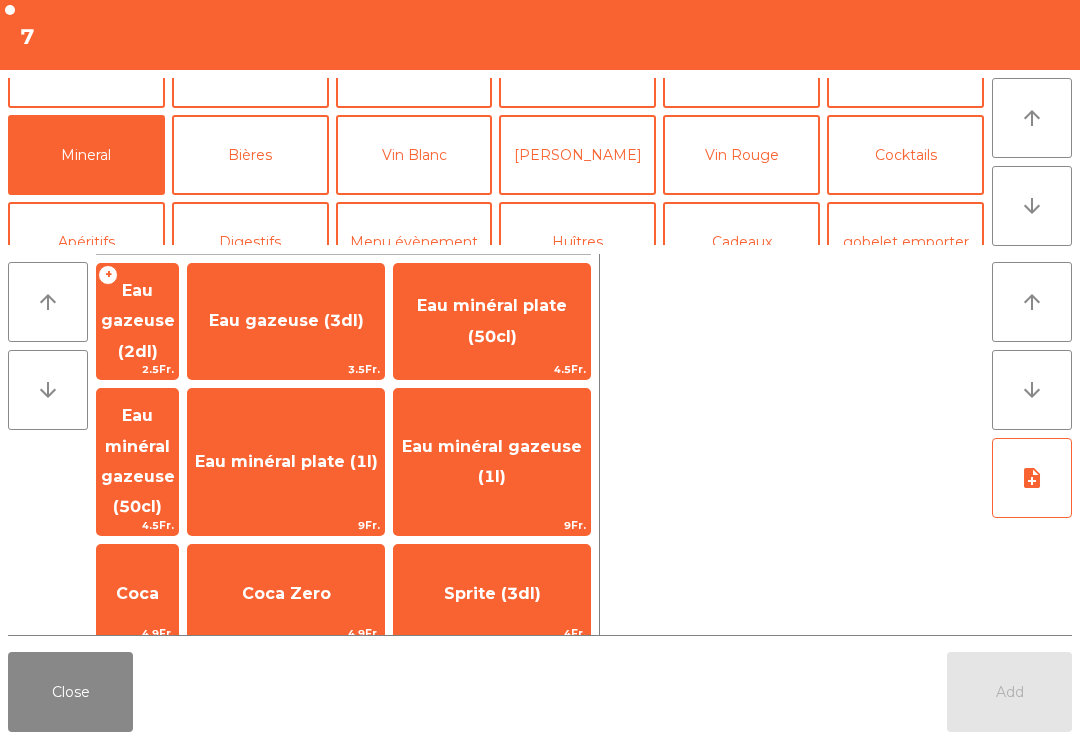 click on "Vin Blanc" 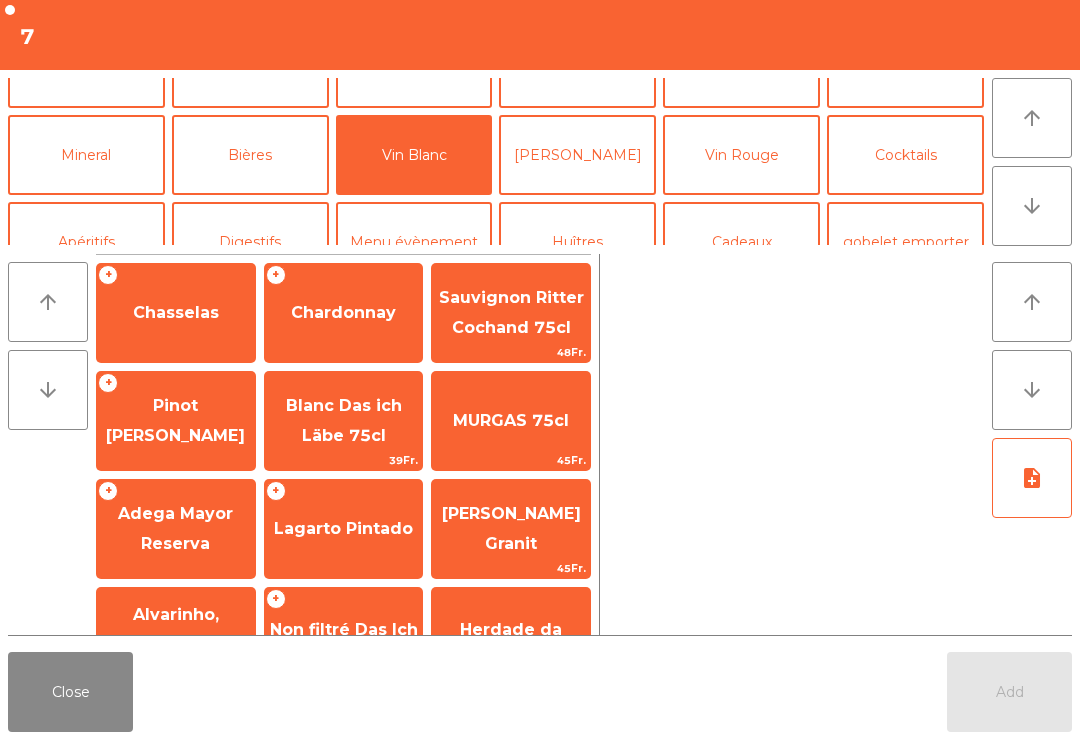 click on "Chasselas" 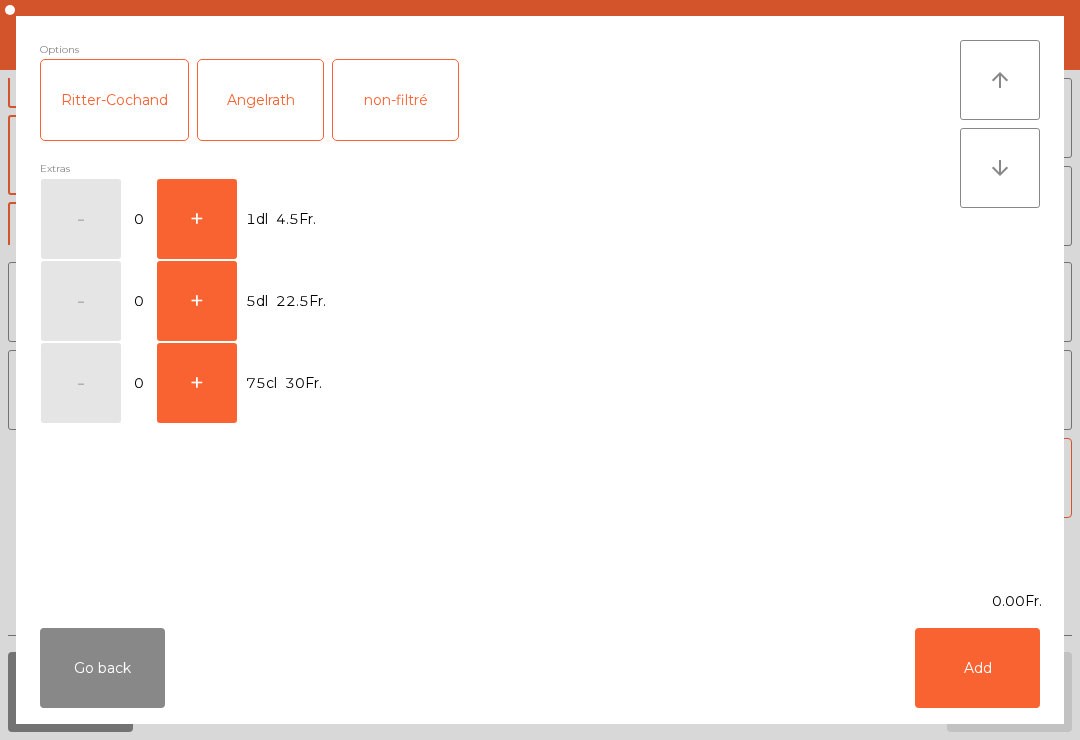 click on "+" 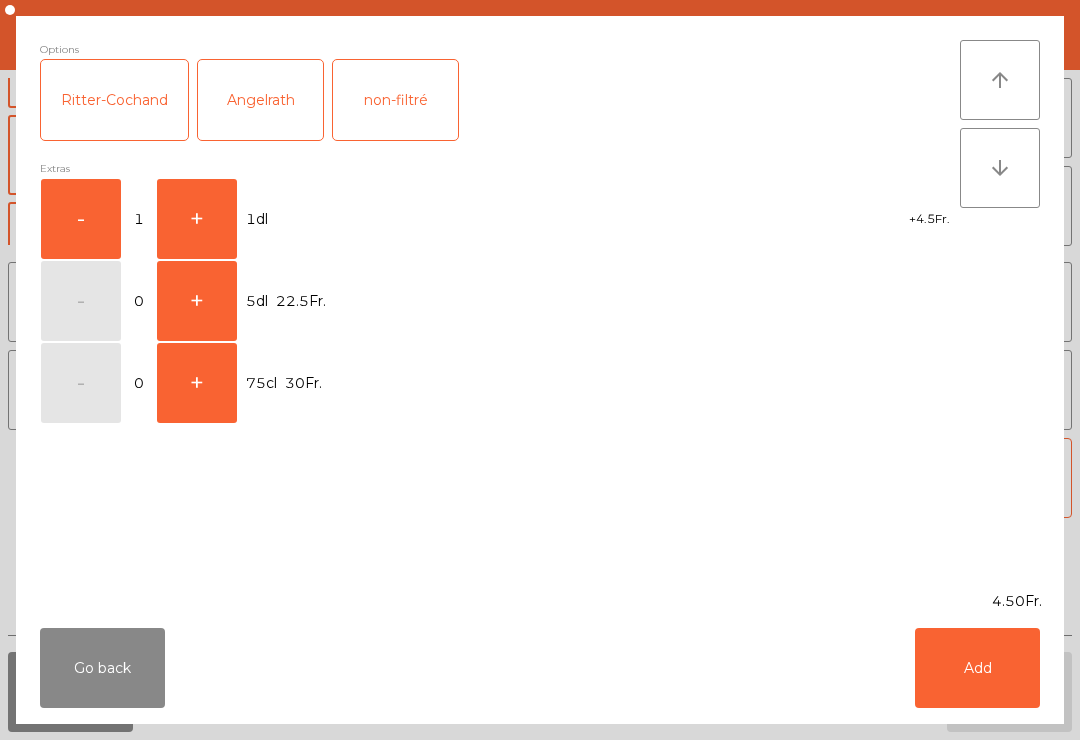 click on "Add" 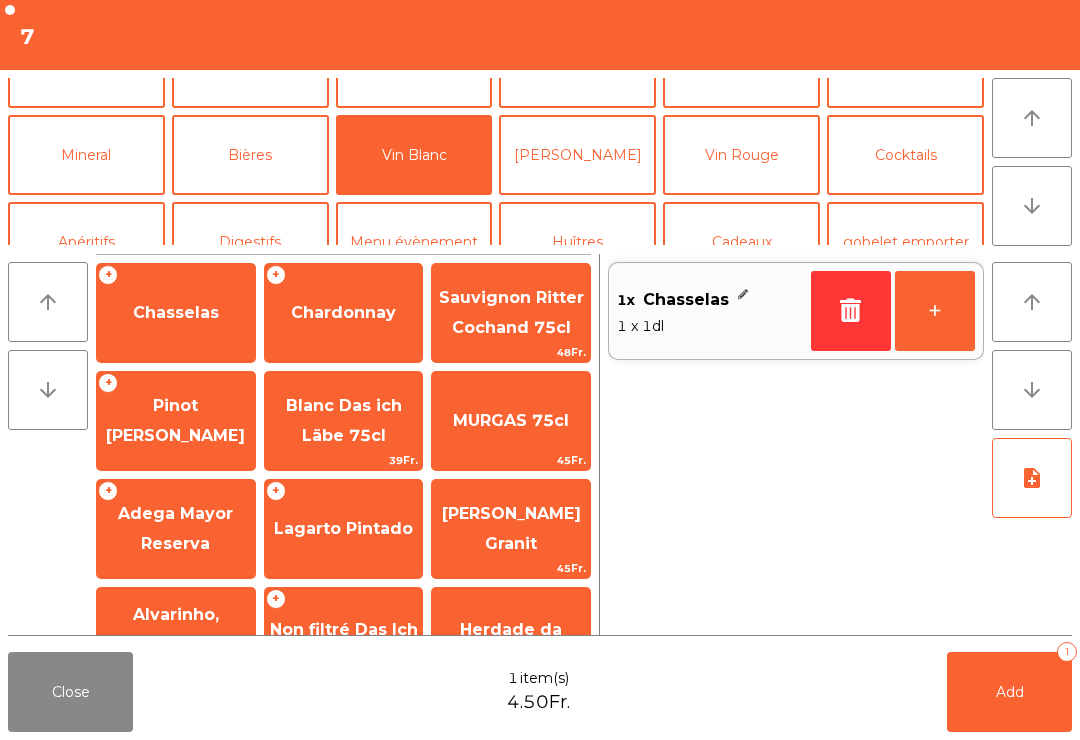 click on "Add   1" 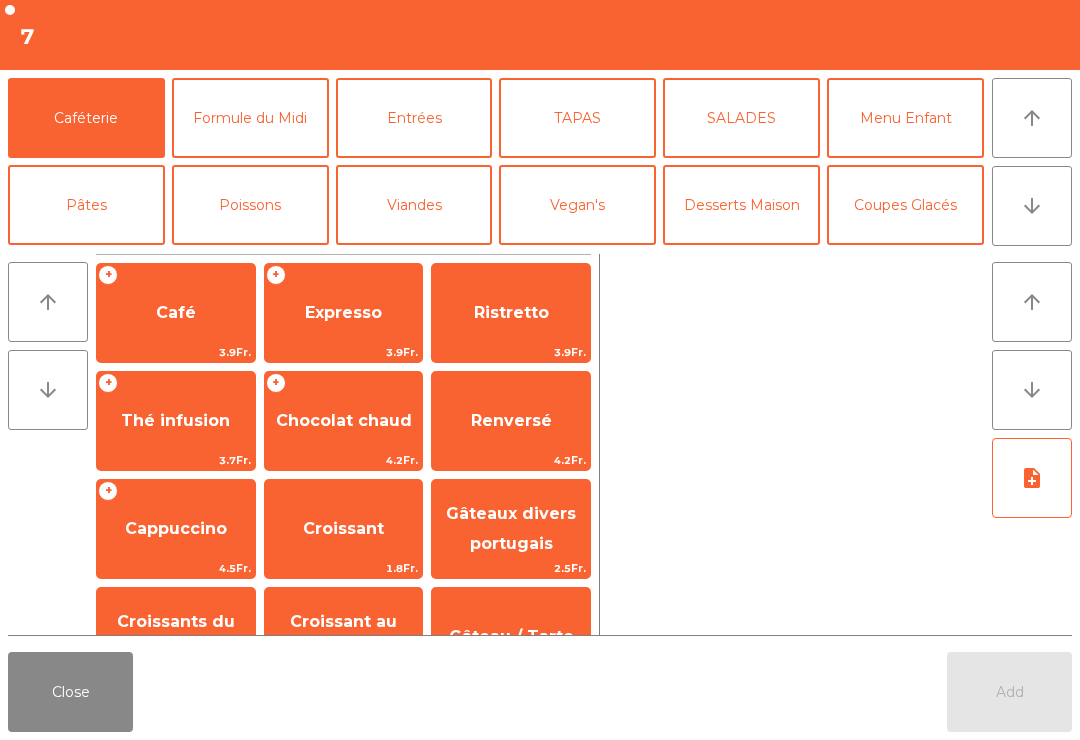 click on "Close" 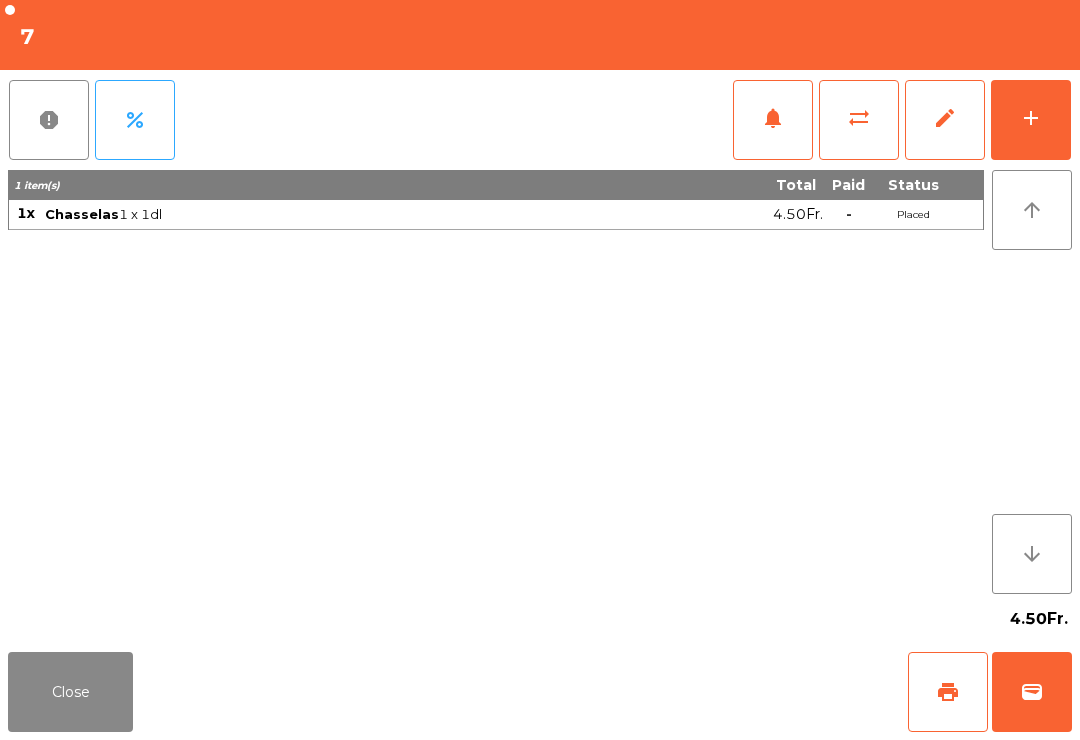 click on "Close" 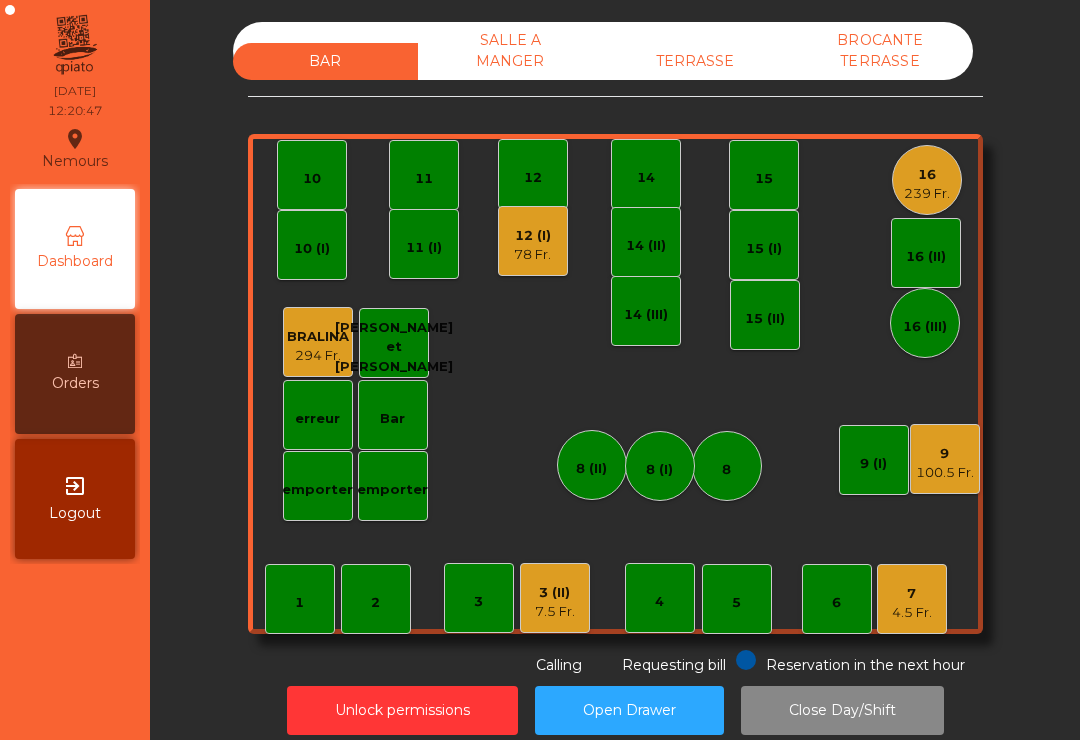 click on "3 (II)   7.5 Fr." 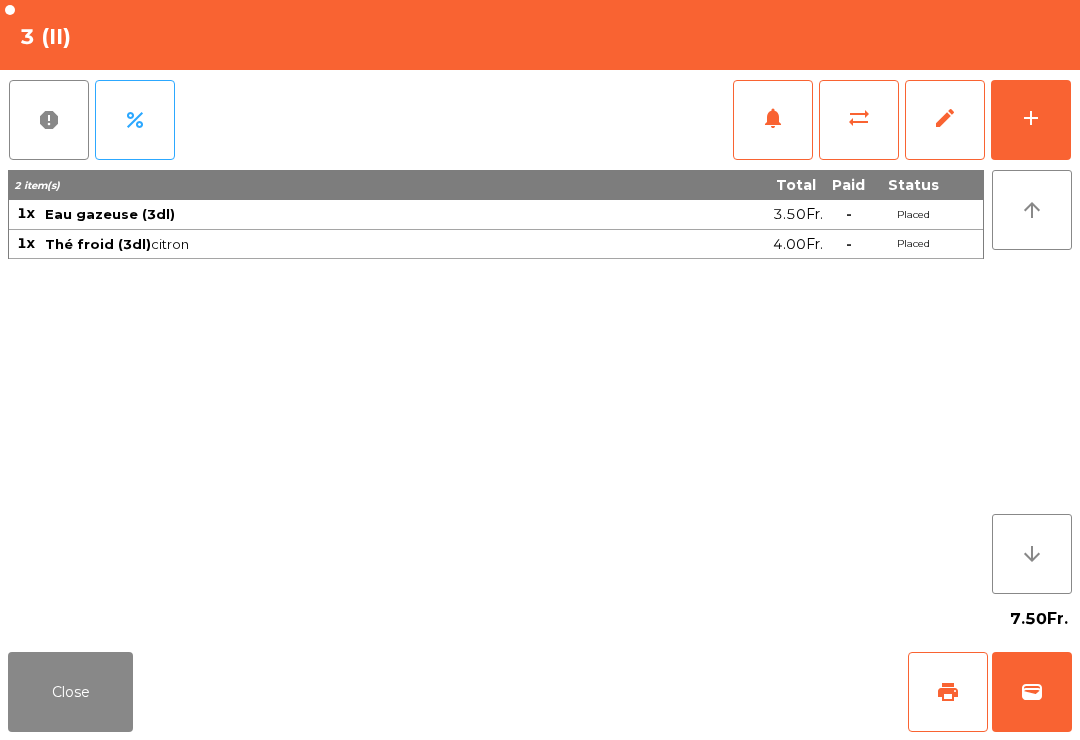 click on "add" 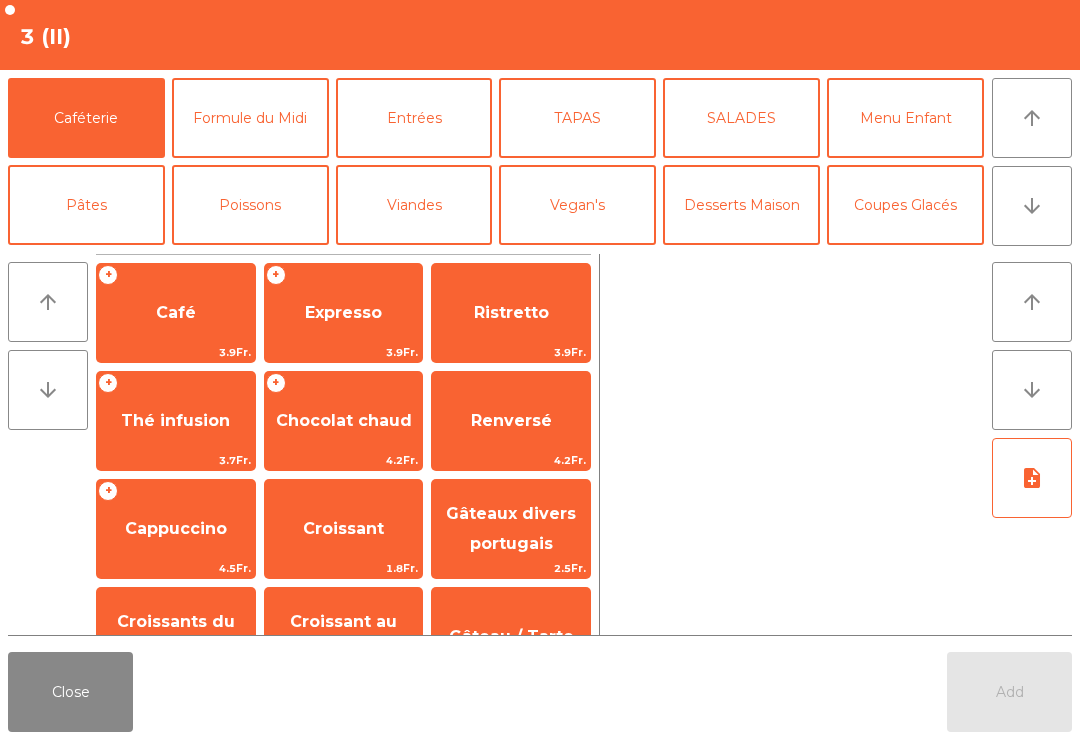 click on "Entrées" 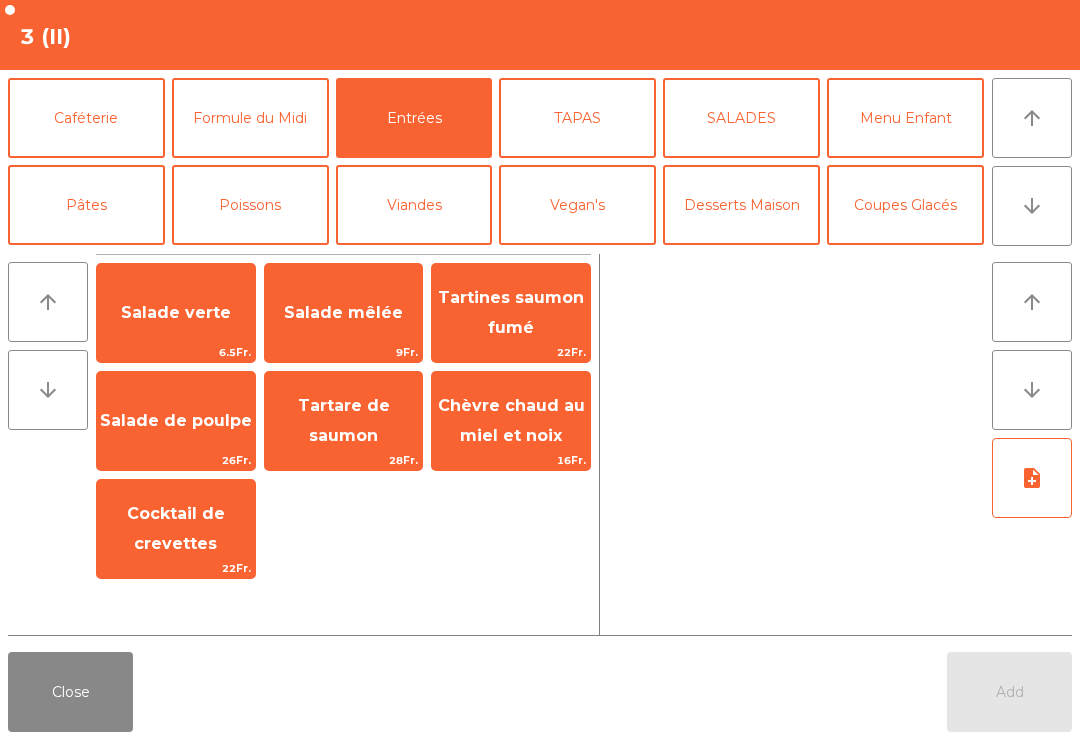 click on "Salade de poulpe" 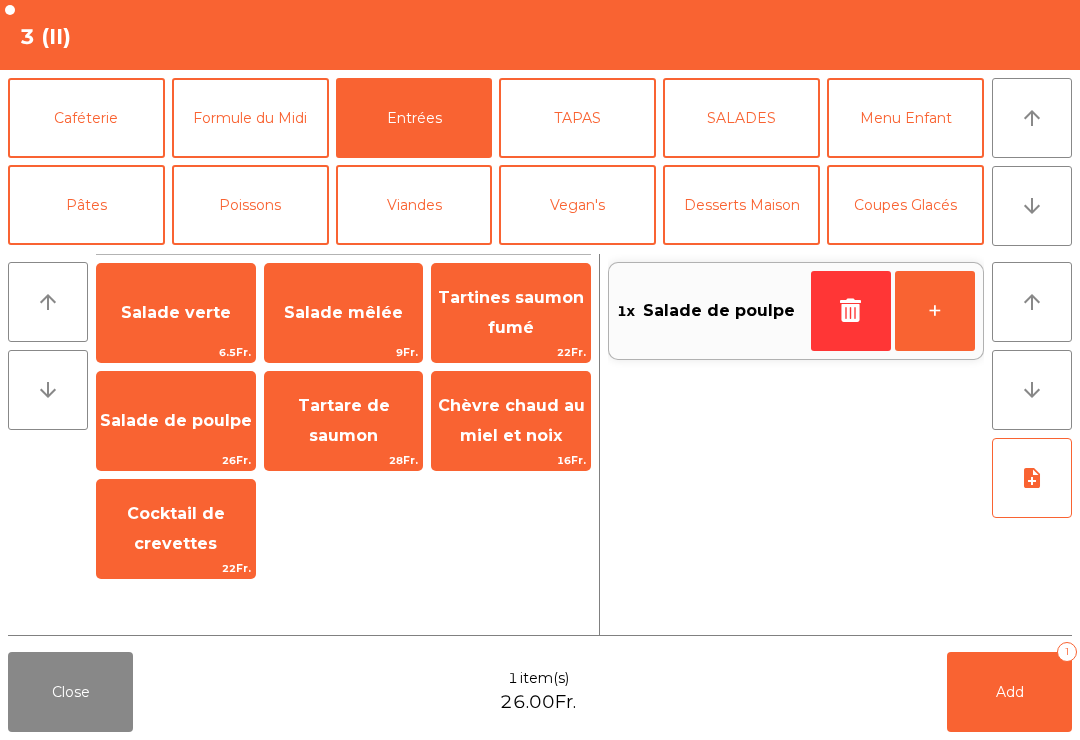 click on "TAPAS" 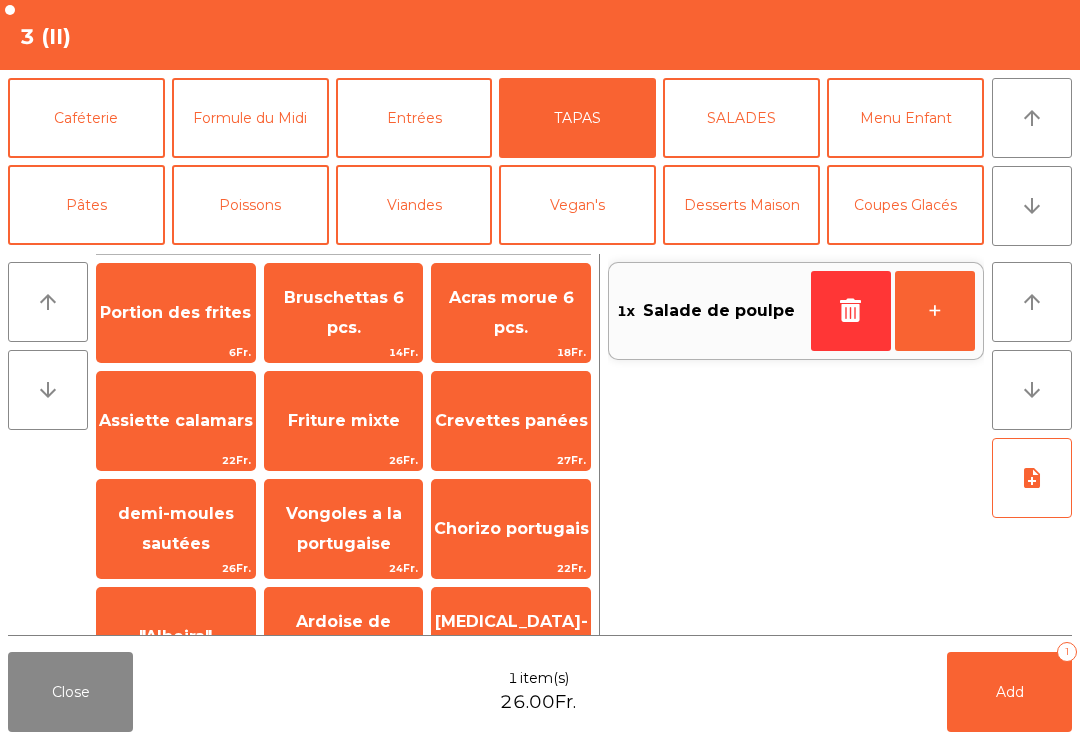 click on "Portion des frites" 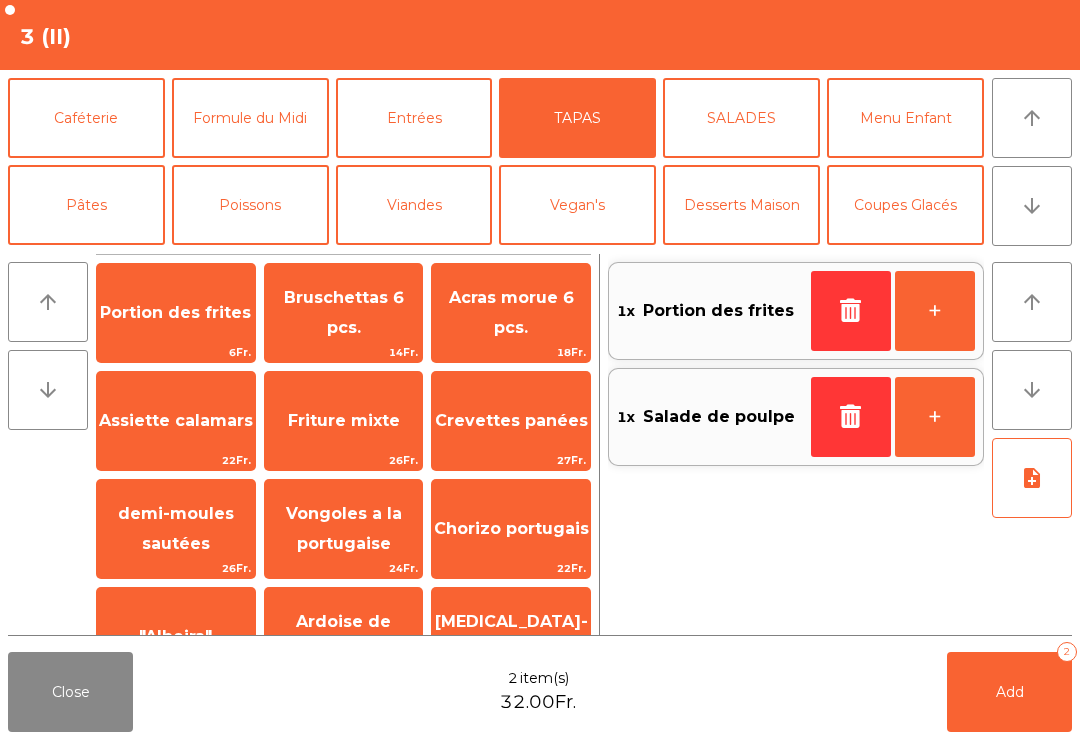 click on "Poissons" 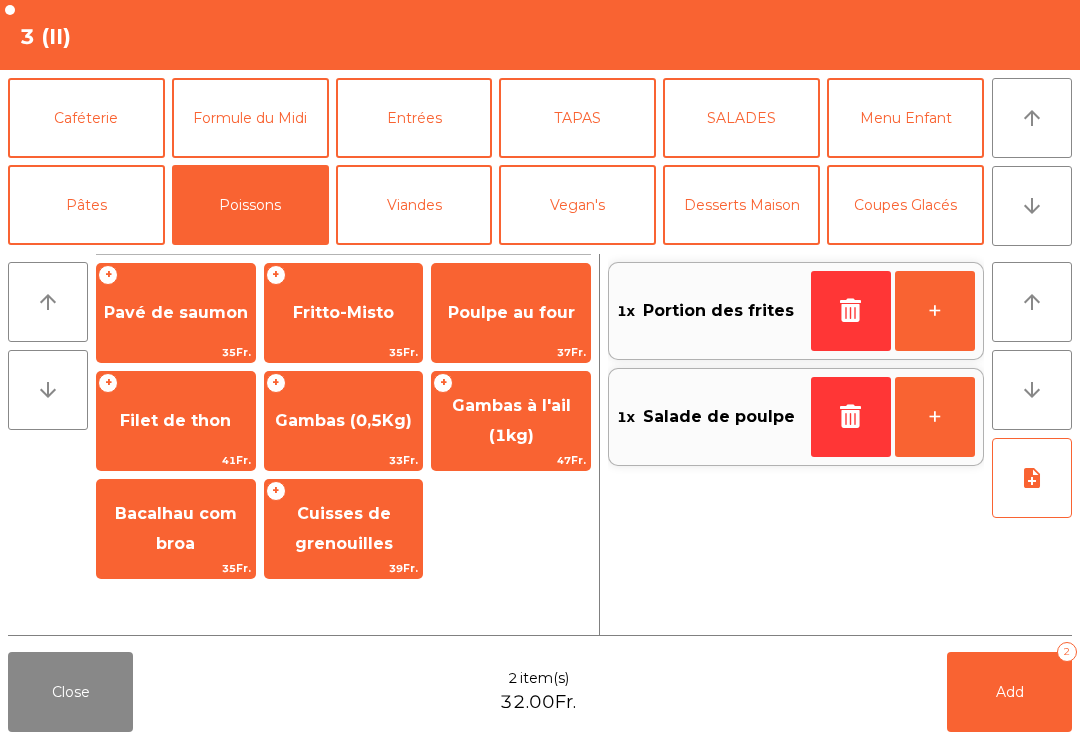 click on "Gambas (0,5Kg)" 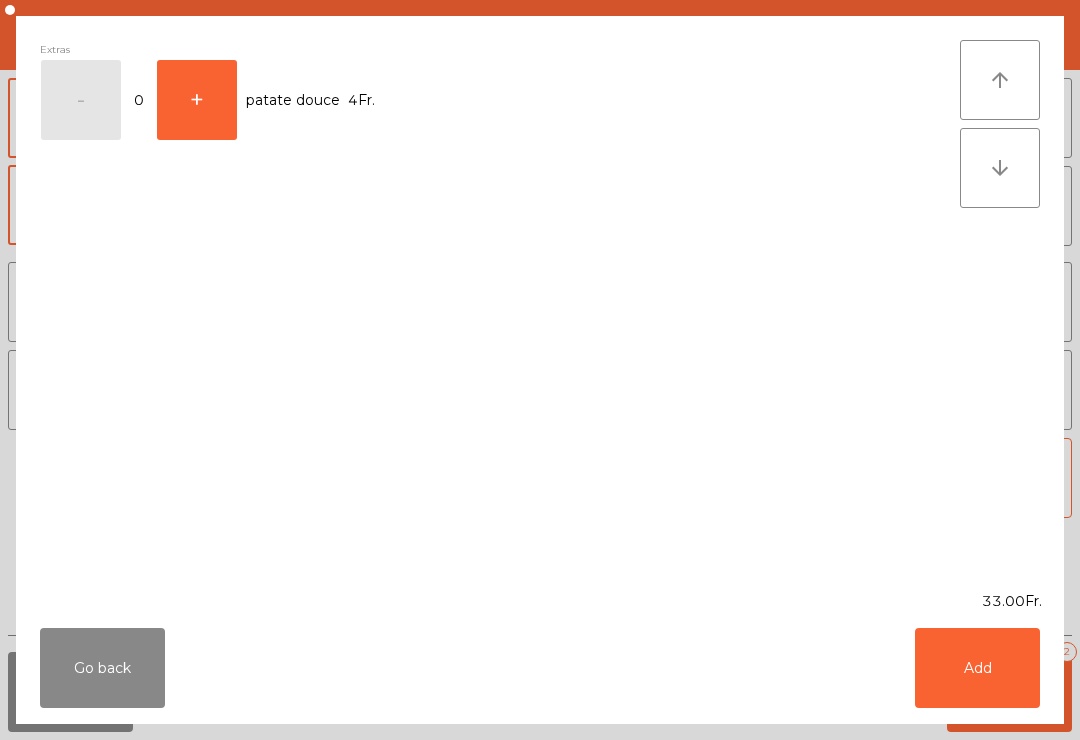 click on "Add" 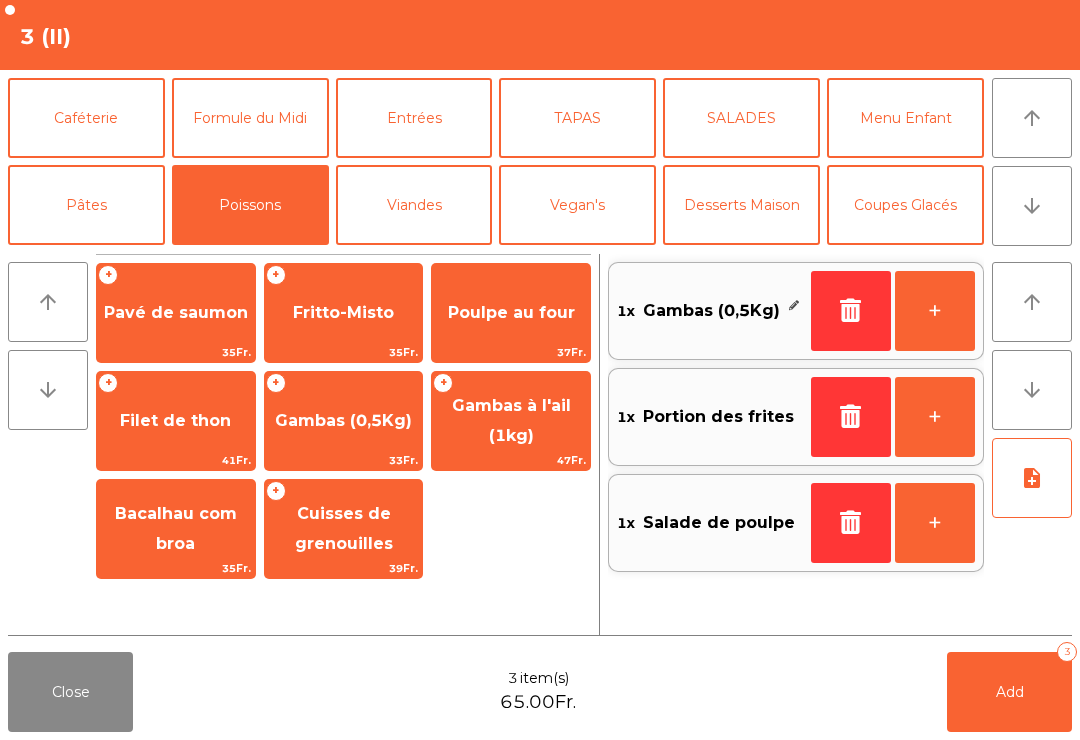 click on "note_add" 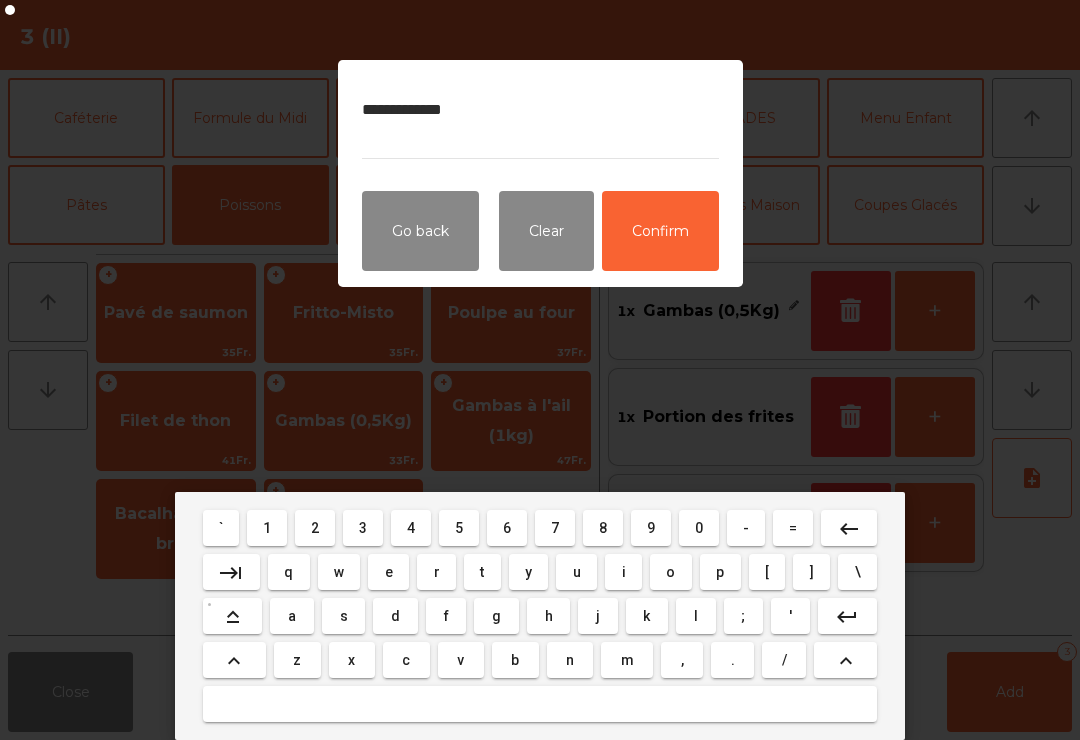 type on "**********" 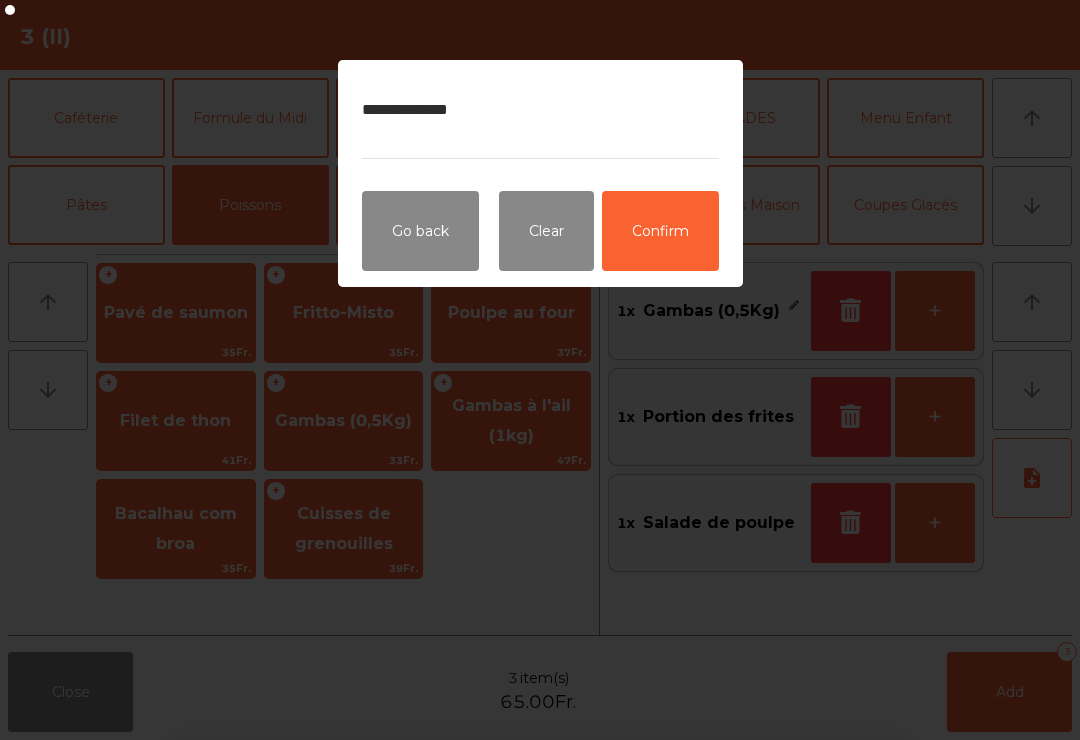 click on "Confirm" 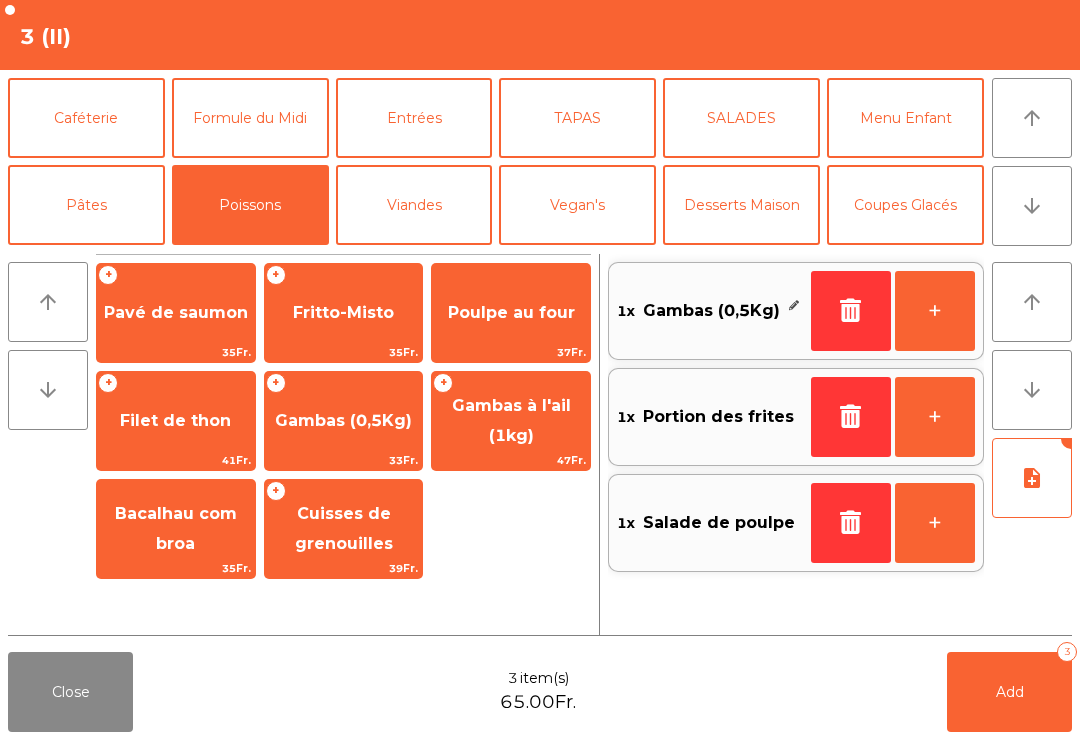 click on "Add   3" 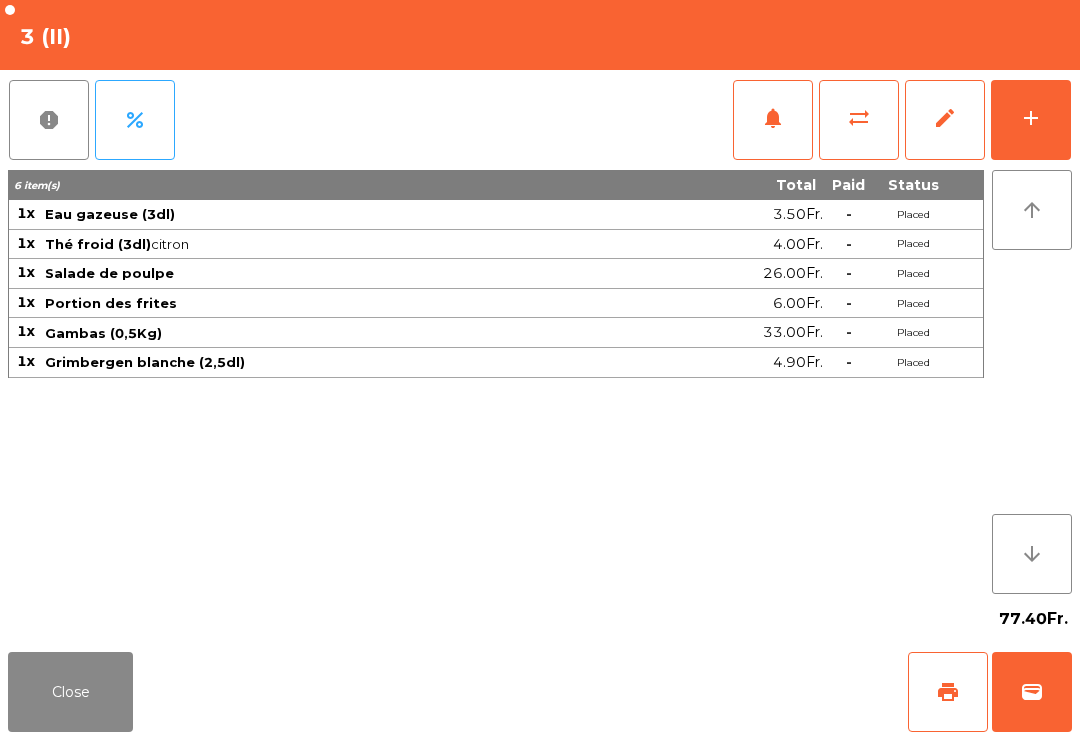 click on "Close" 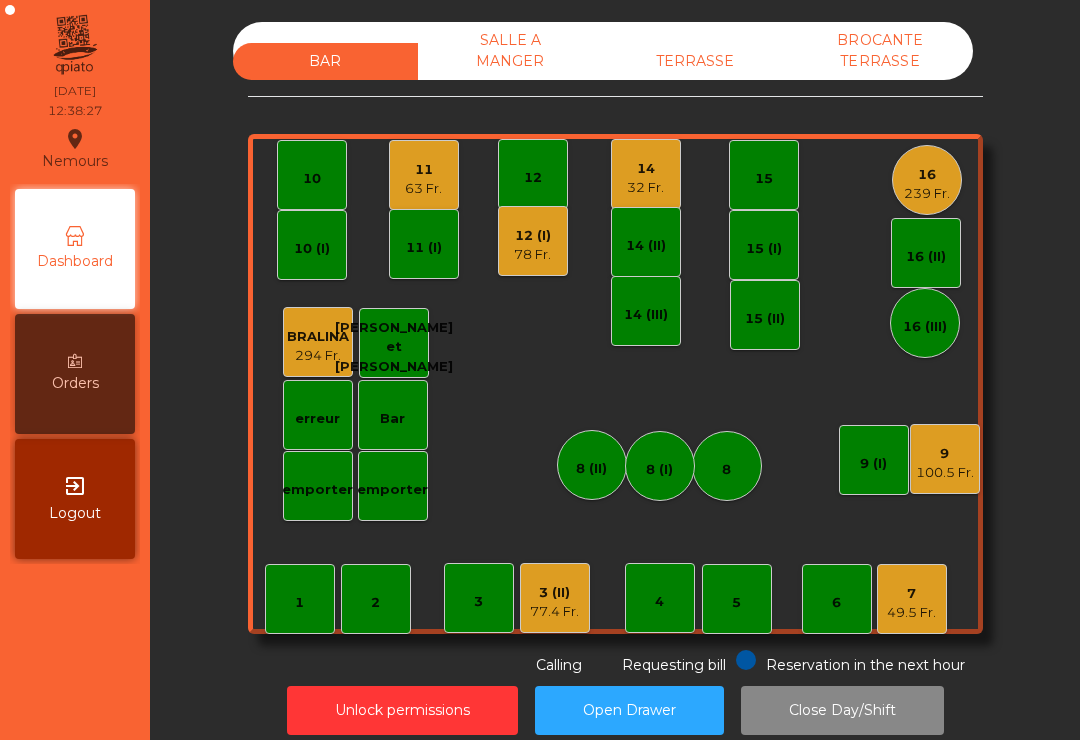 click on "49.5 Fr." 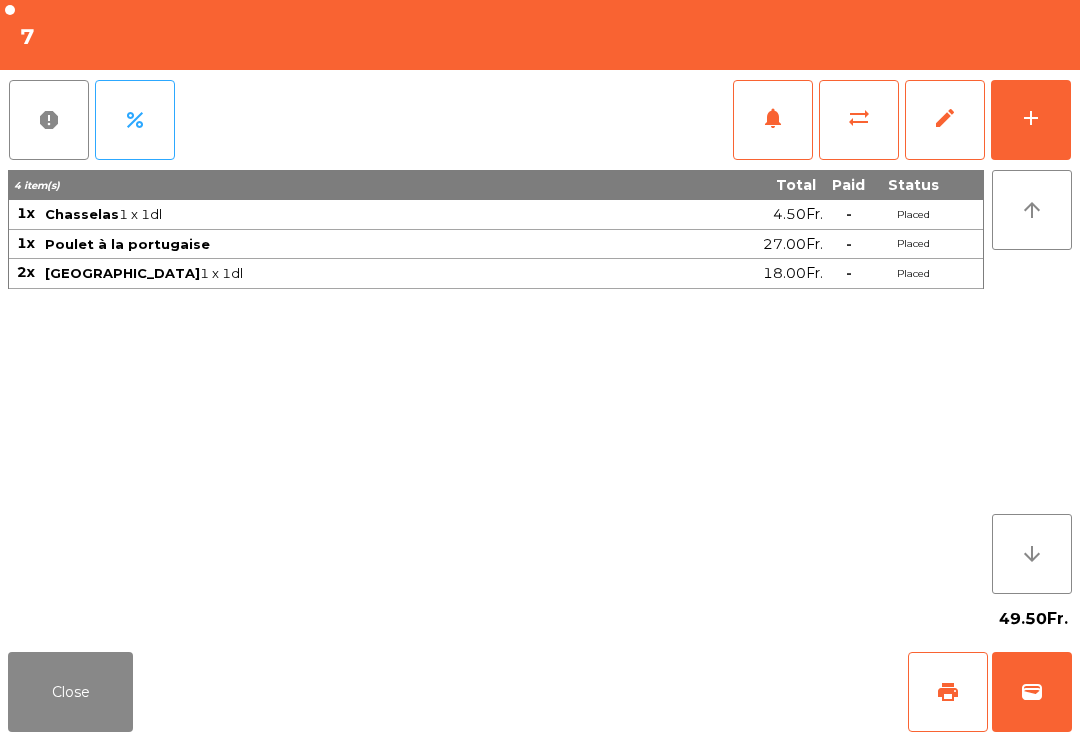 click on "notifications" 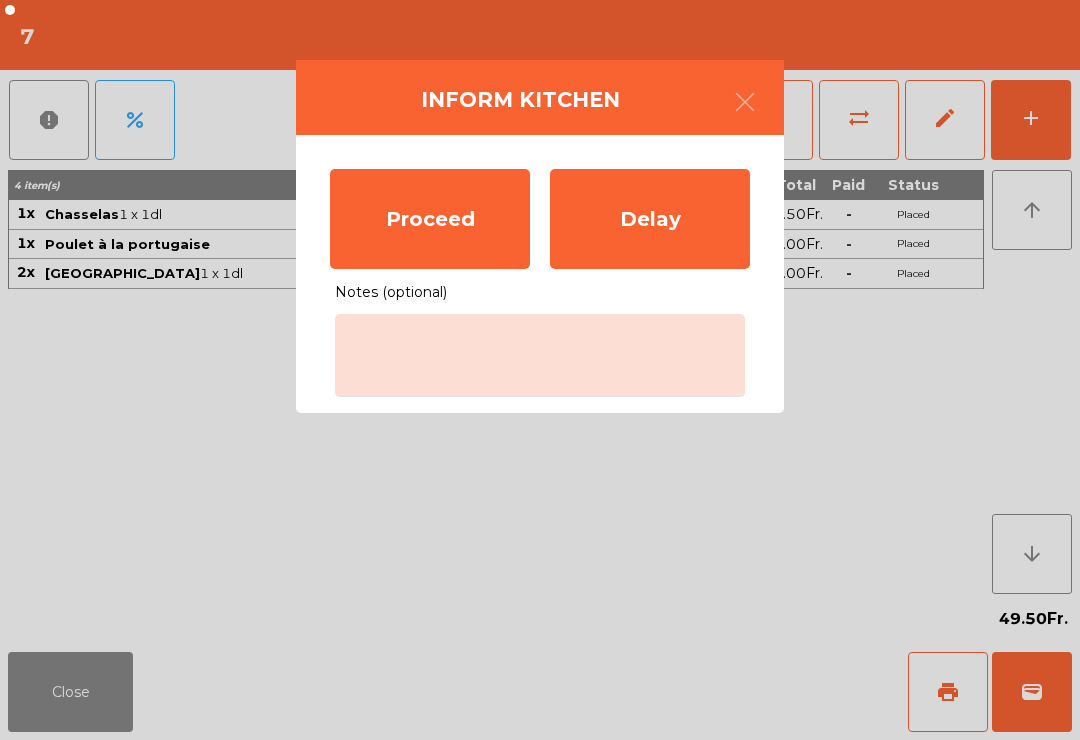 click on "Proceed" 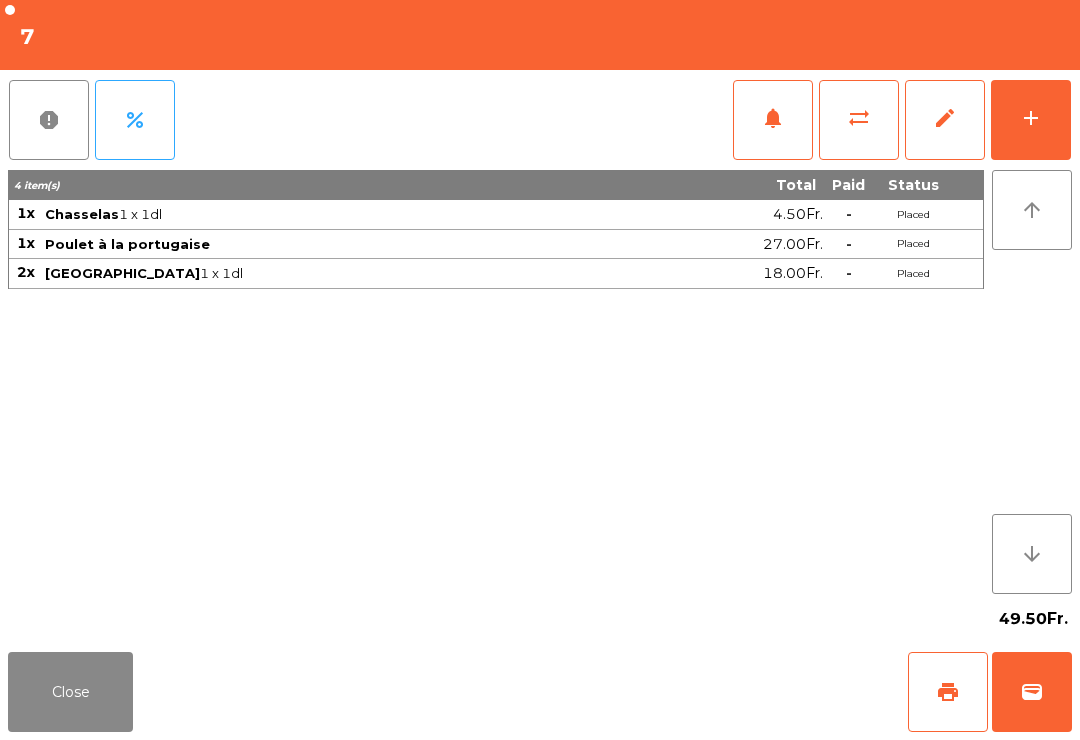 click on "Close" 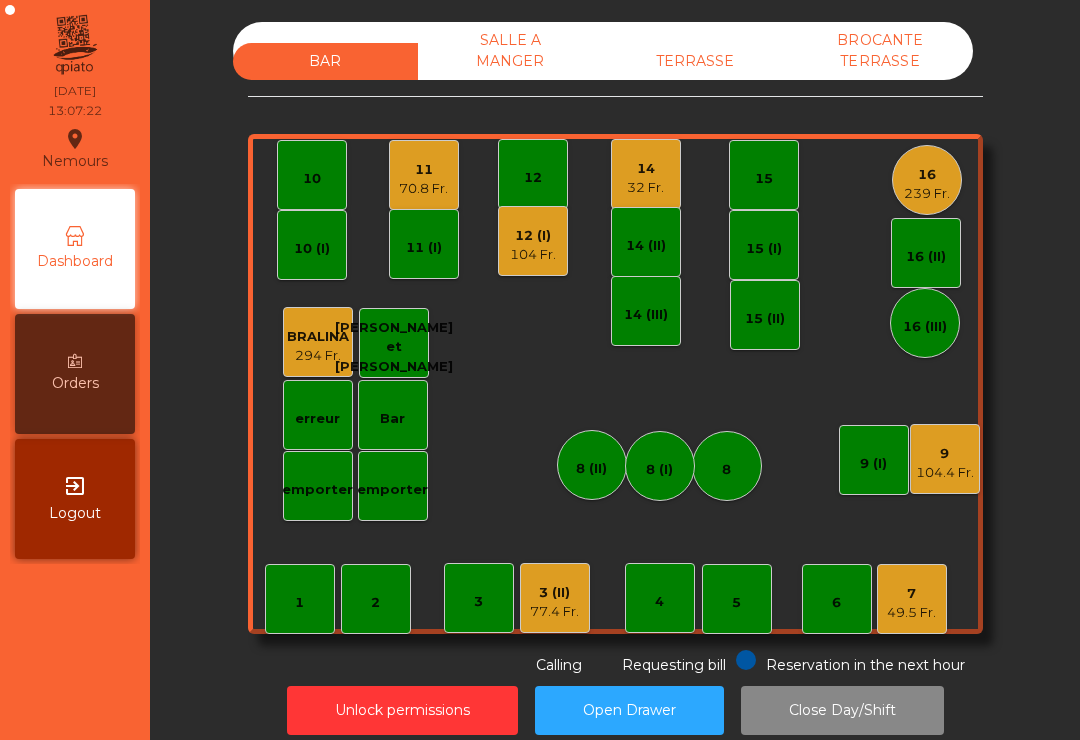 click on "32 Fr." 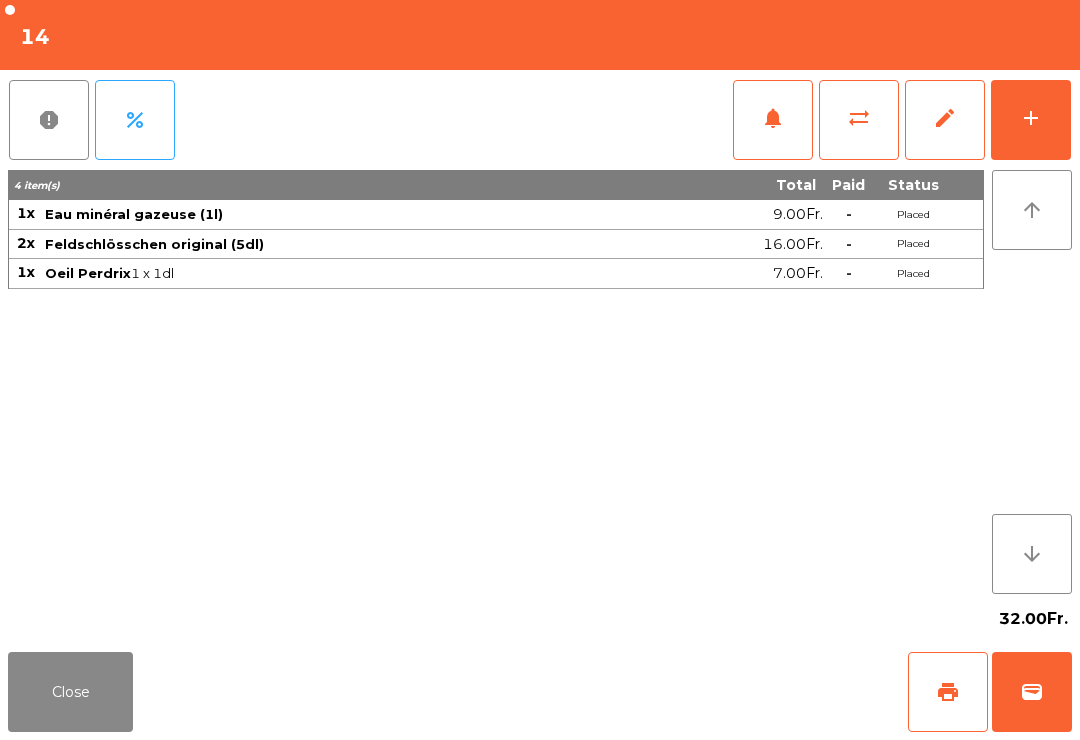 click on "wallet" 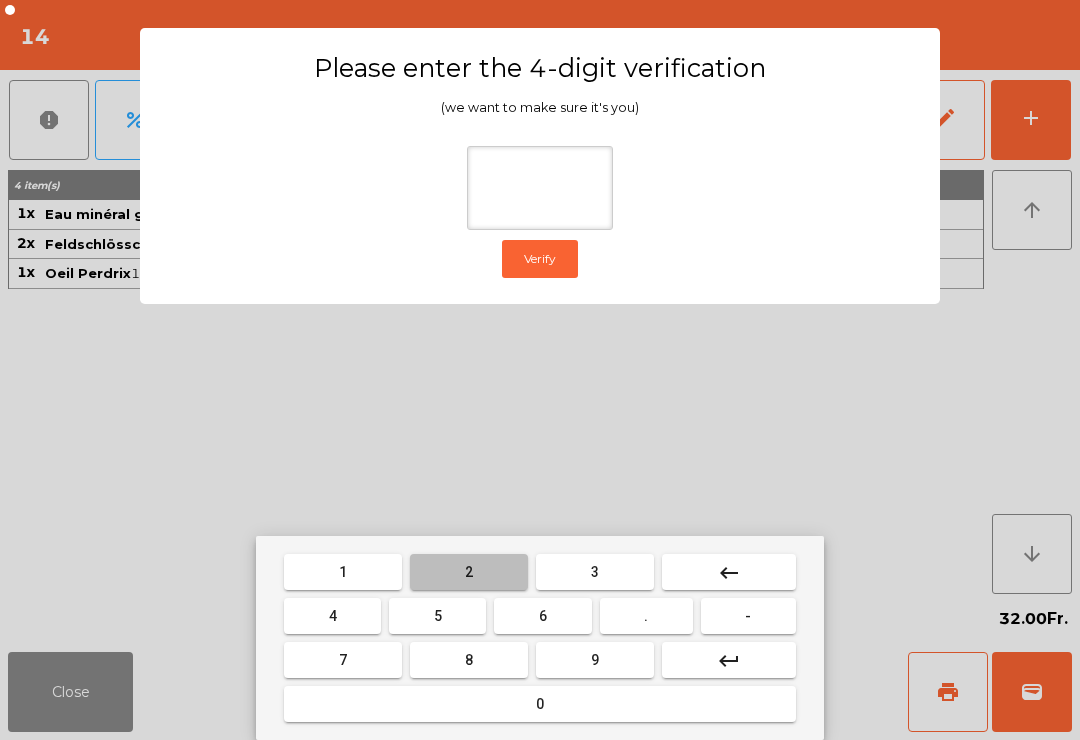 type on "*" 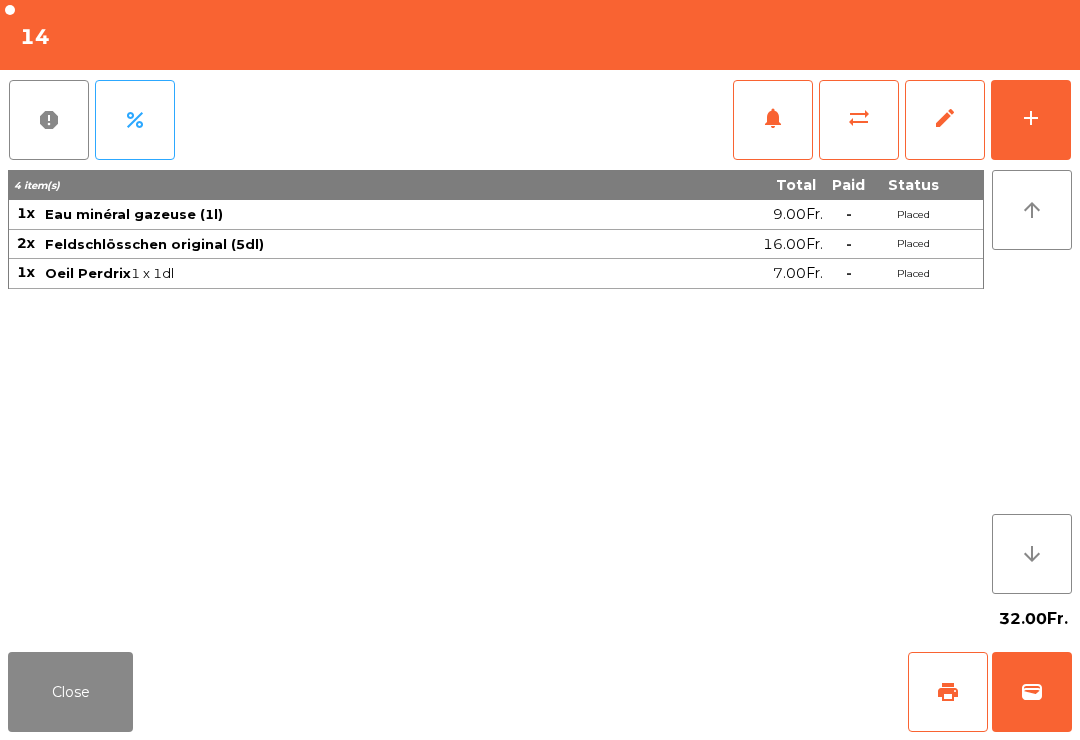 click on "Close   print   wallet" 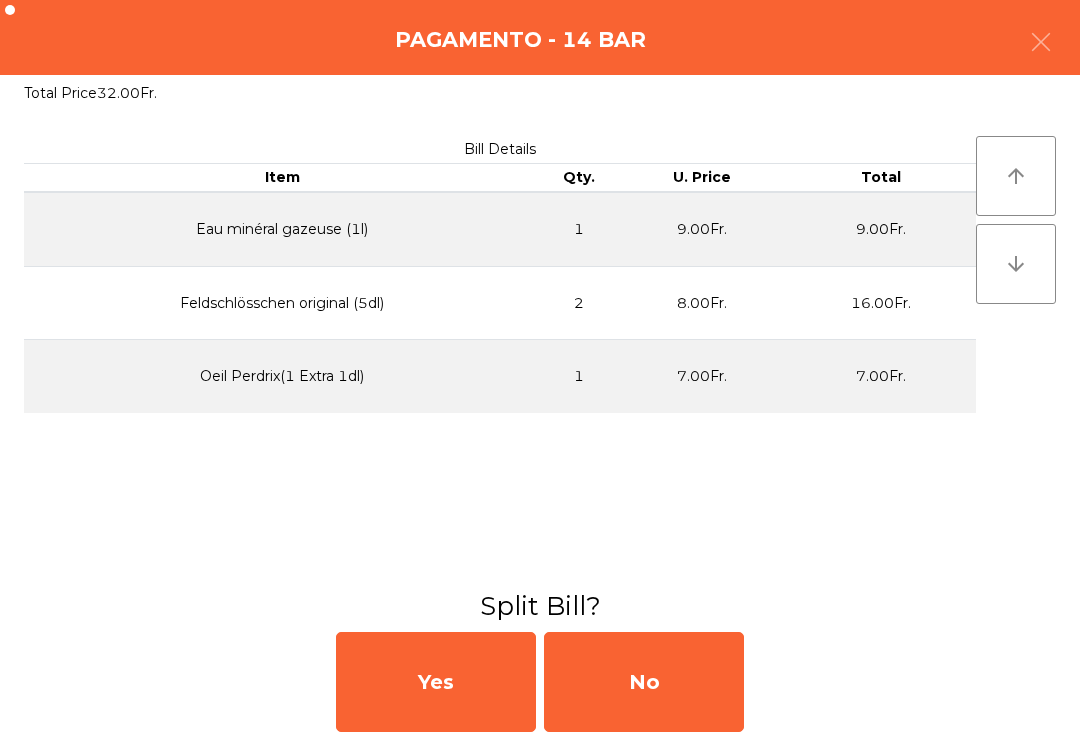 click on "No" 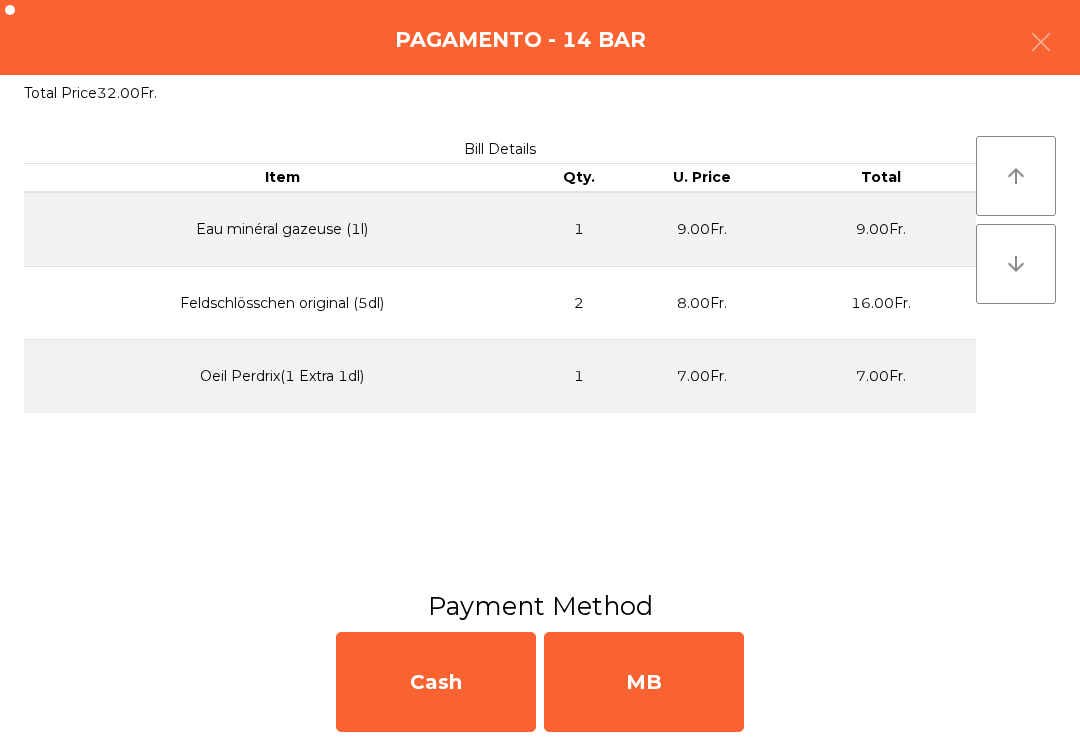 click on "MB" 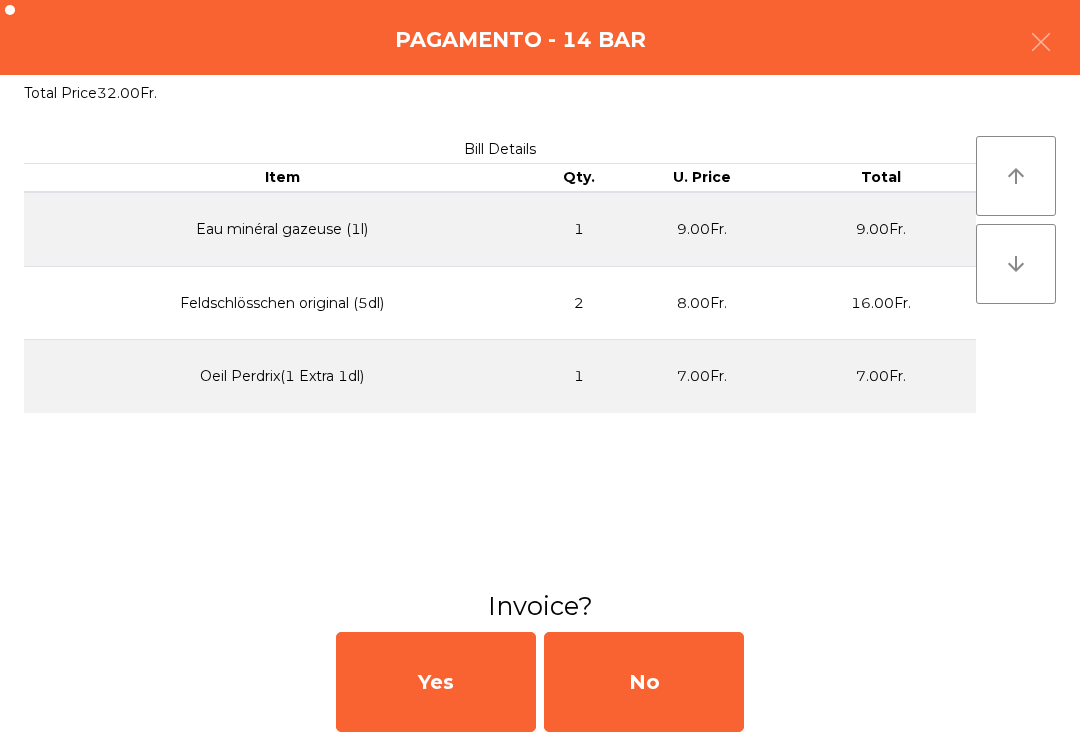 click on "No" 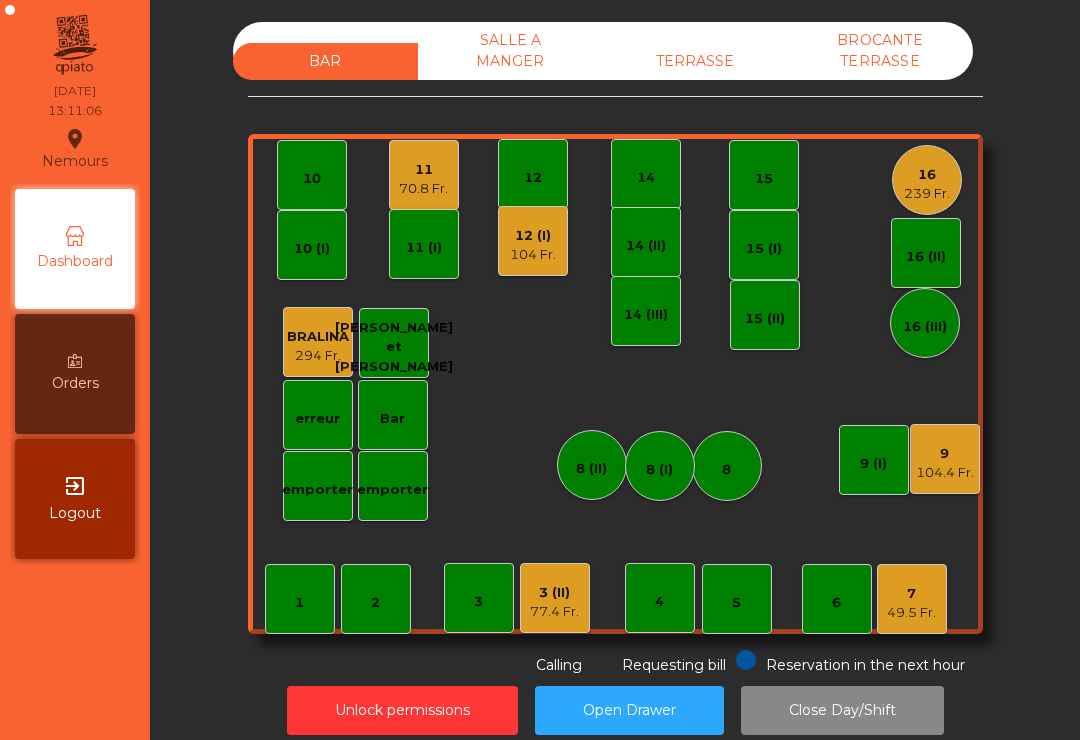 click on "70.8 Fr." 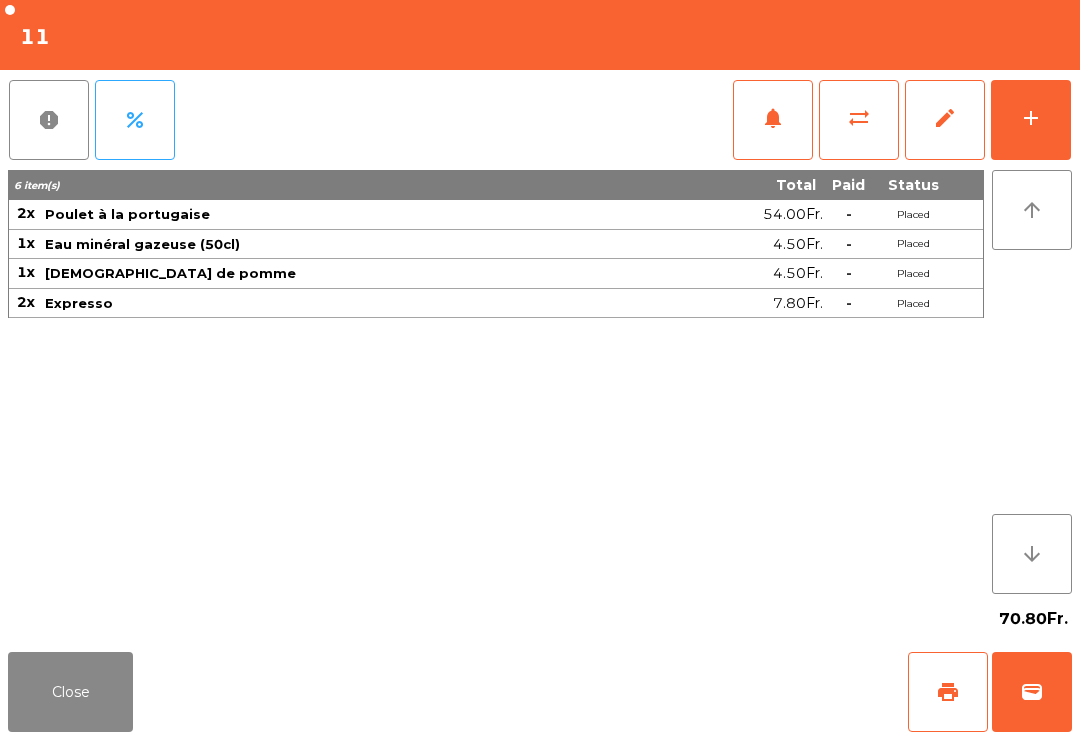 click on "print" 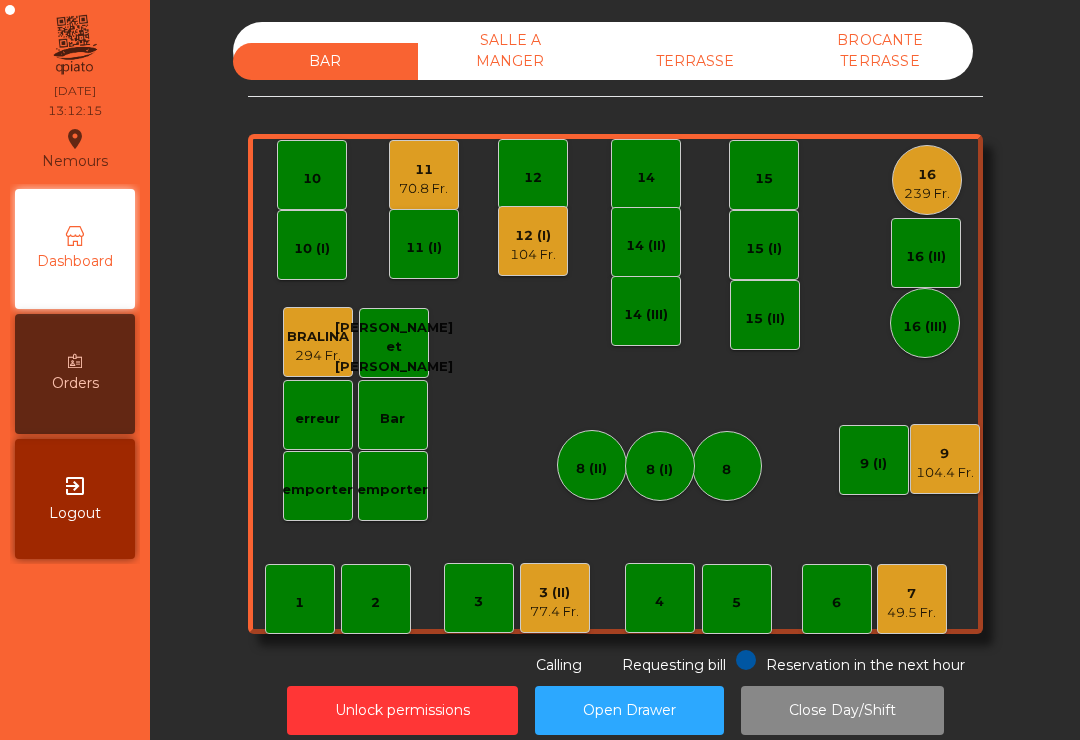 click on "104.4 Fr." 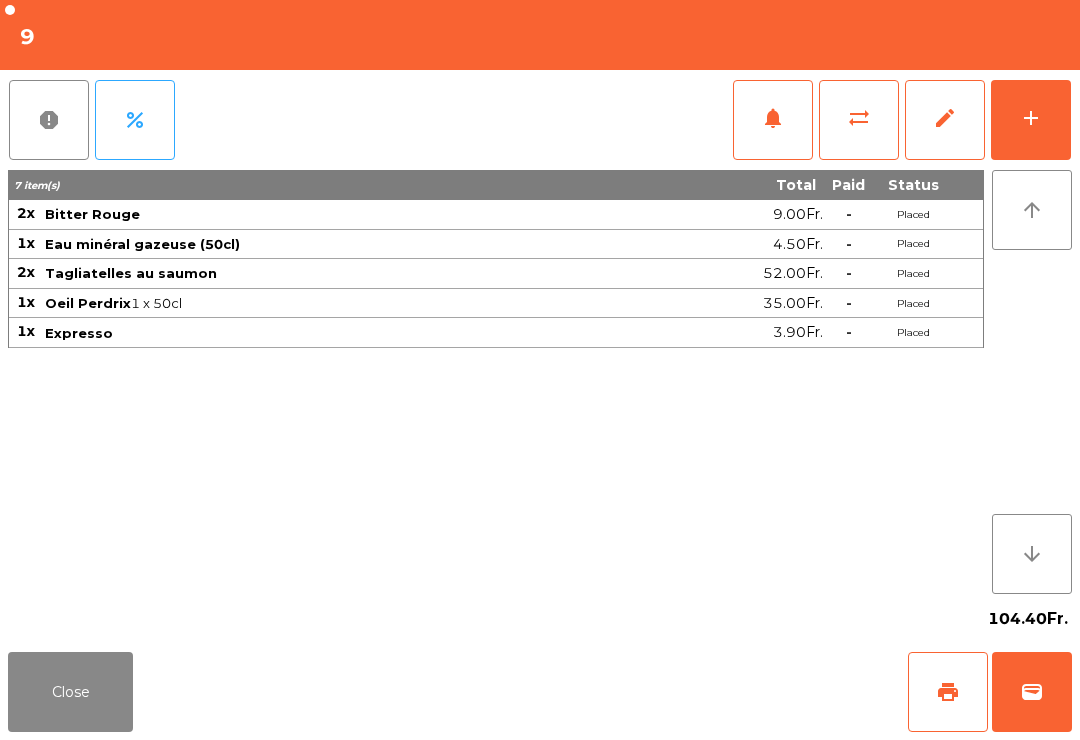 click on "print" 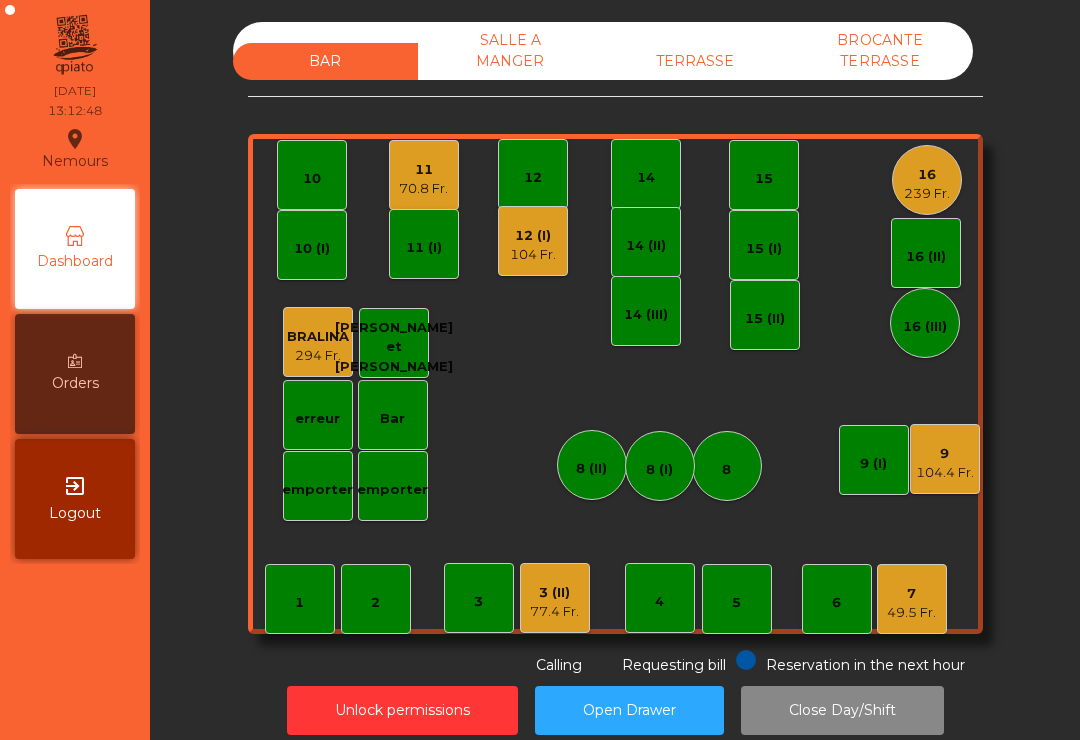 click on "70.8 Fr." 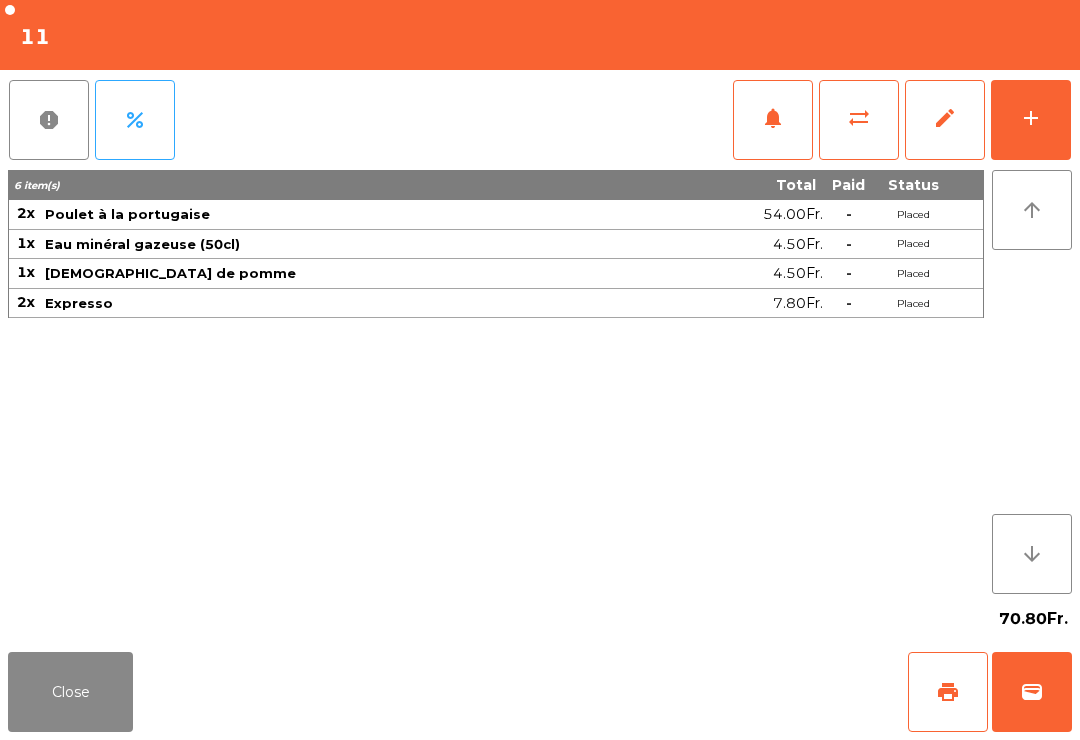 click on "wallet" 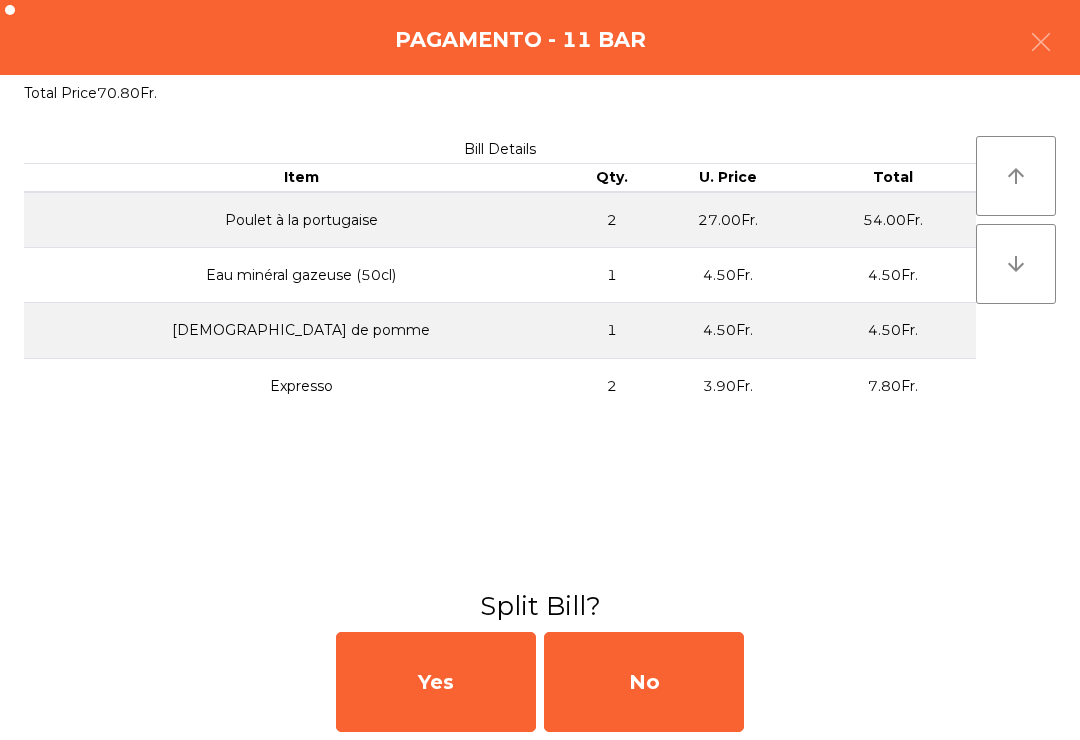 click on "No" 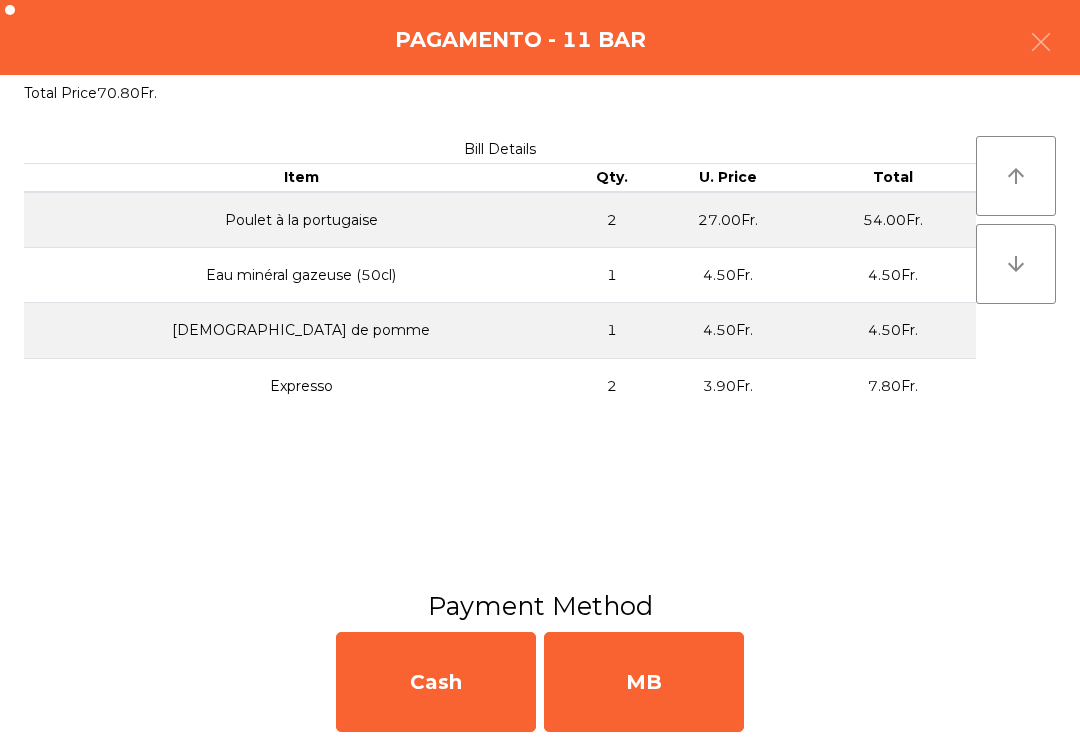 click on "MB" 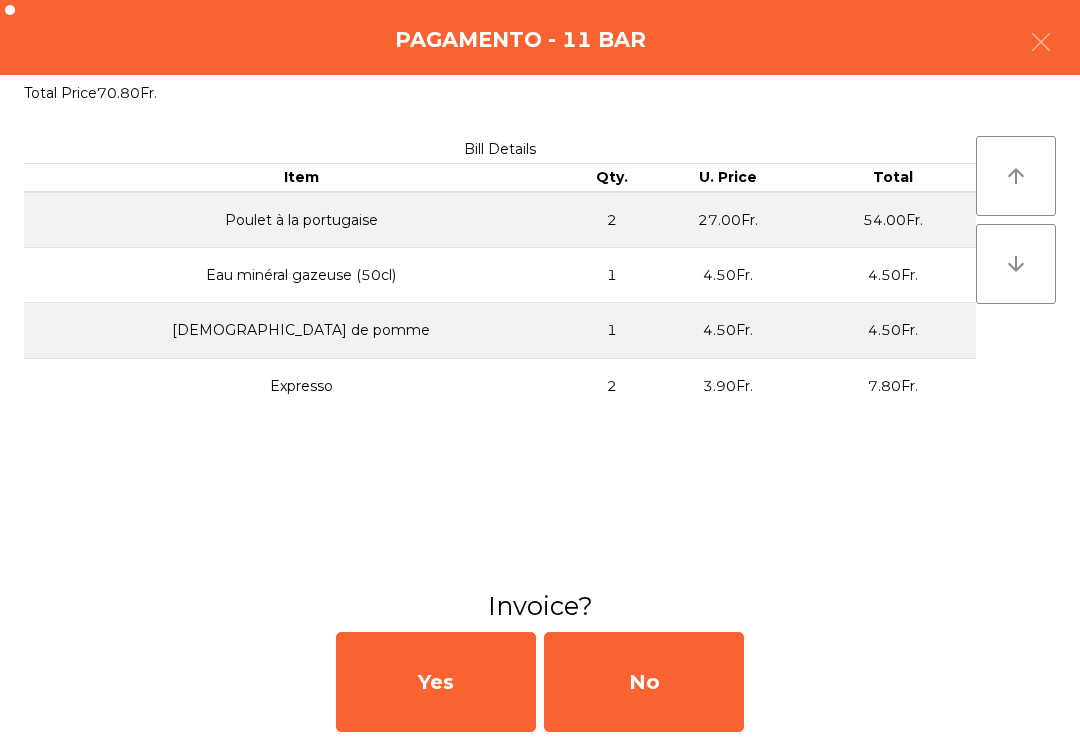 click on "No" 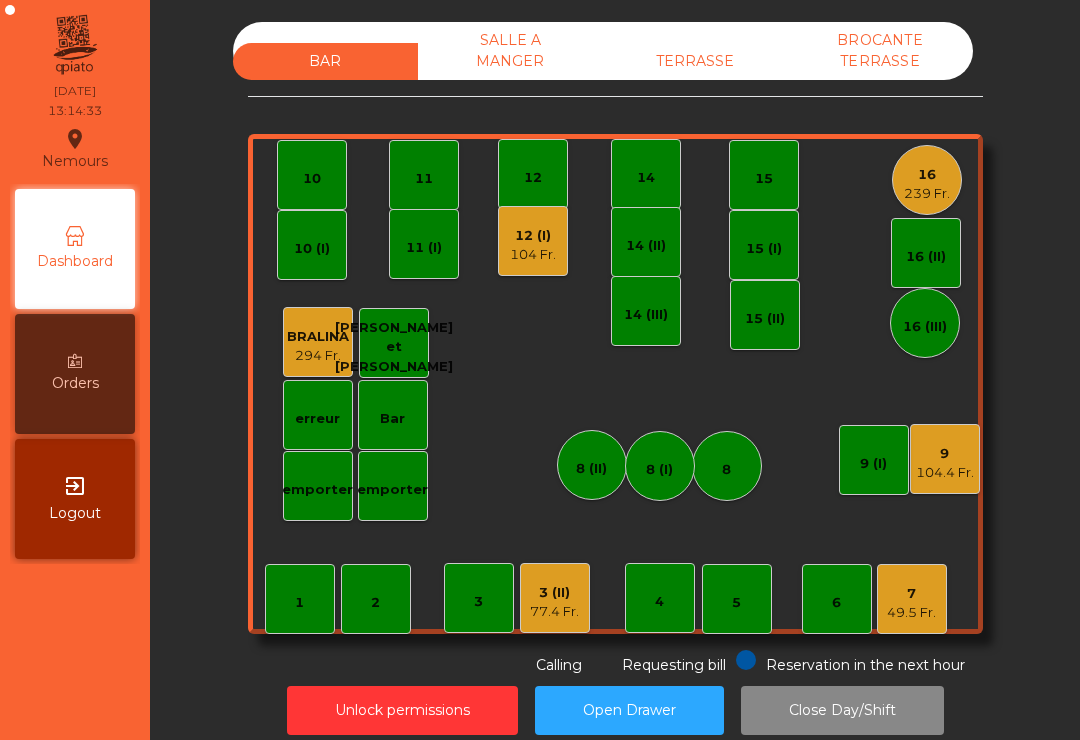scroll, scrollTop: 0, scrollLeft: 0, axis: both 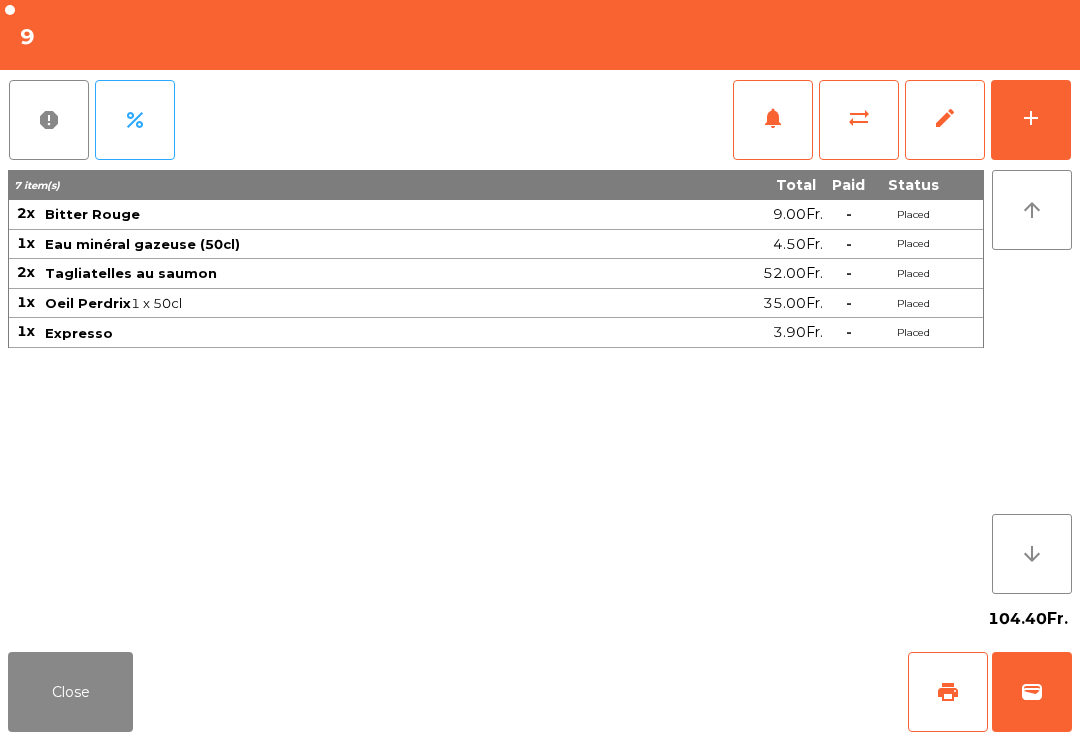 click on "wallet" 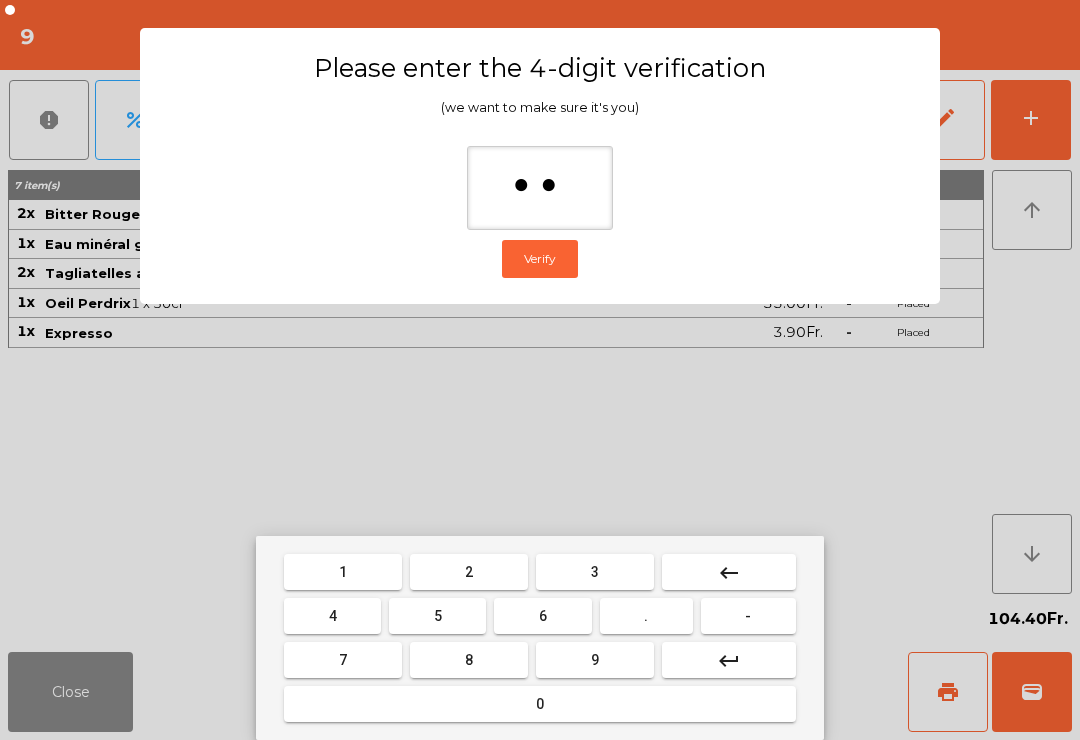type on "***" 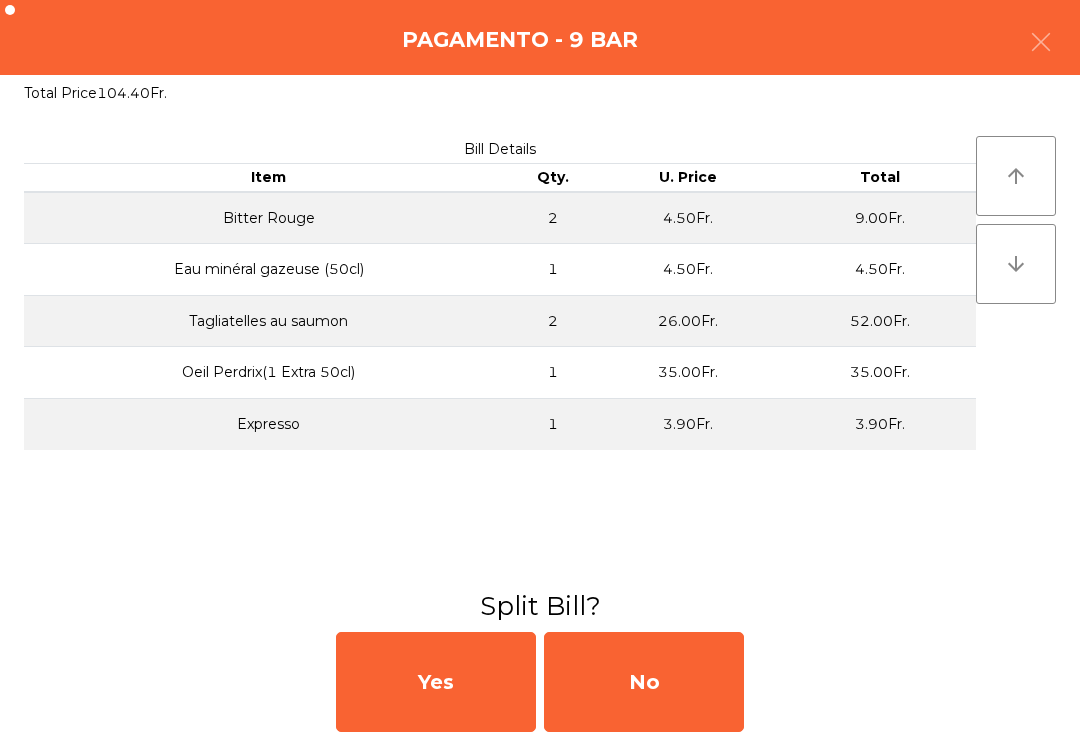 click on "No" 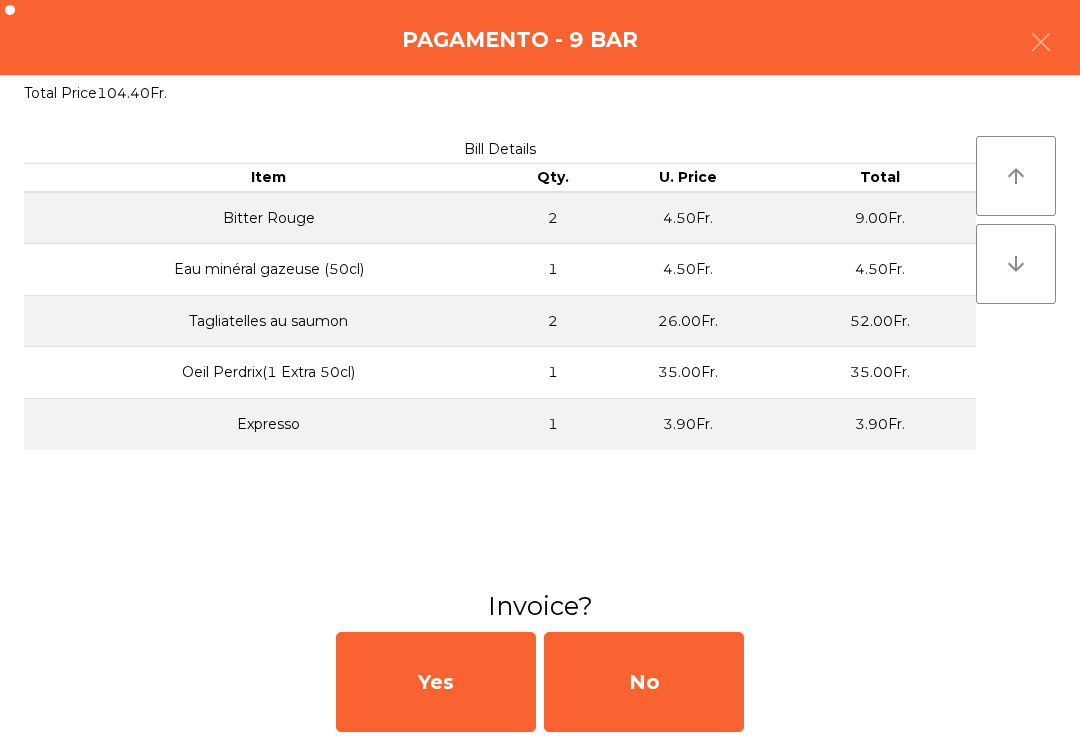 click on "No" 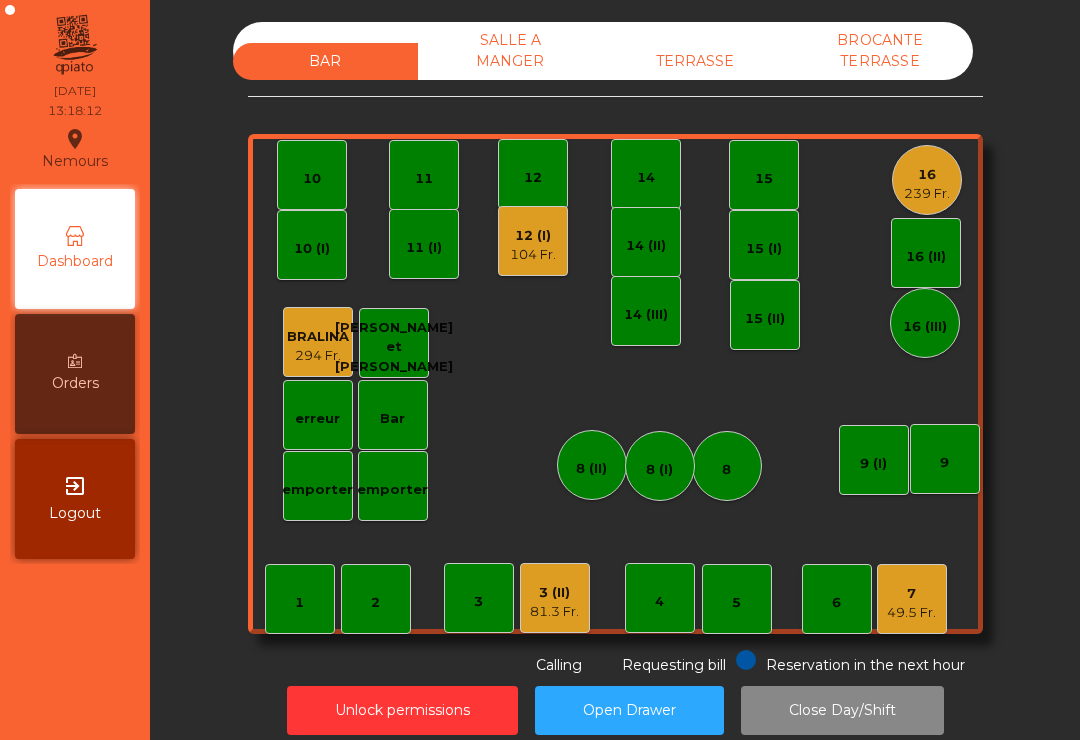 scroll, scrollTop: 0, scrollLeft: 0, axis: both 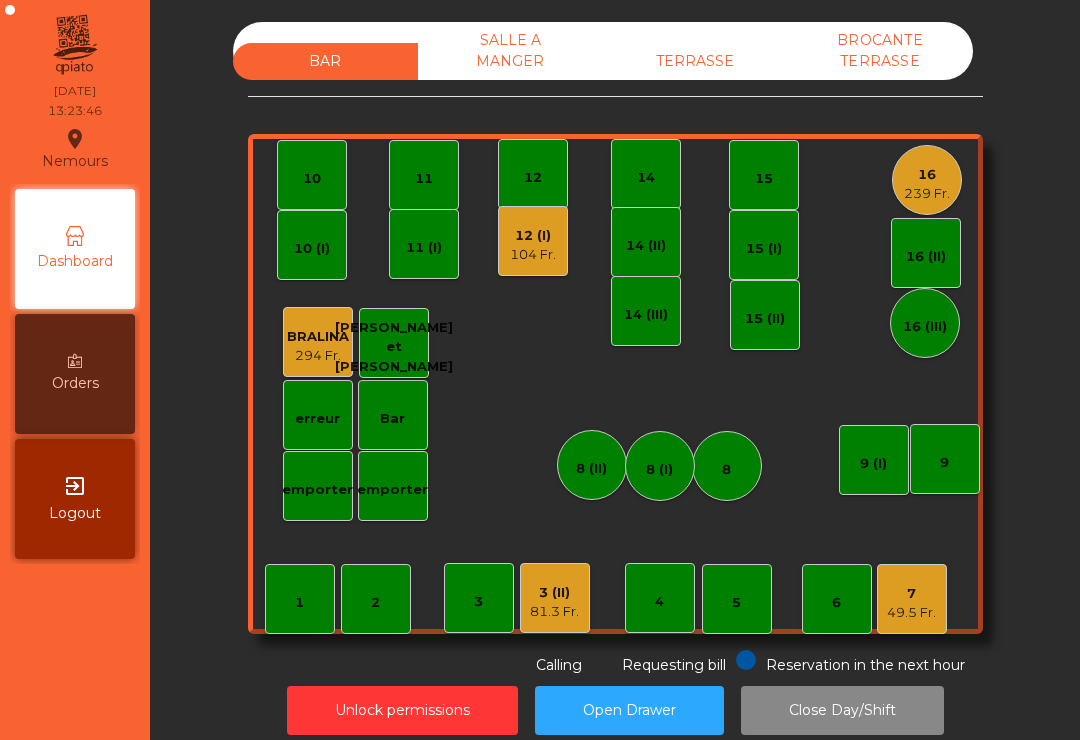 click on "104 Fr." 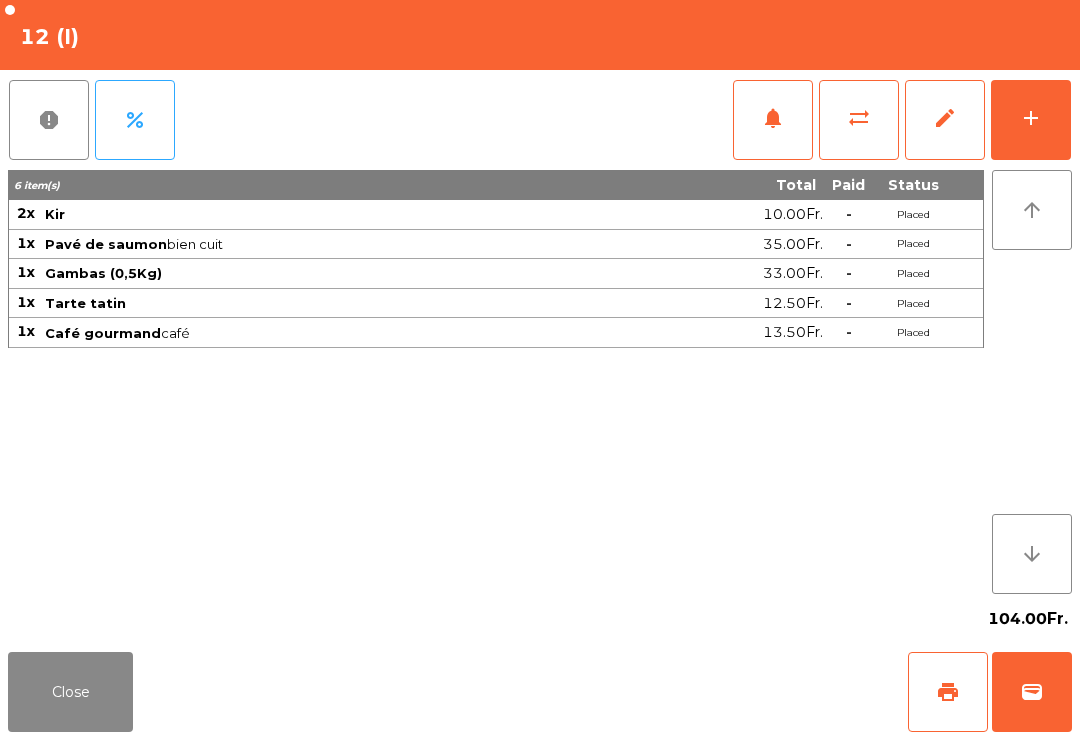 click on "print" 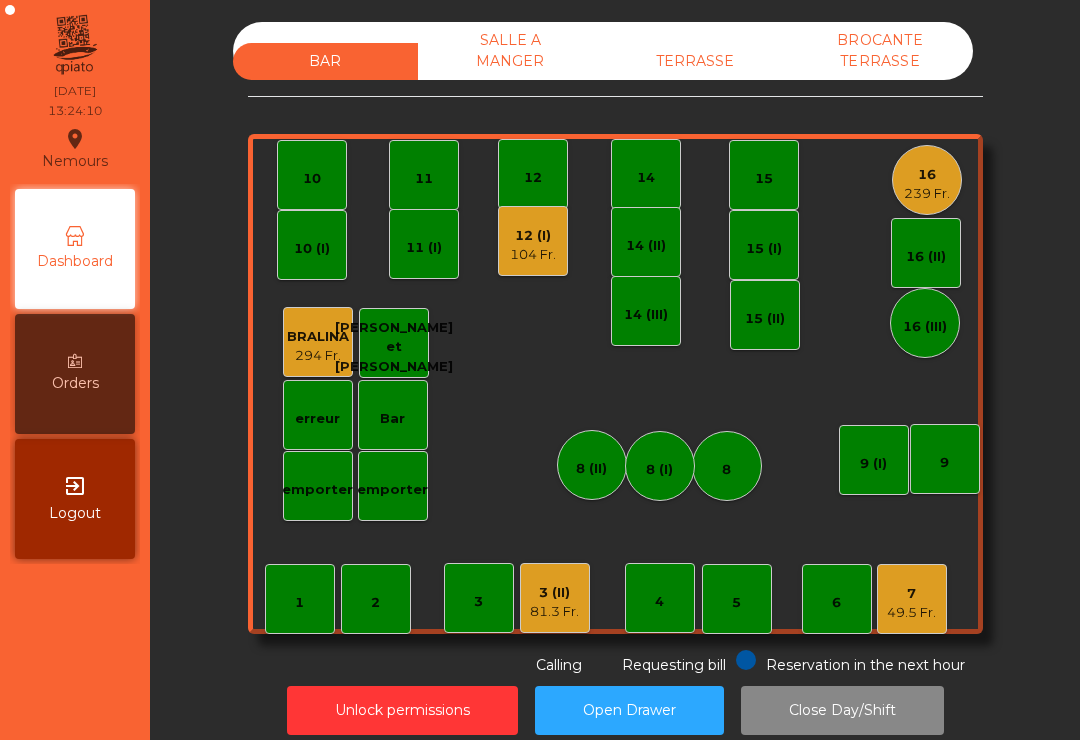 click on "7" 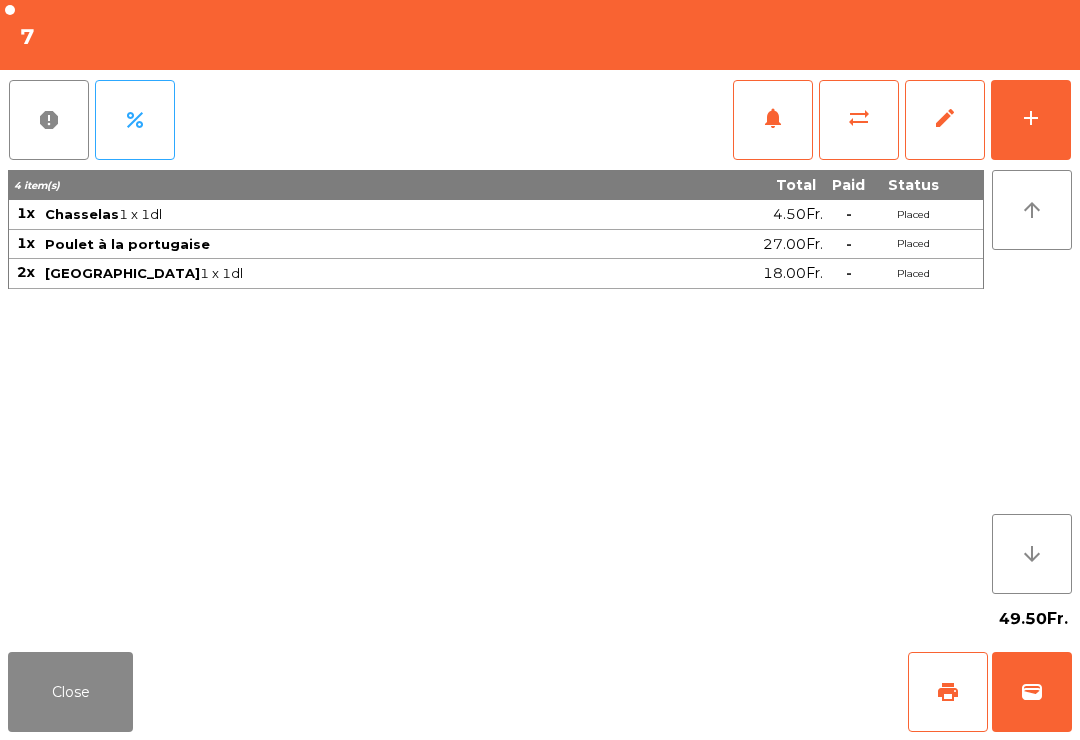 click on "add" 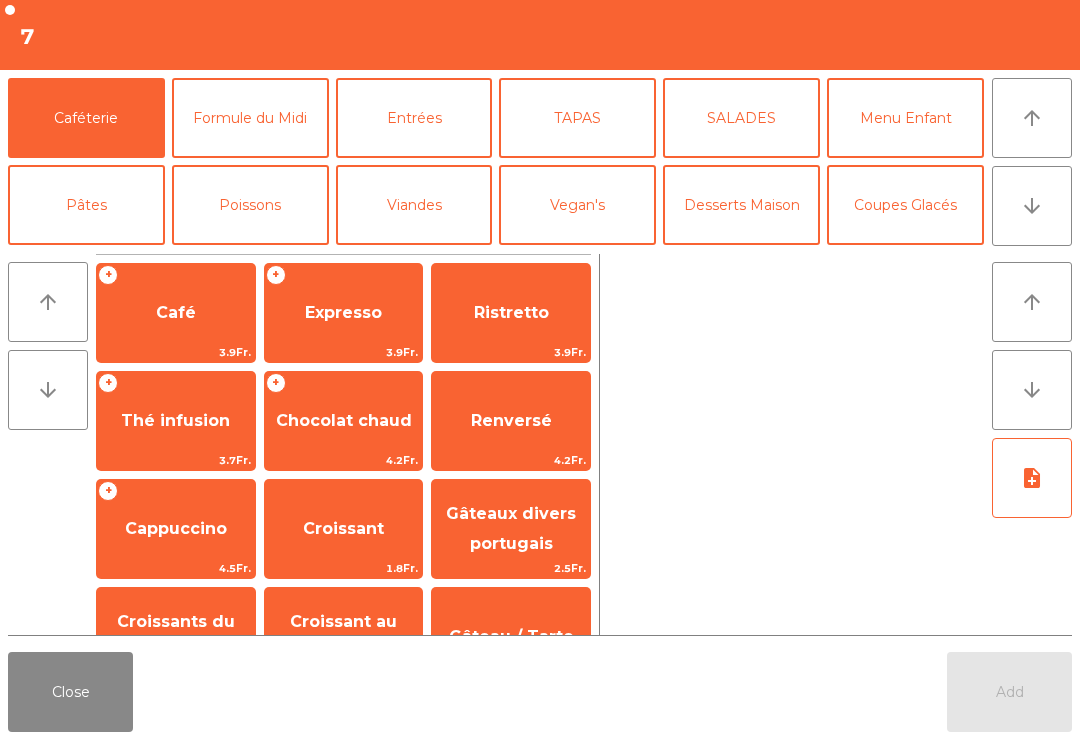 click on "arrow_upward" 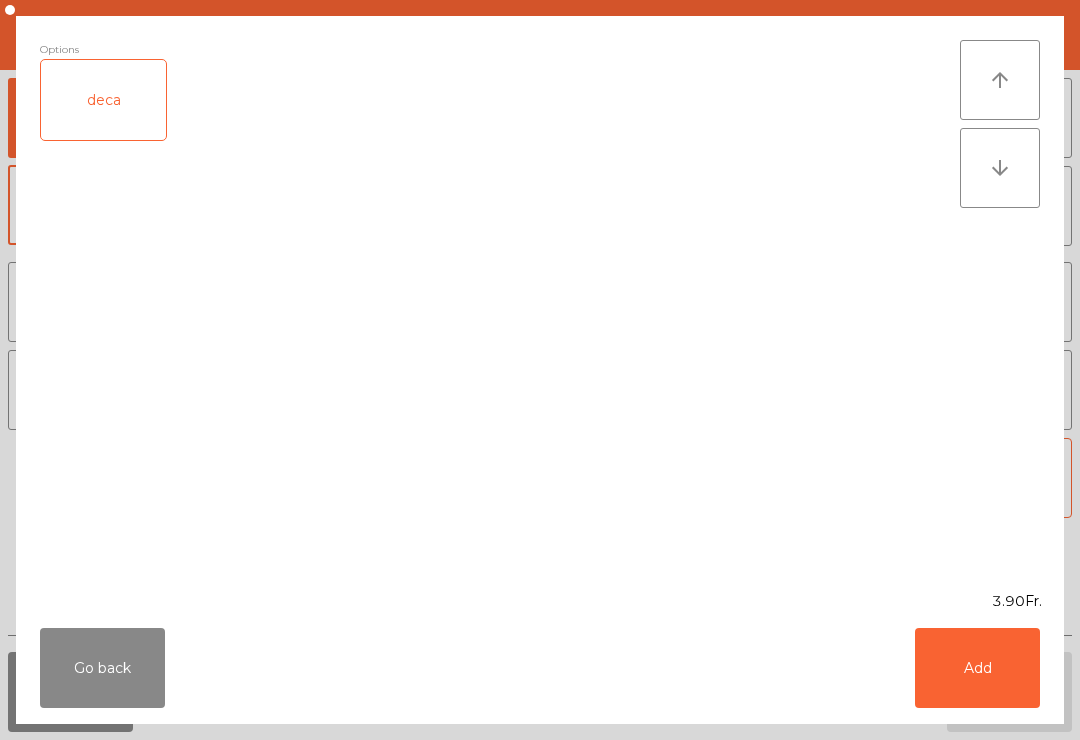 click on "Add" 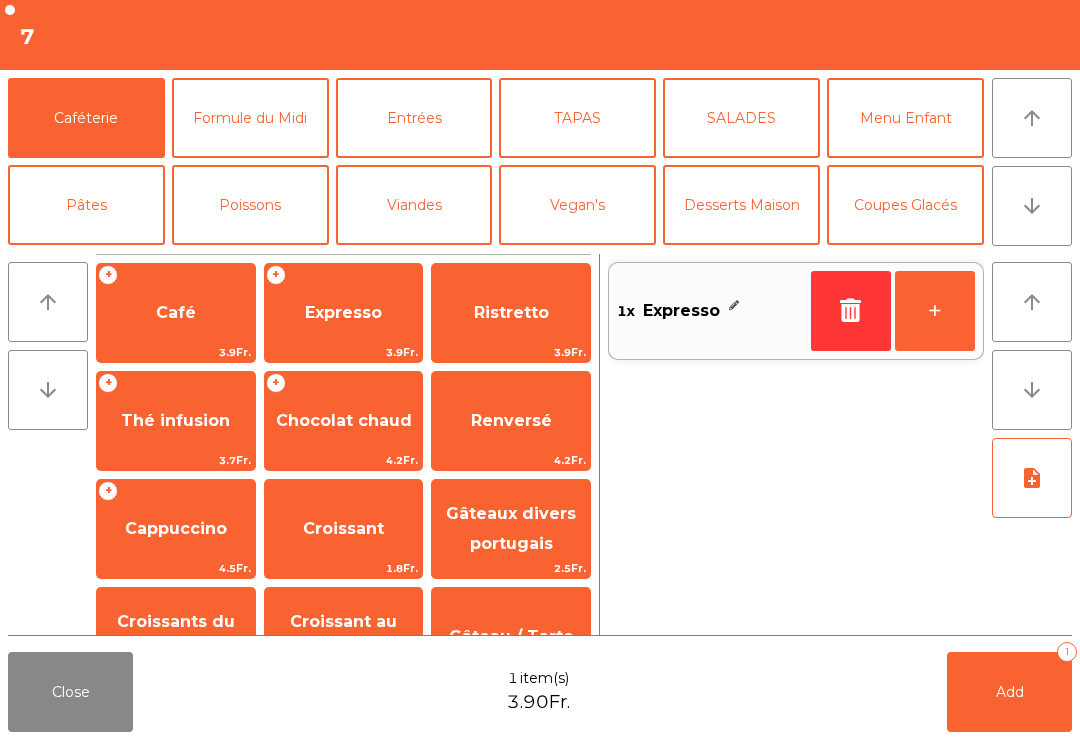 click on "Add" 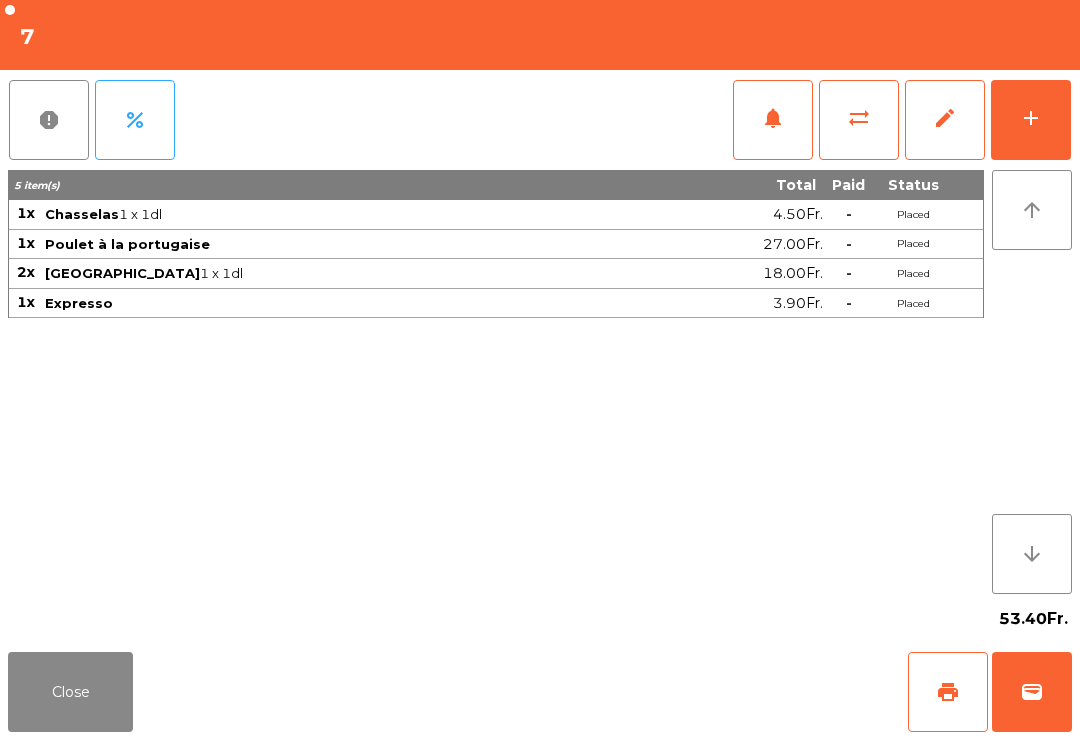 click on "Close" 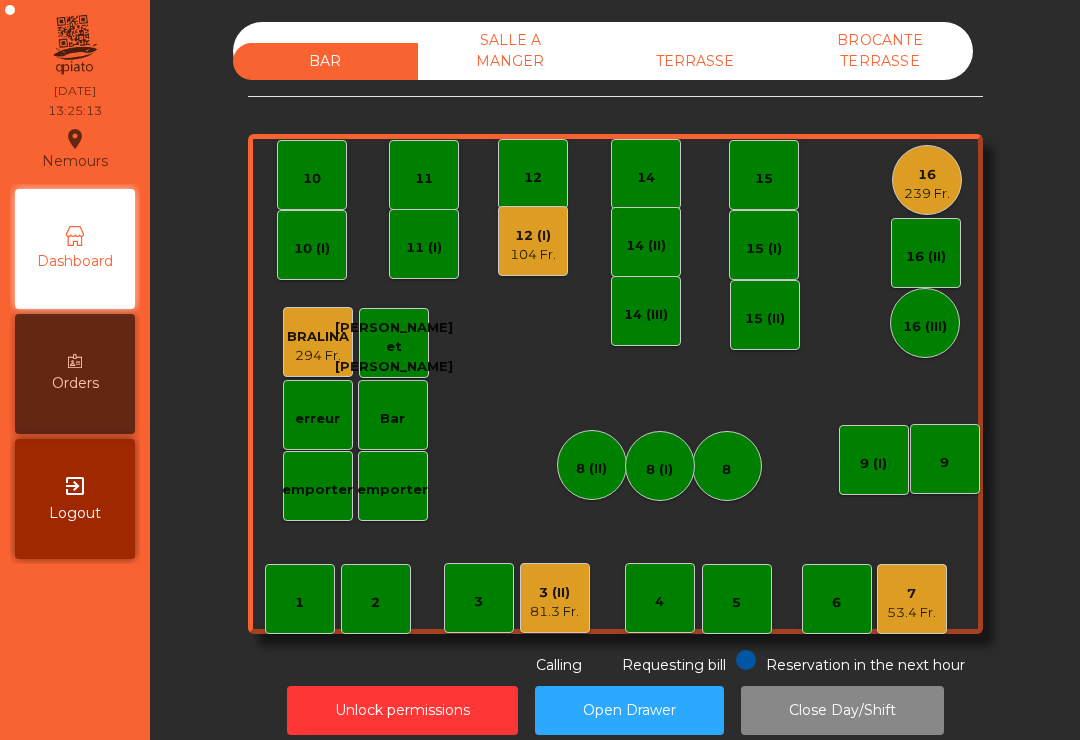 click on "12 (I)" 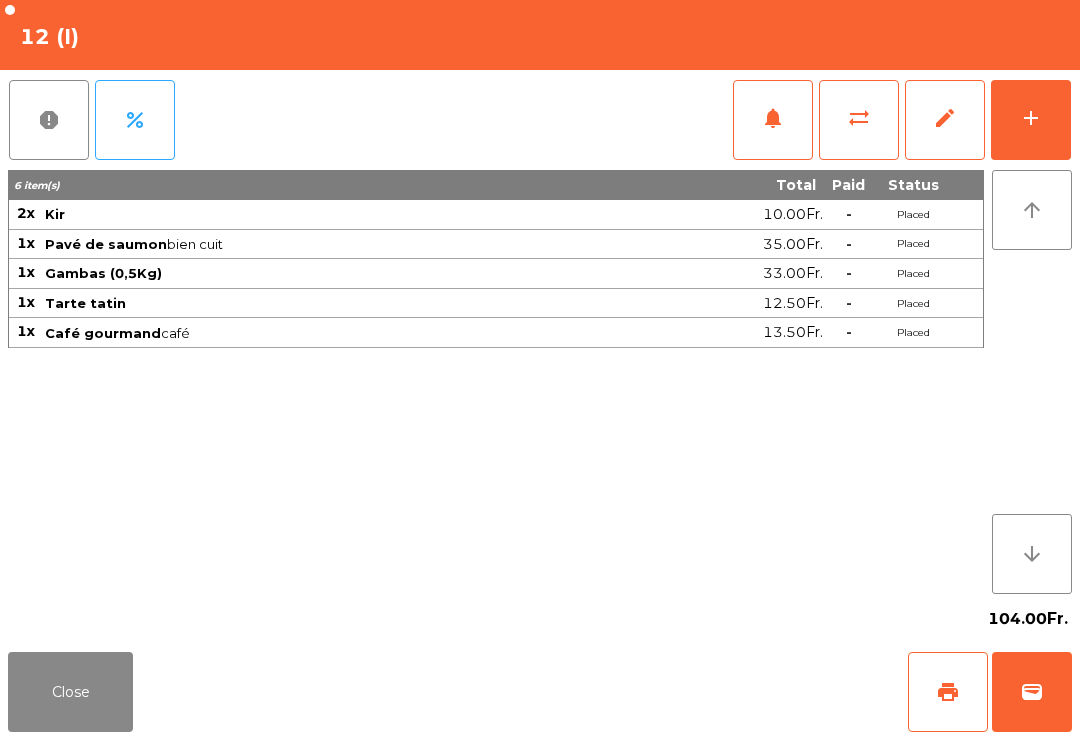 click on "wallet" 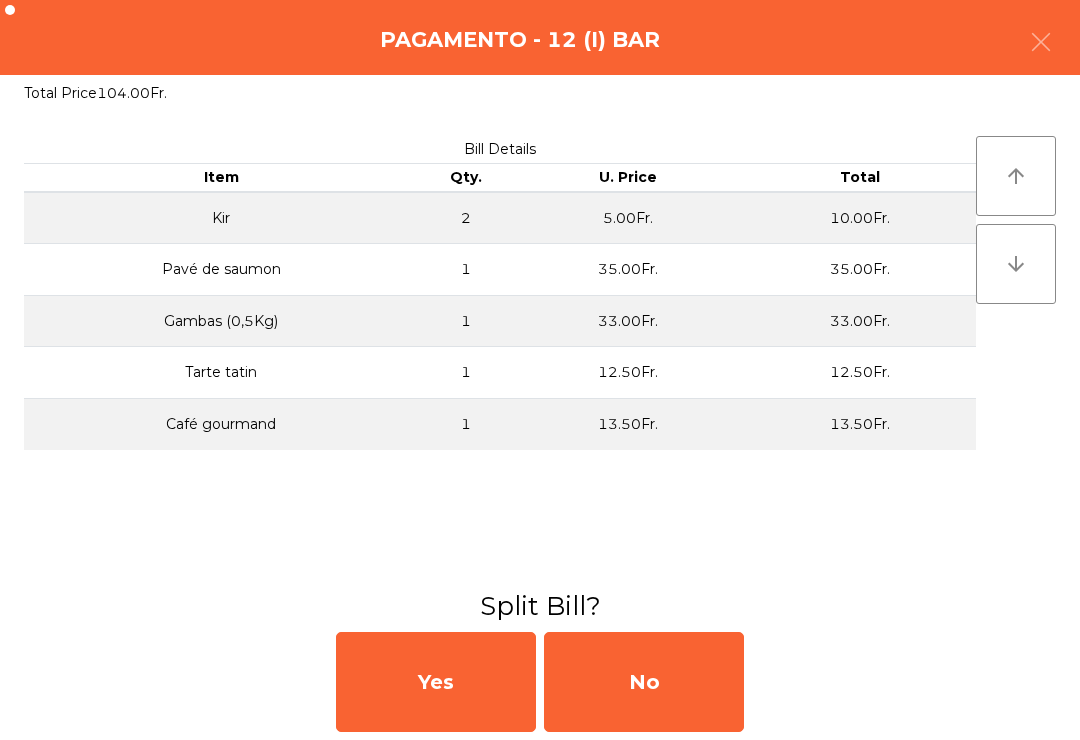 click on "No" 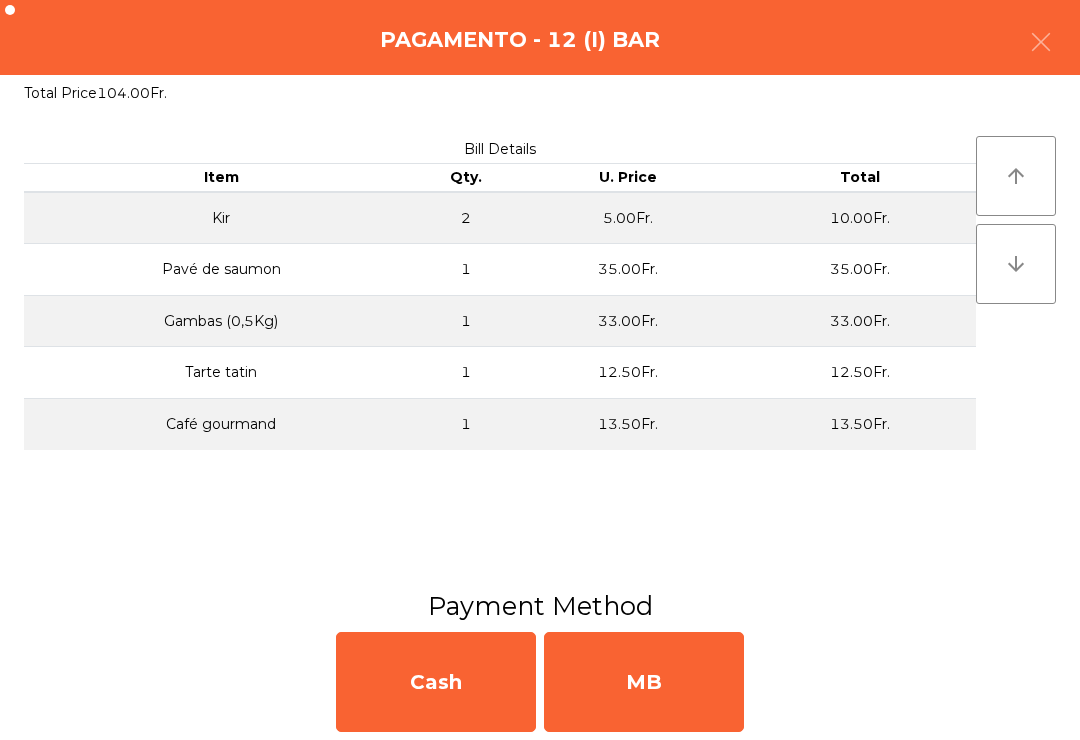 click on "MB" 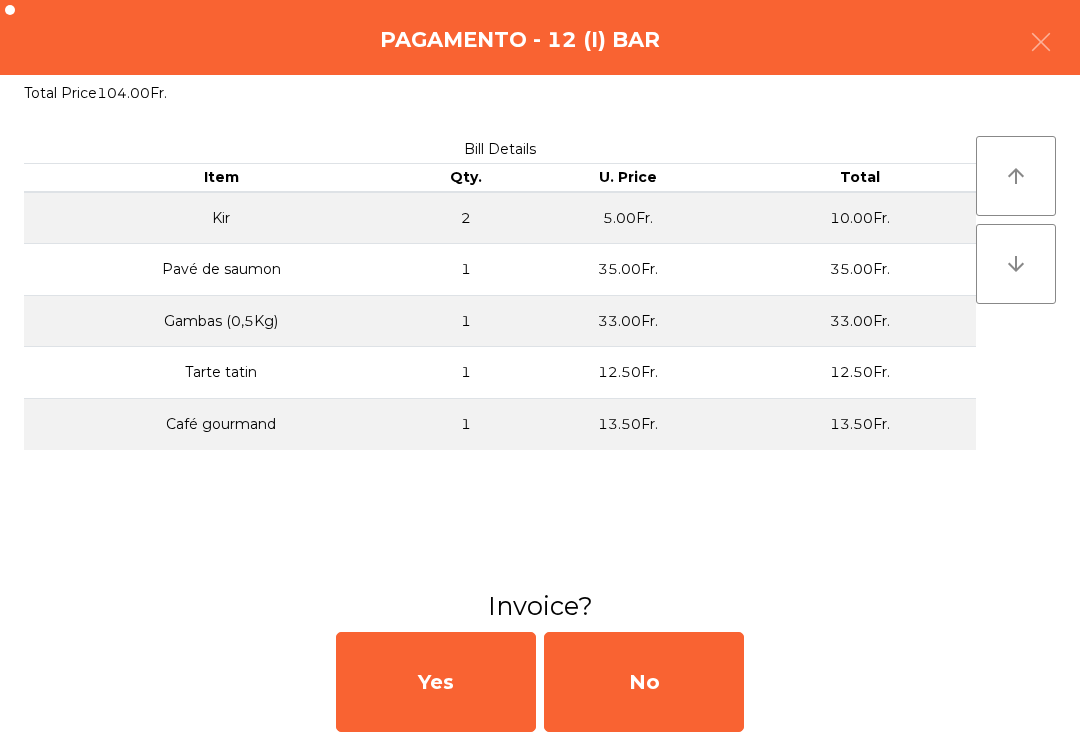 click on "No" 